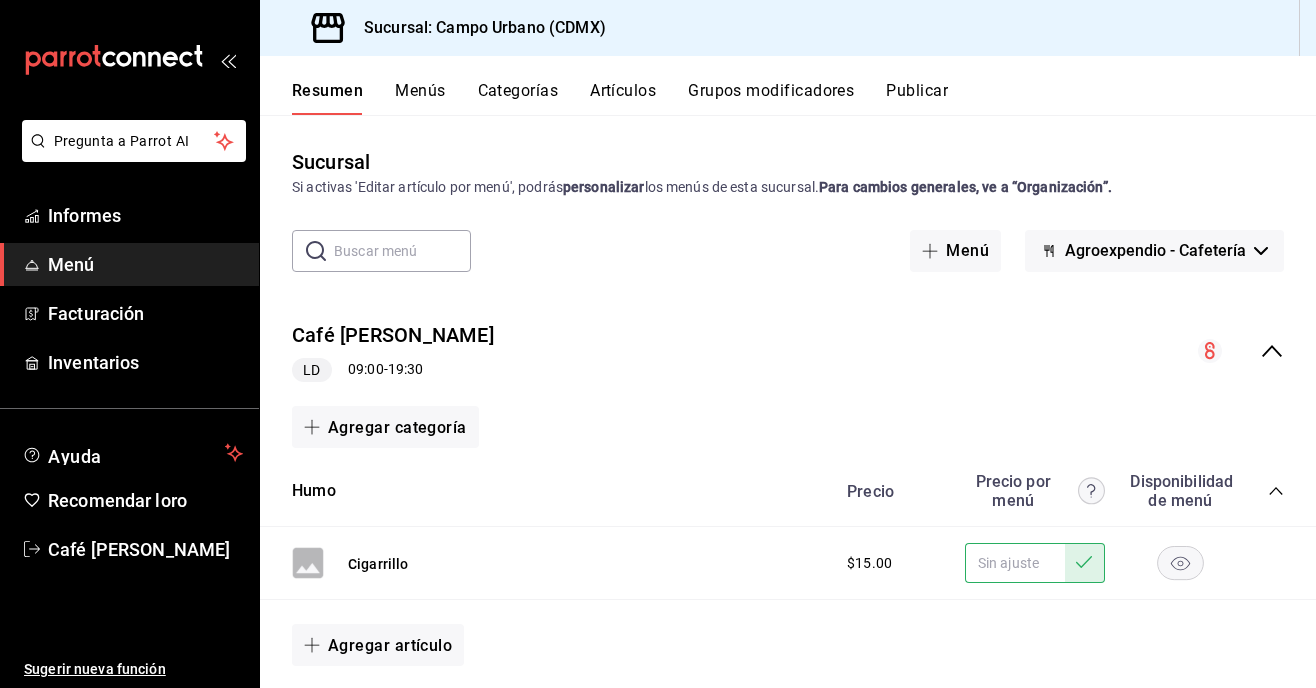 scroll, scrollTop: 0, scrollLeft: 0, axis: both 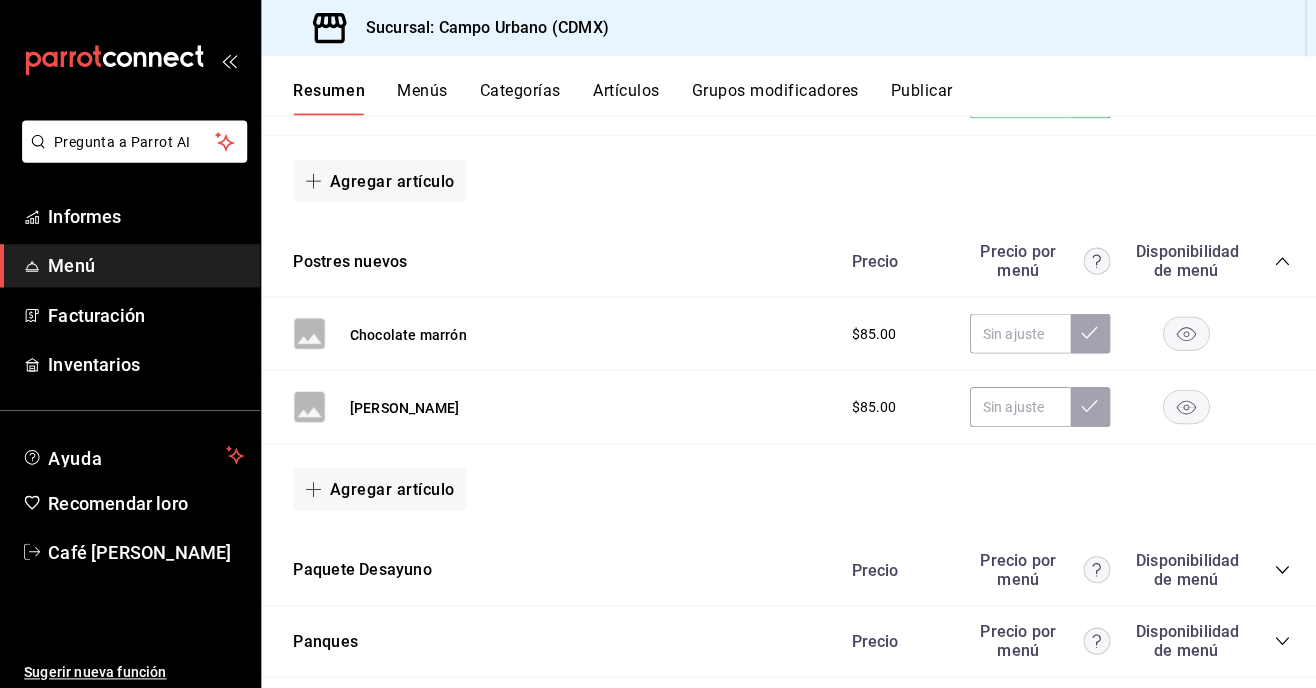 click on "Categorías" at bounding box center [518, 90] 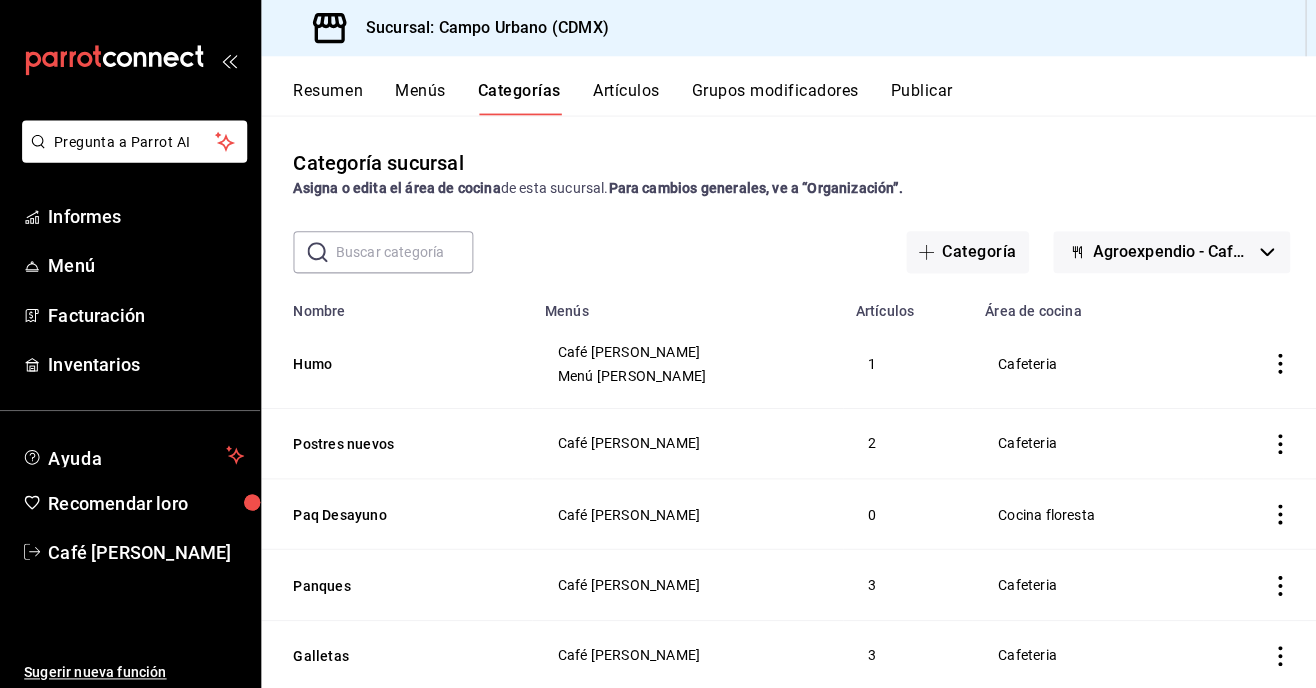 click 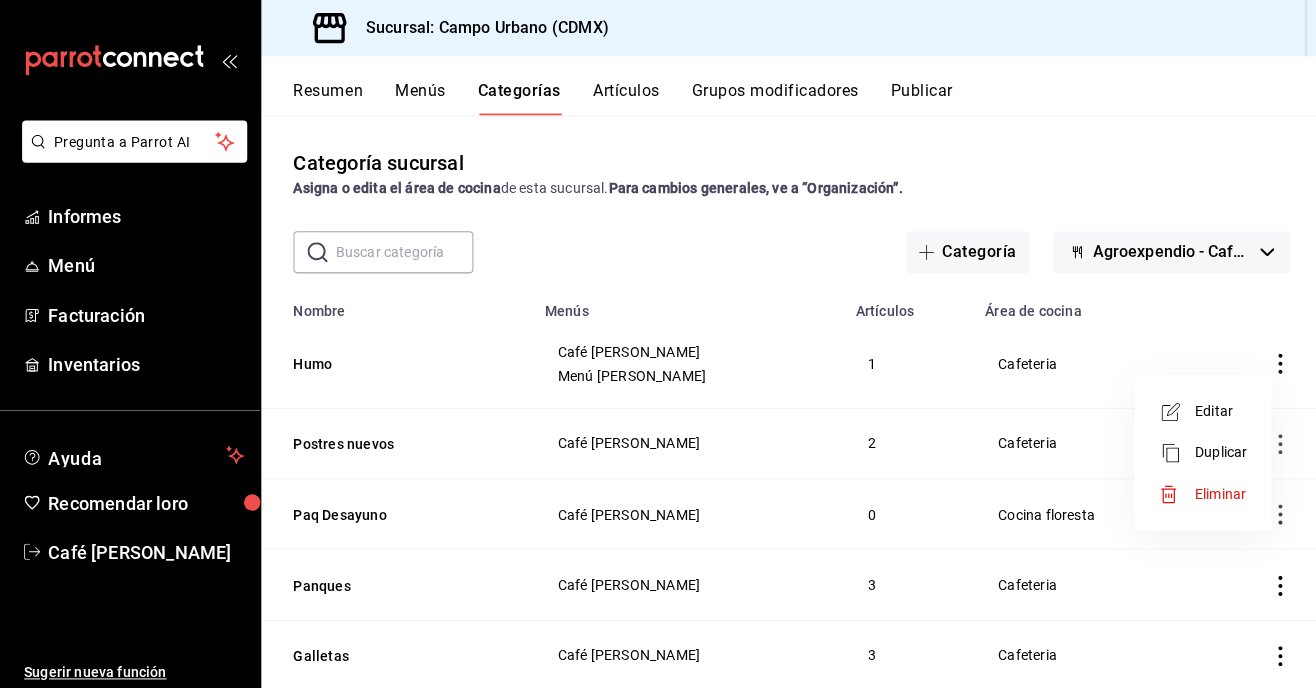 click on "Eliminar" at bounding box center (1214, 491) 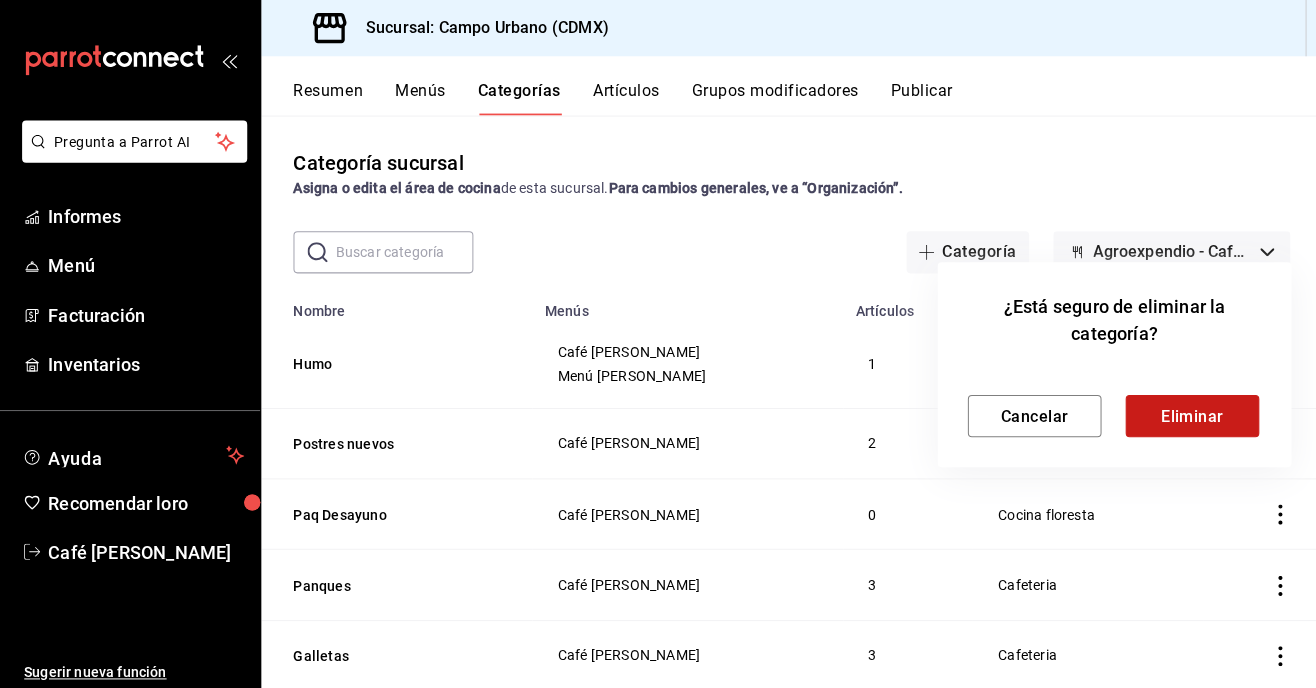 click on "Eliminar" at bounding box center (1186, 413) 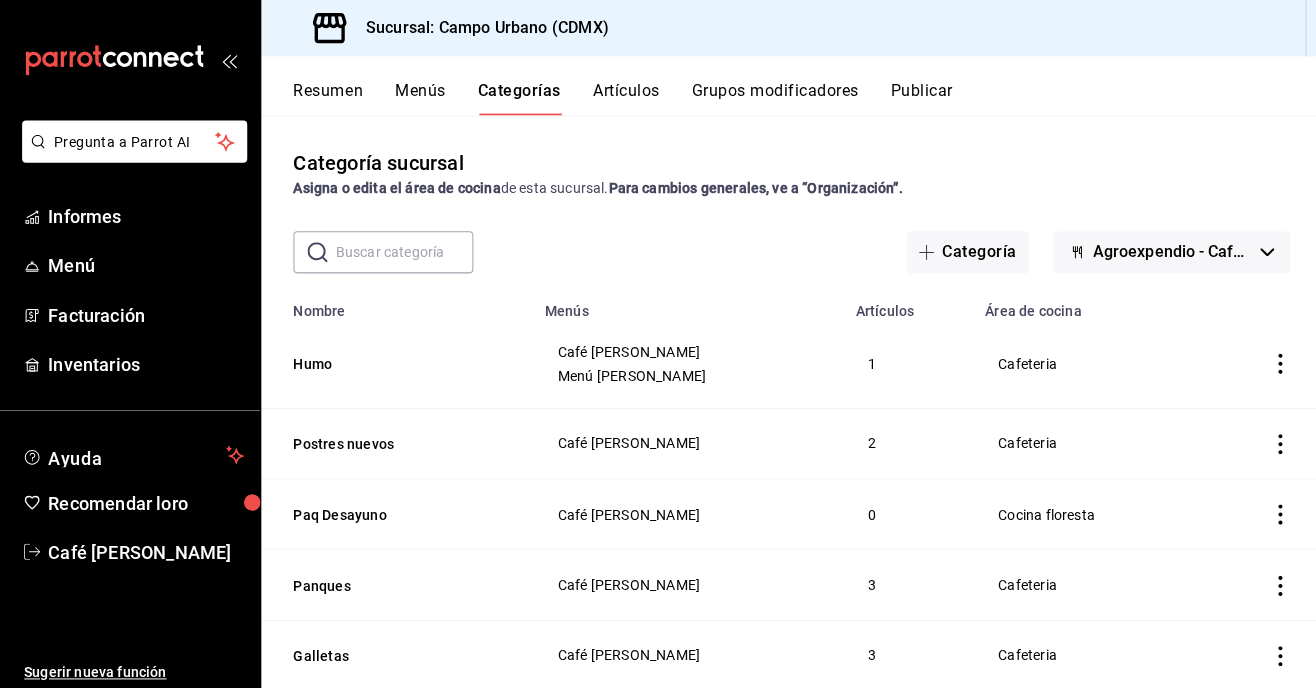 click on "Menús" at bounding box center [418, 97] 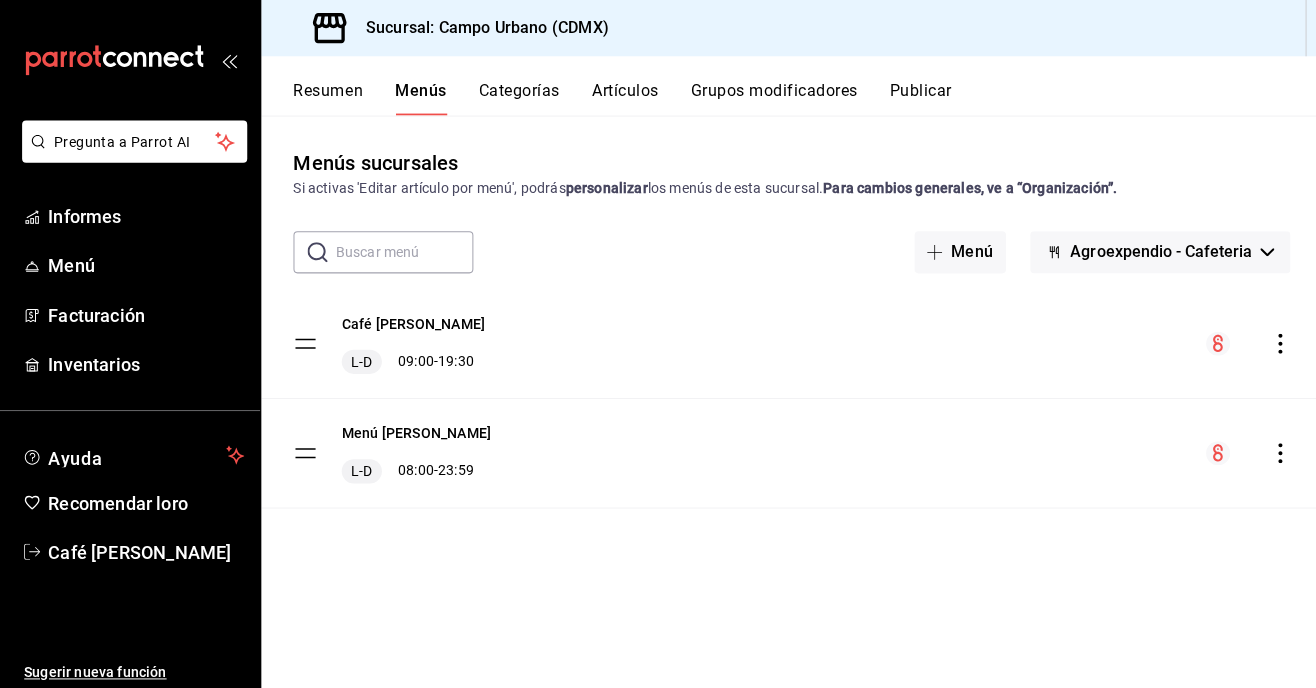 click on "Resumen" at bounding box center (326, 90) 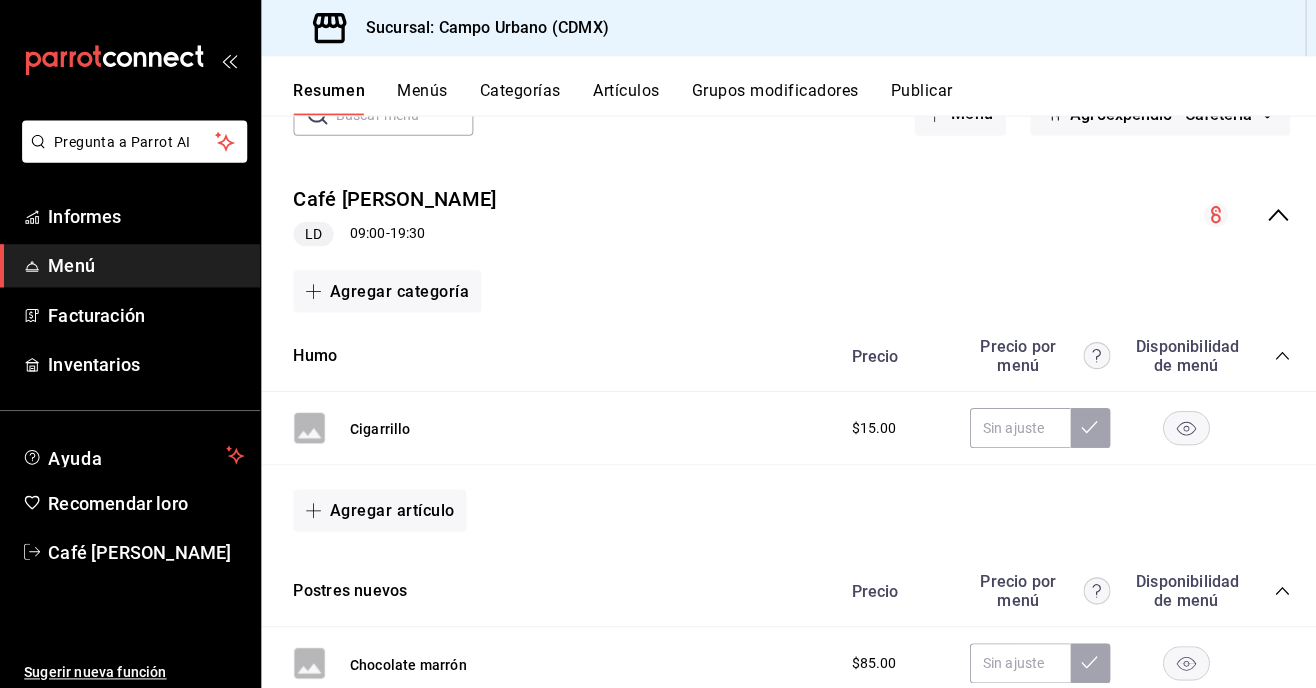 scroll, scrollTop: 152, scrollLeft: 0, axis: vertical 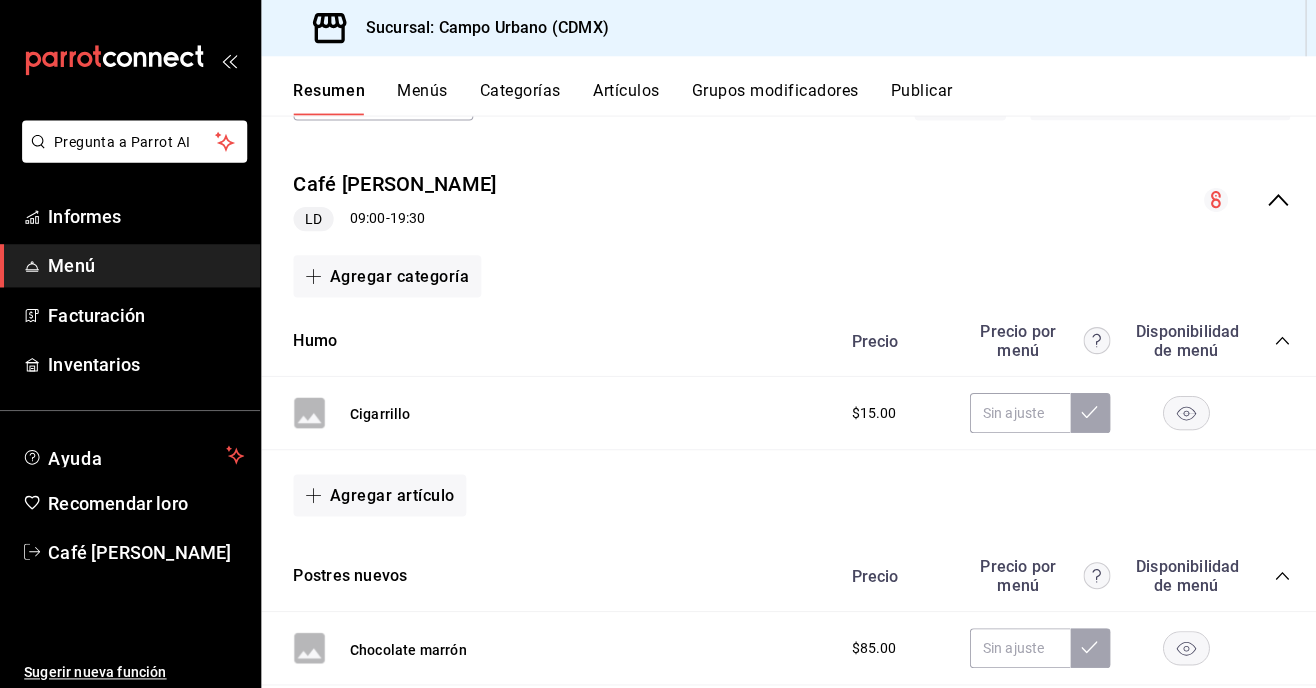 click on "Cigarrillo $15.00" at bounding box center (788, 411) 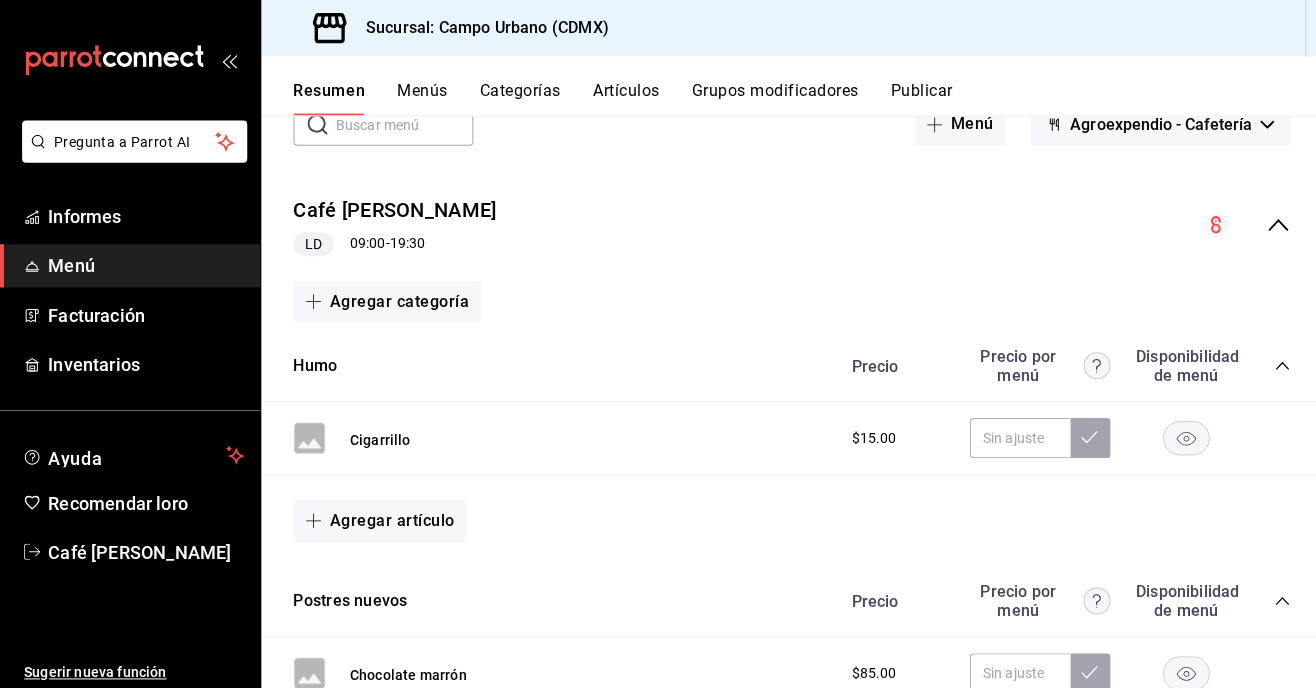 scroll, scrollTop: 126, scrollLeft: 0, axis: vertical 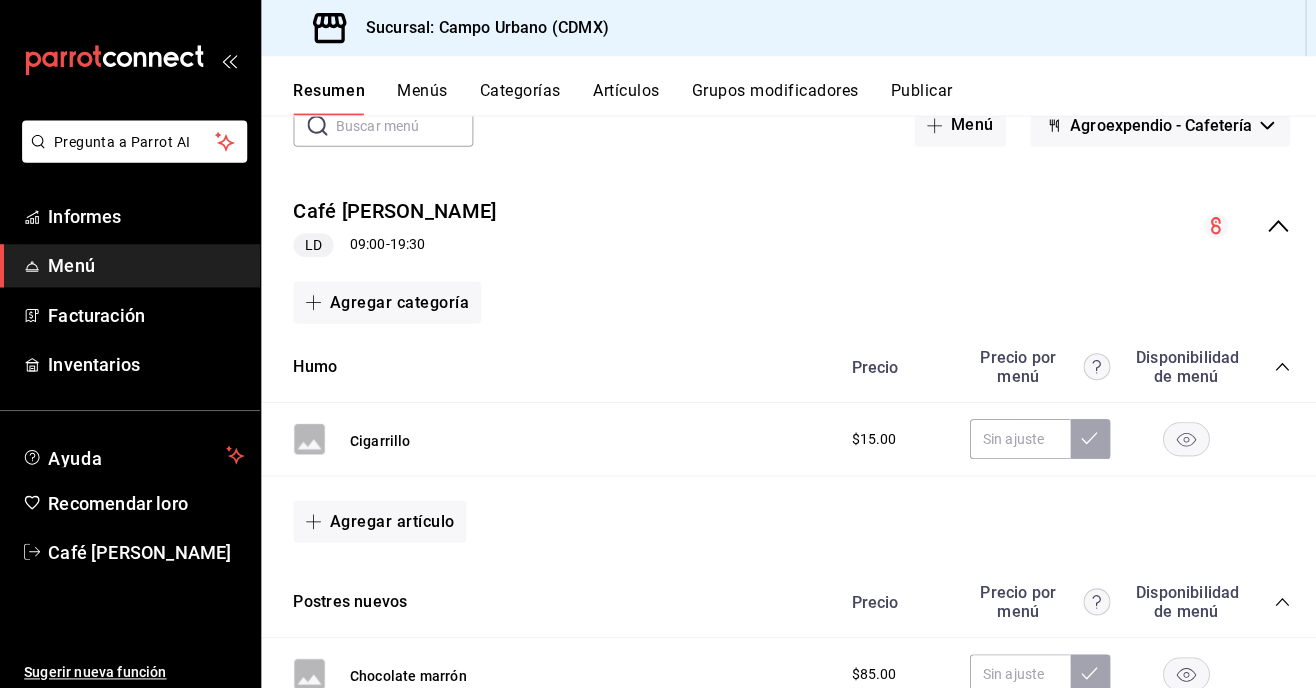 click on "Menús" at bounding box center [420, 97] 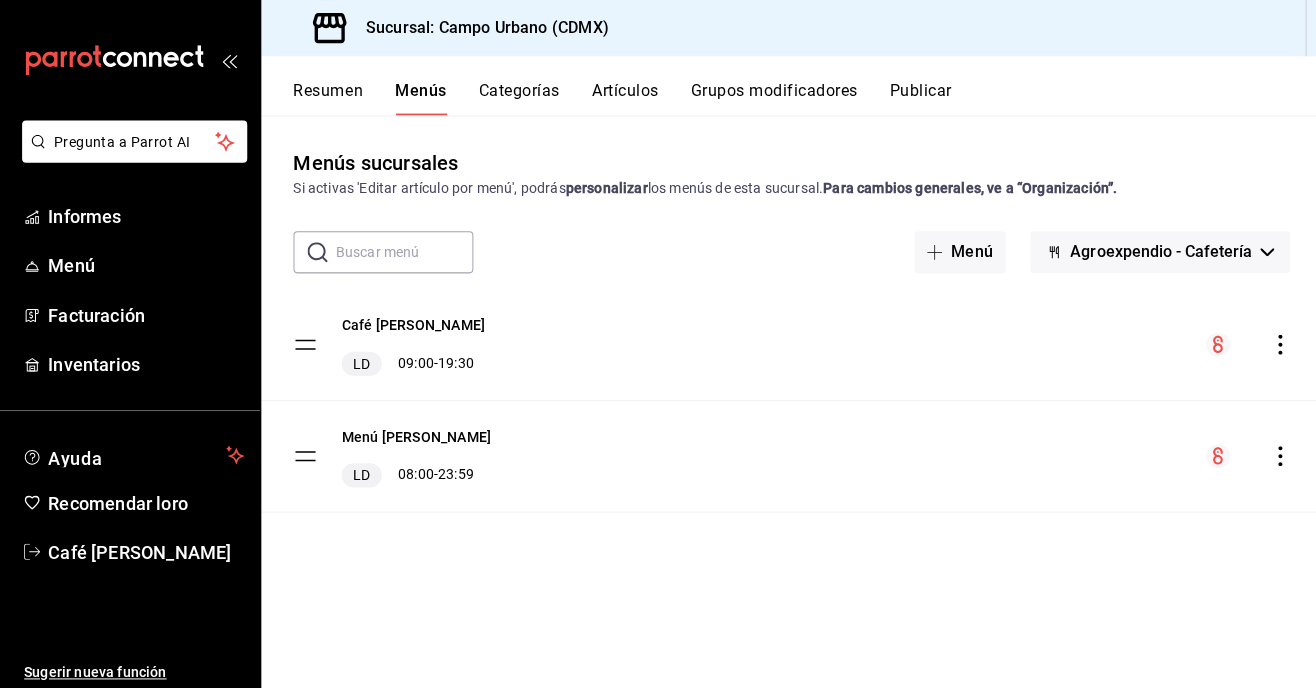click on "Café Del Huerto LD 09:00  -  19:30" at bounding box center [788, 343] 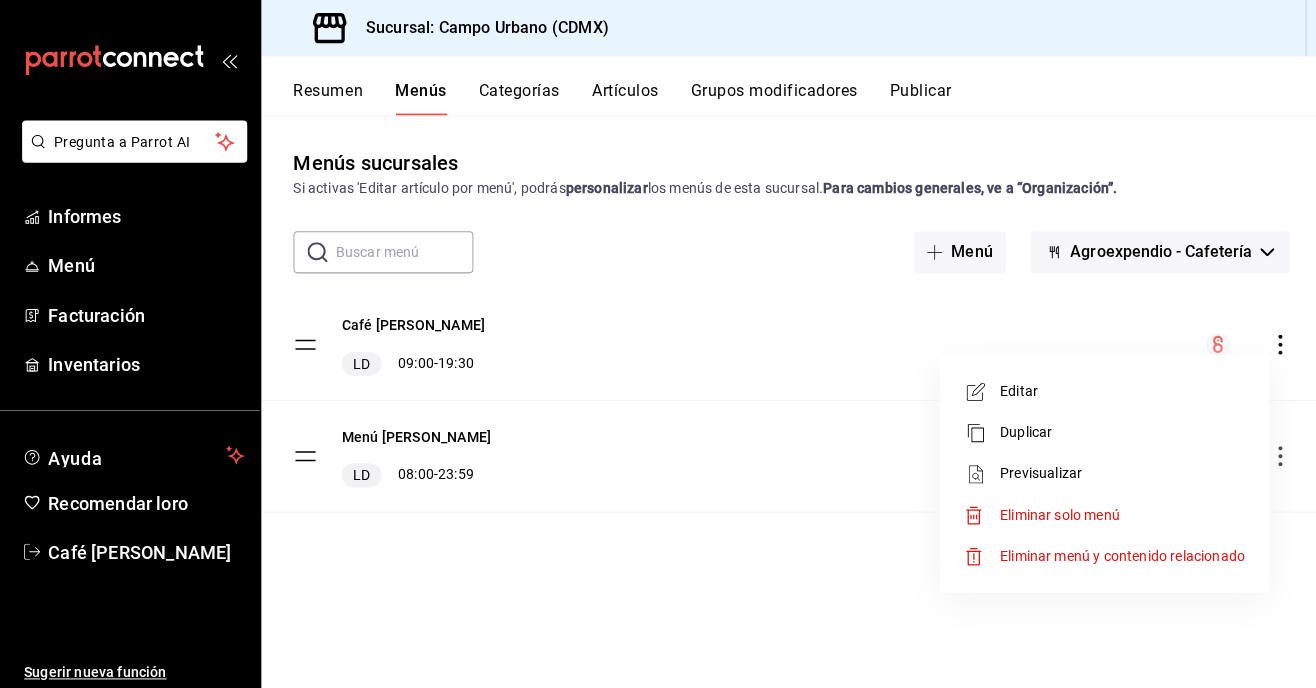 click on "Editar" at bounding box center [1117, 389] 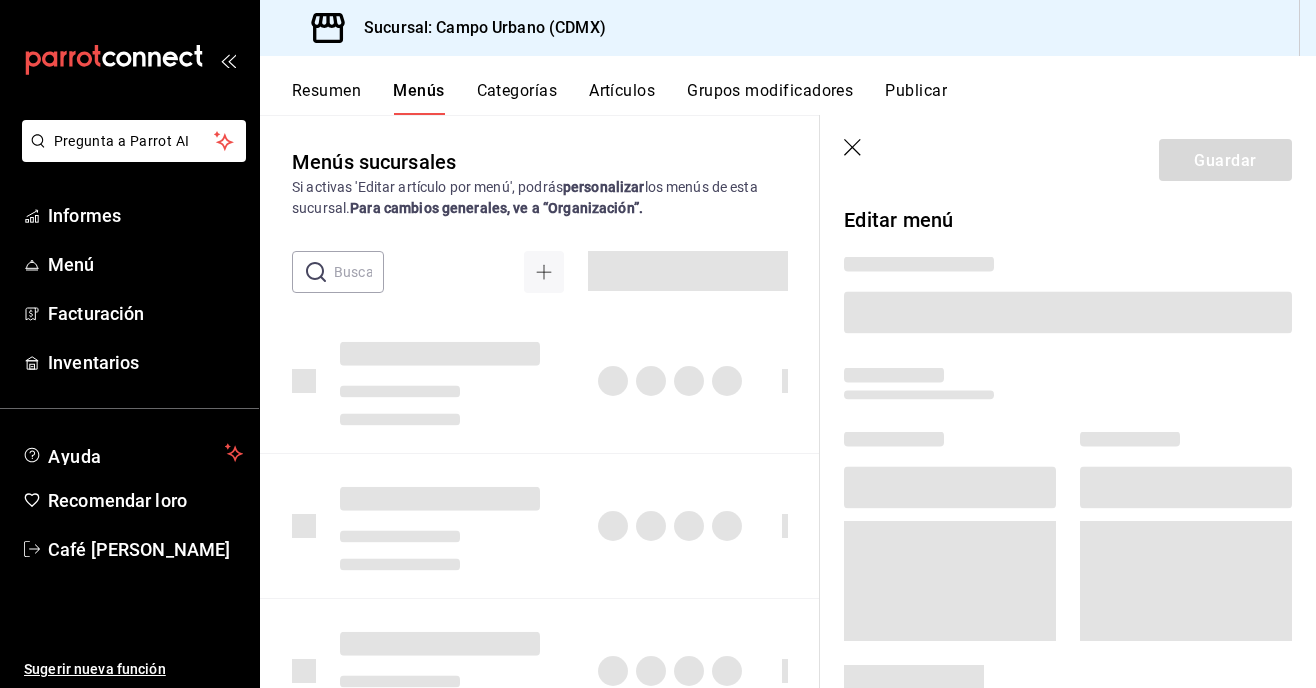 scroll, scrollTop: 0, scrollLeft: 0, axis: both 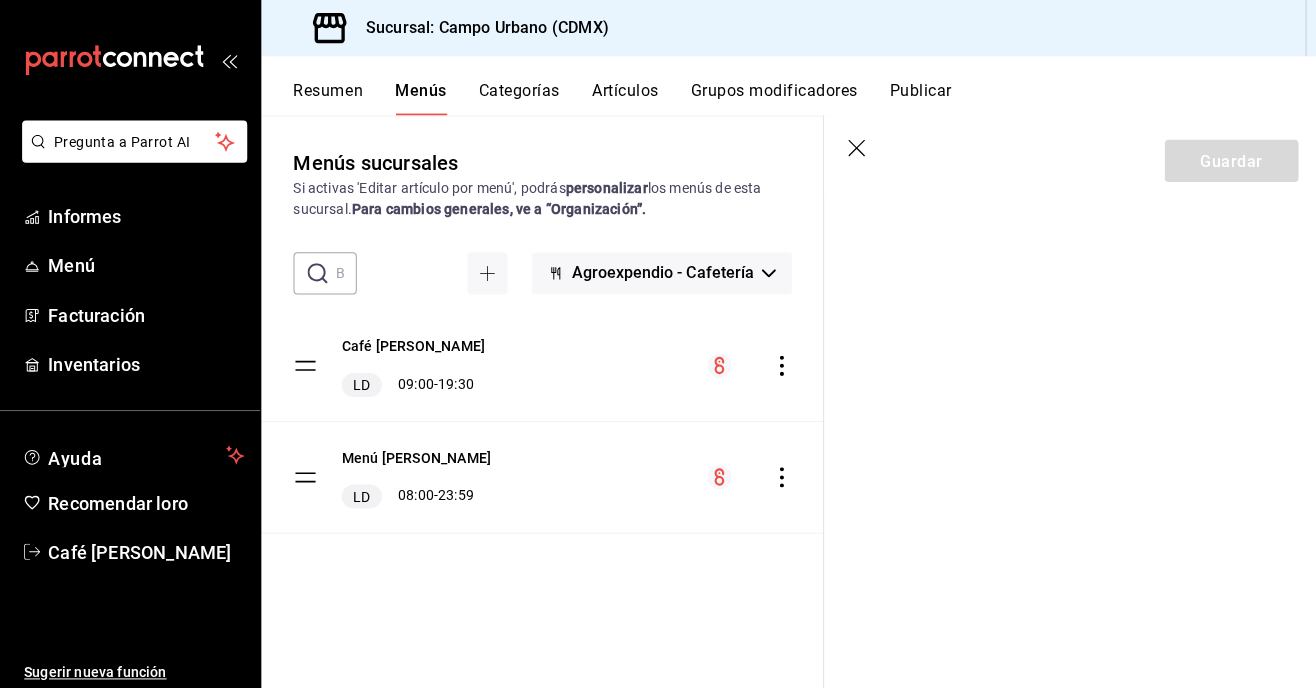 click on "Café Del Huerto LD 09:00  -  19:30" at bounding box center [540, 364] 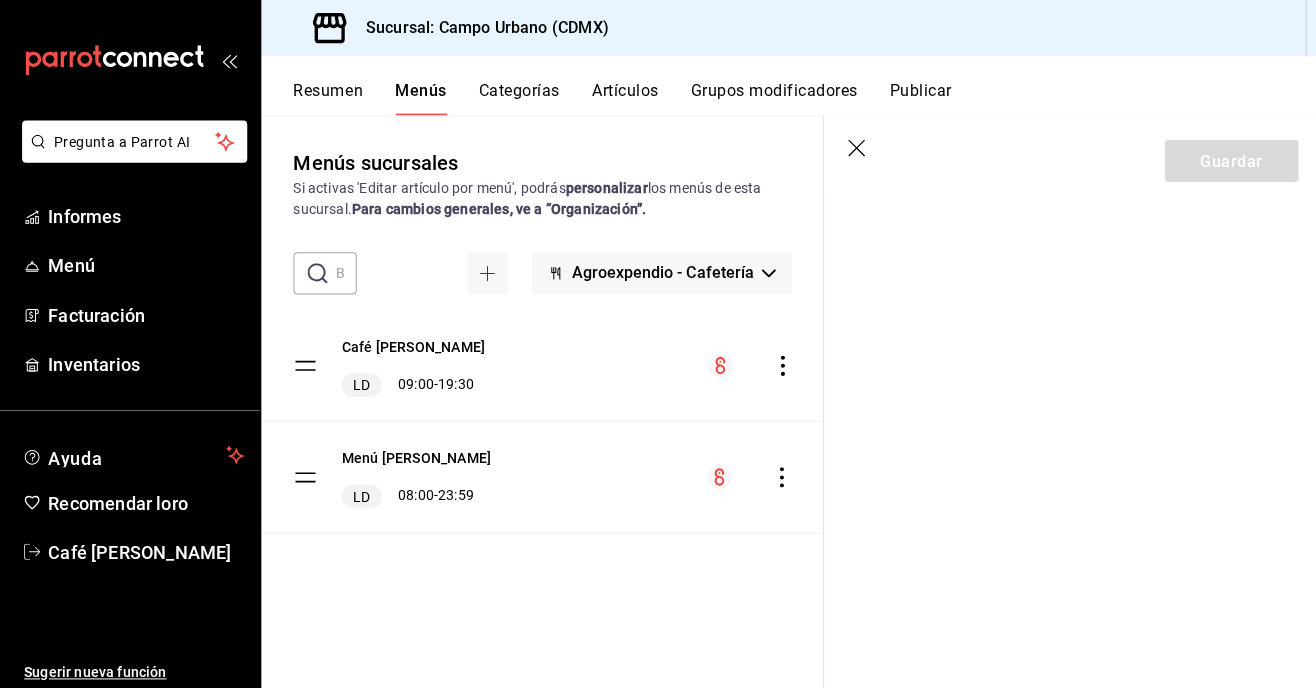 click on "Café Del Huerto LD 09:00  -  19:30 Menú Del Huerto LD 08:00  -  23:59" at bounding box center (540, 420) 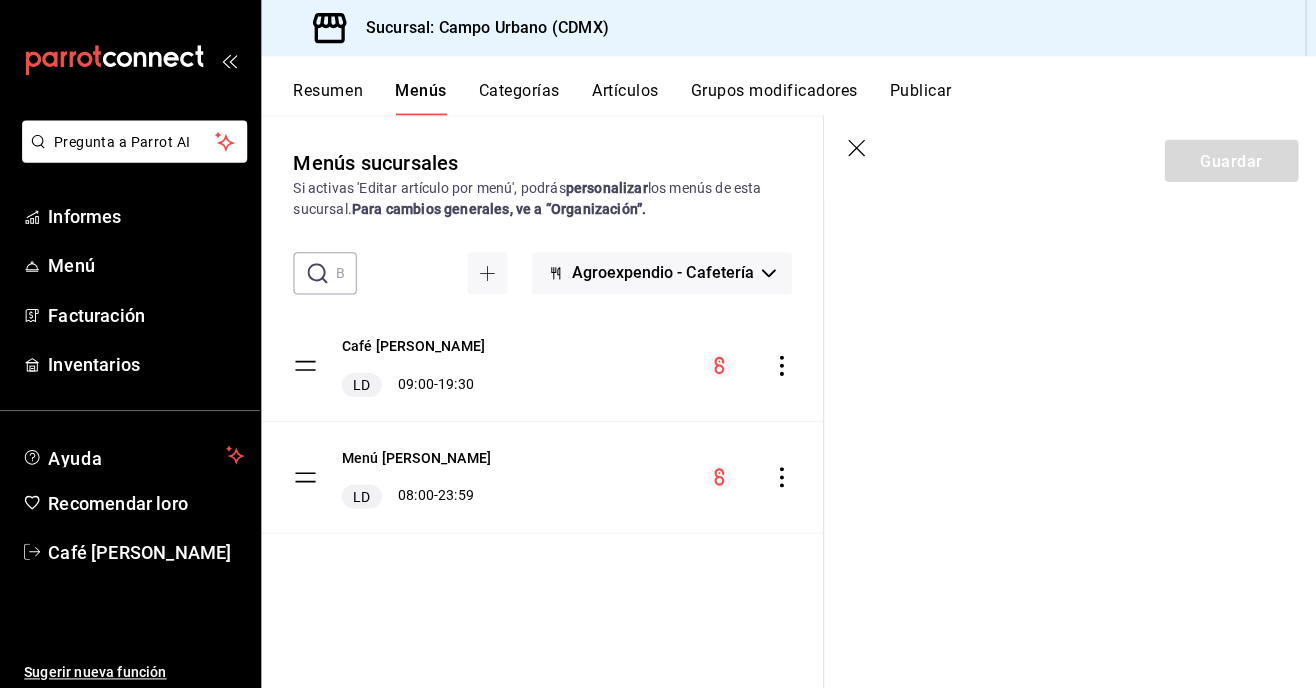 click on "Café Del Huerto LD 09:00  -  19:30 Menú Del Huerto LD 08:00  -  23:59" at bounding box center [540, 420] 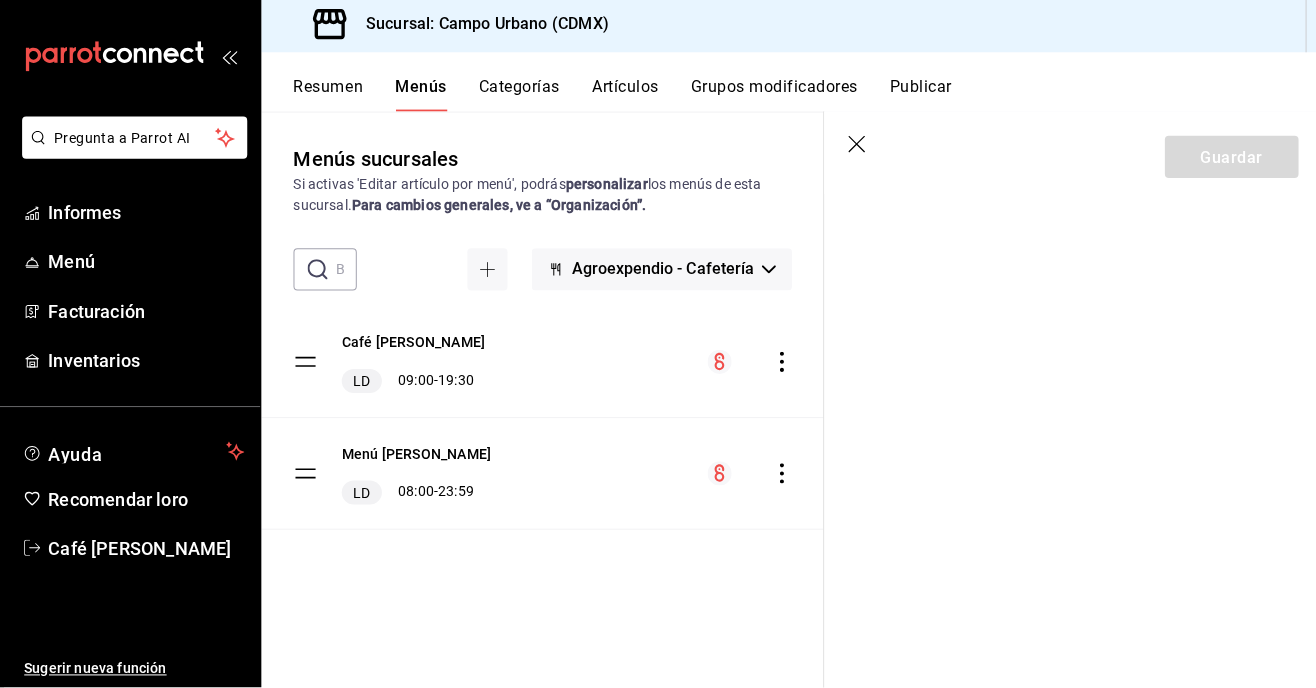 scroll, scrollTop: 0, scrollLeft: 0, axis: both 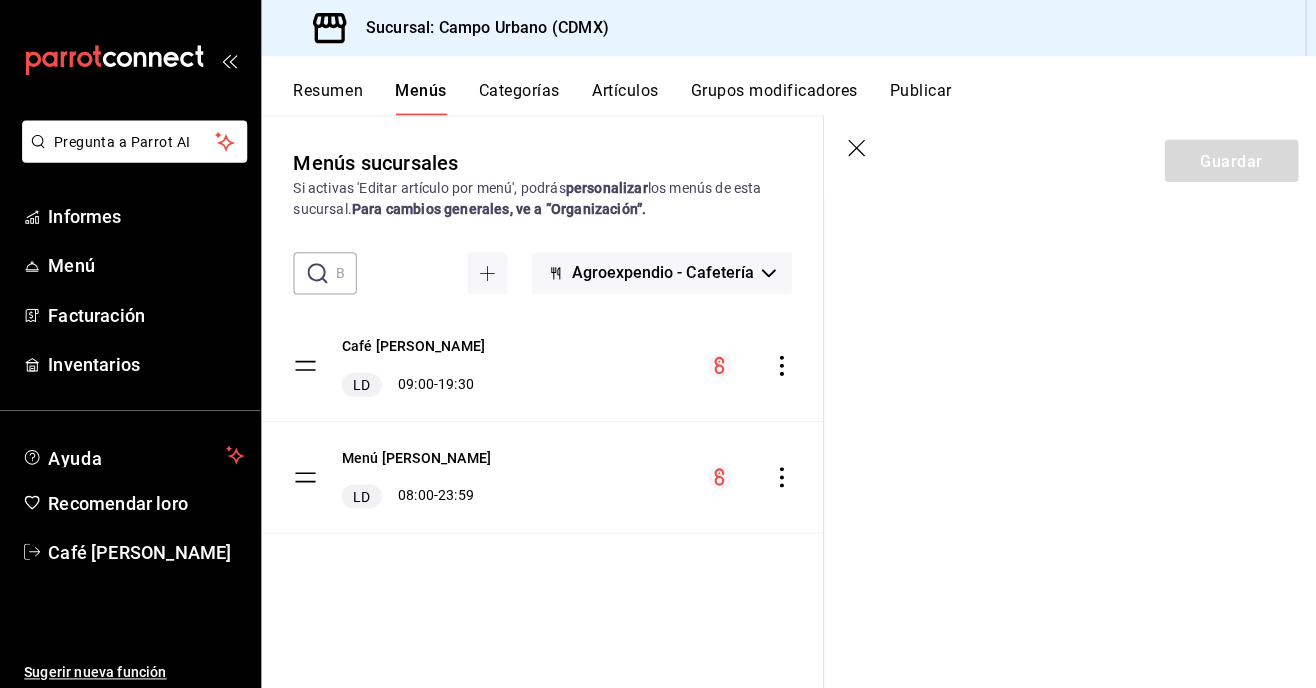 click on "Café [PERSON_NAME] LD 09:00  -  19:30" at bounding box center (540, 364) 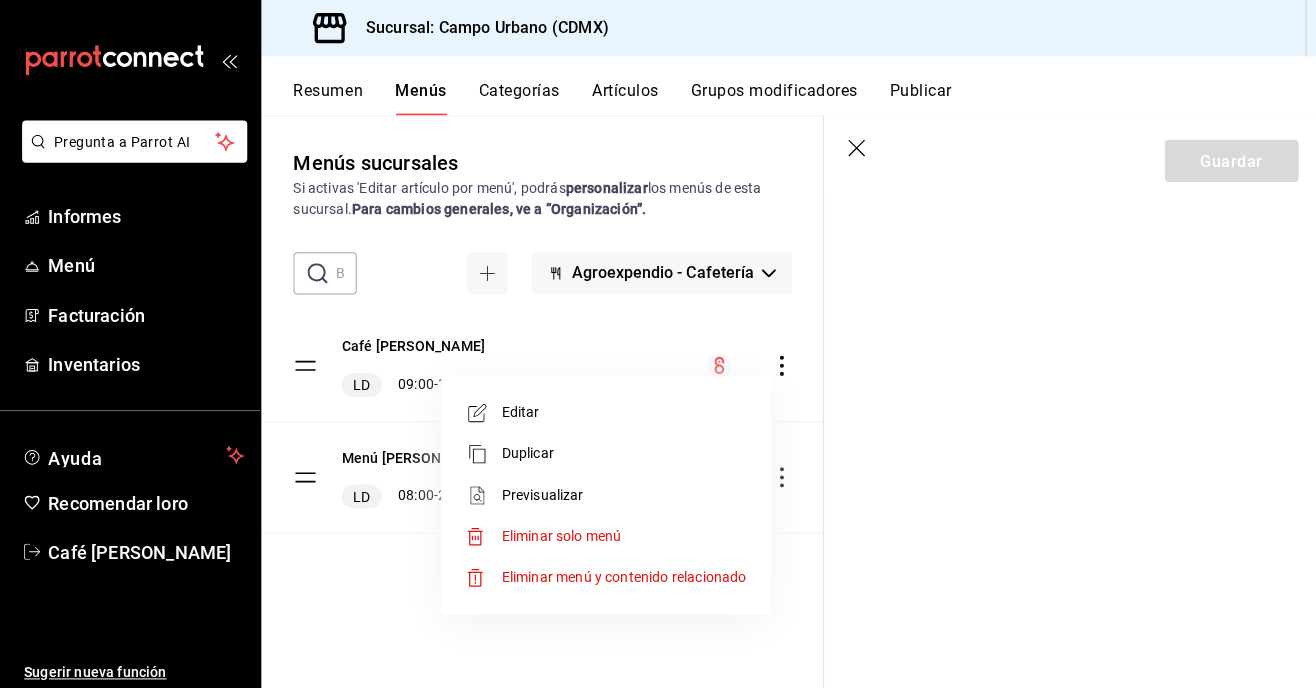 click at bounding box center [658, 344] 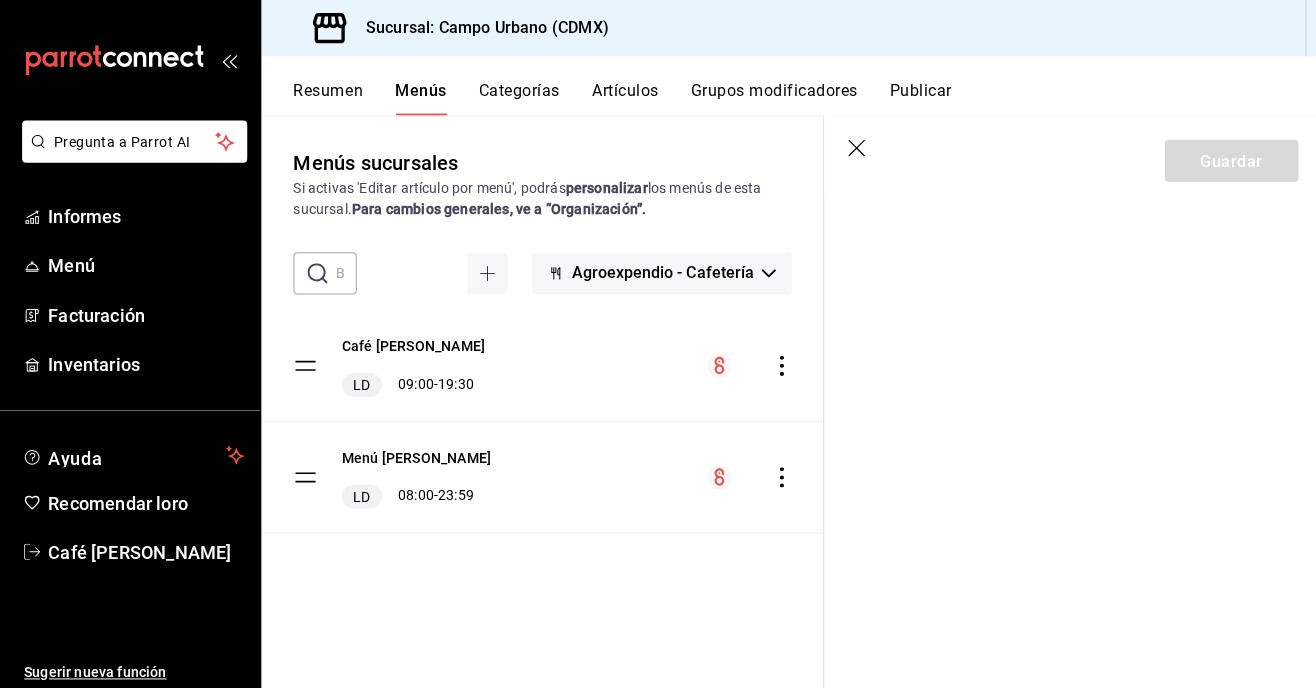 click on "Categorías" at bounding box center (517, 97) 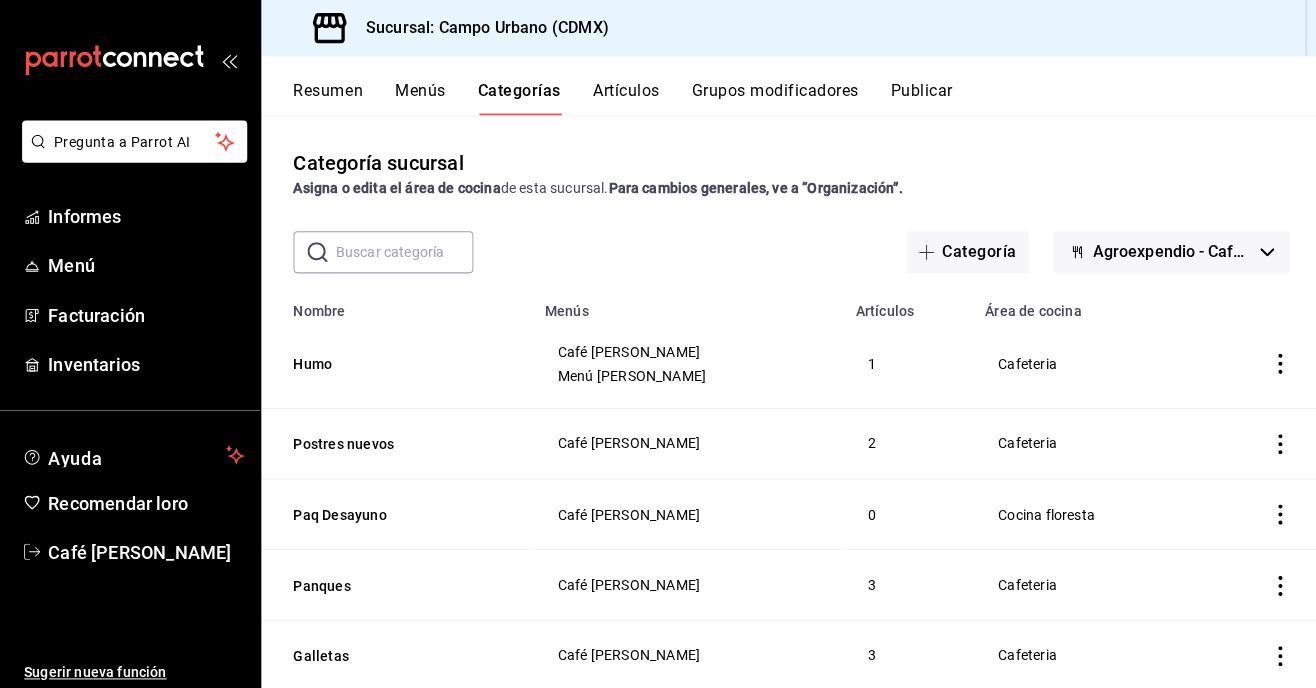 click on "1" at bounding box center (903, 362) 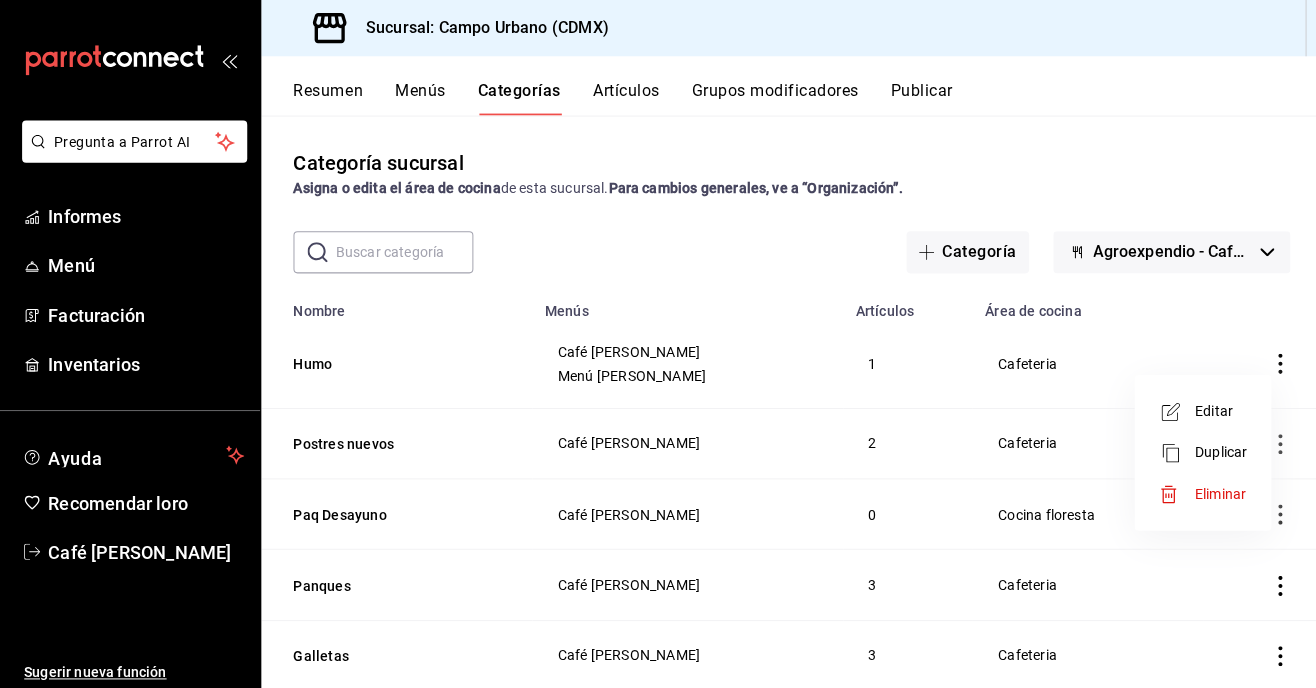 click on "Editar" at bounding box center [1208, 409] 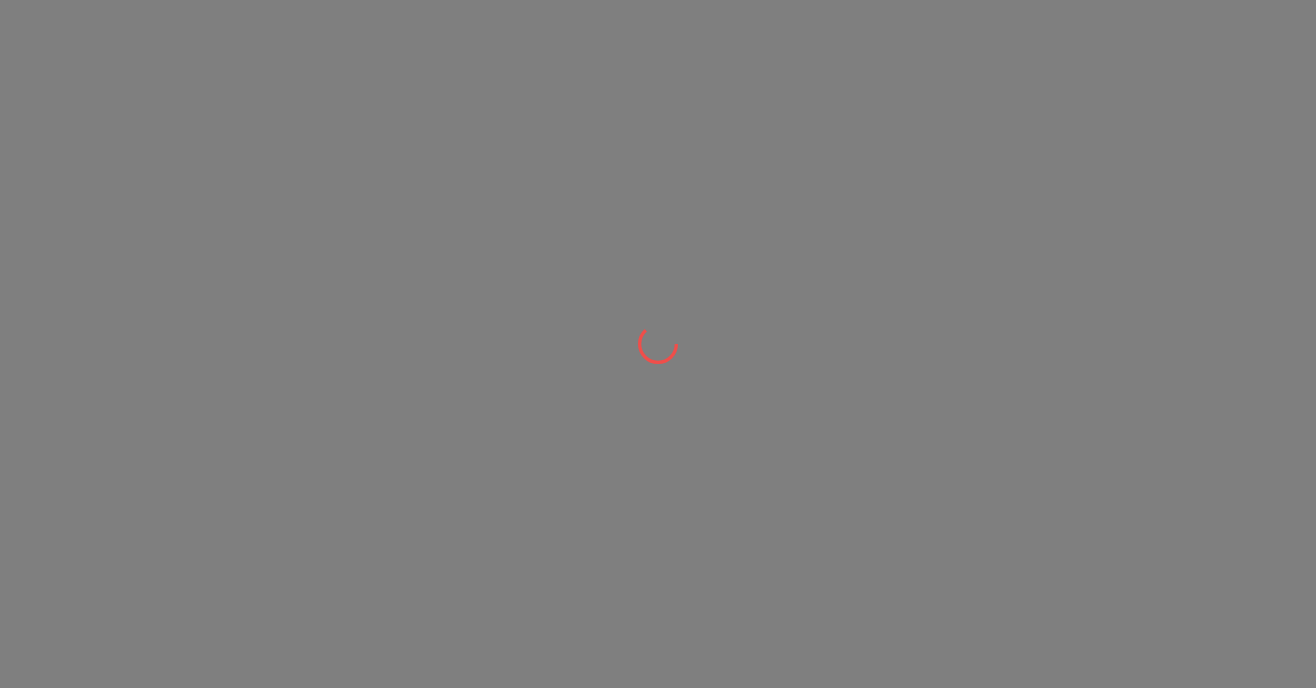scroll, scrollTop: 0, scrollLeft: 0, axis: both 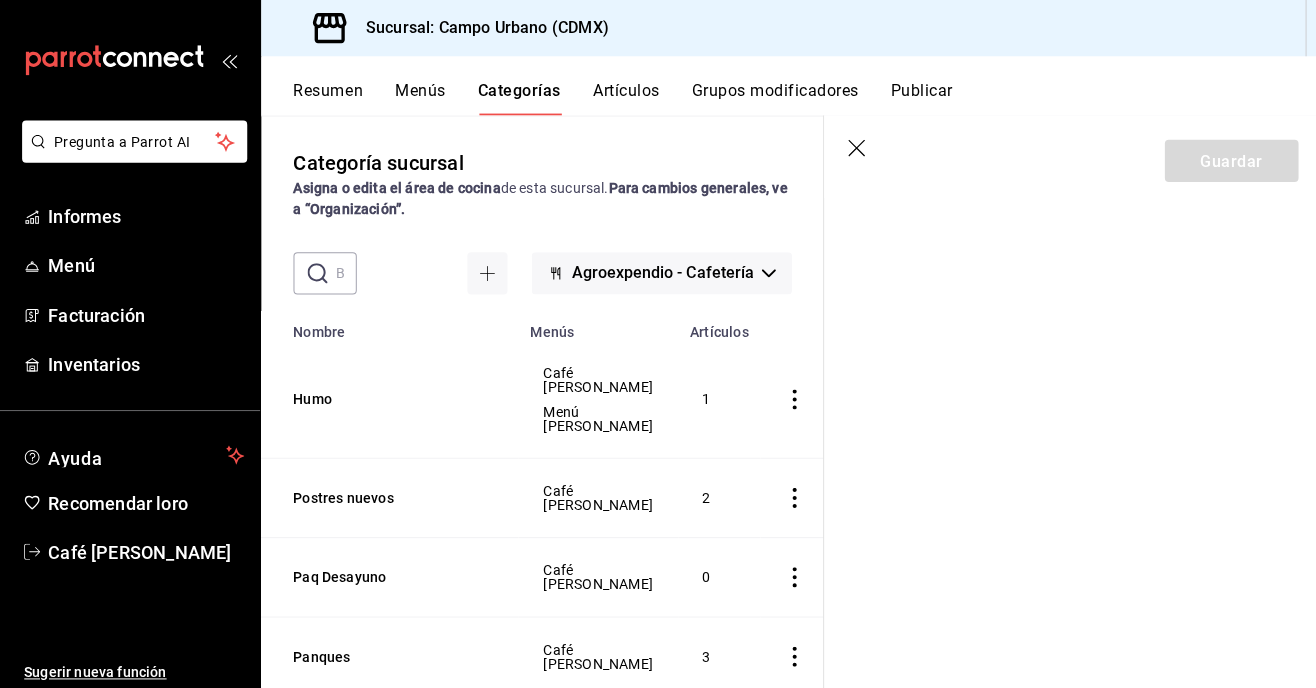 click 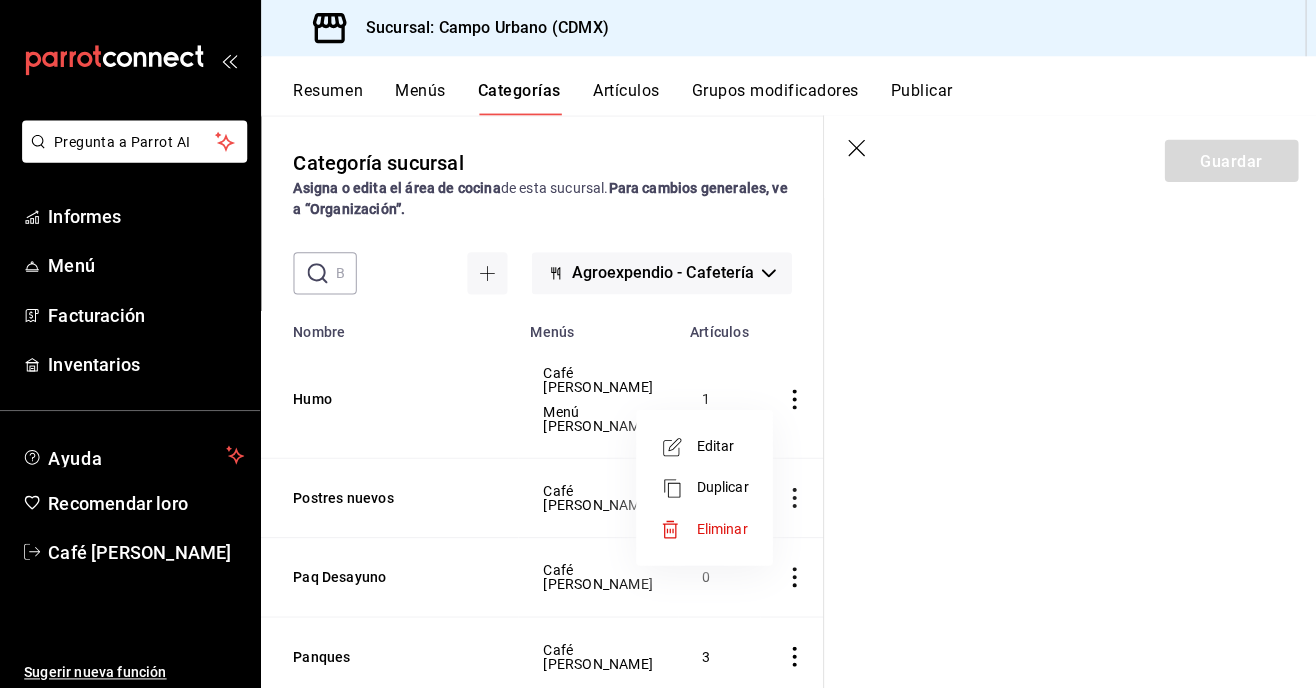 click on "Eliminar" at bounding box center (701, 526) 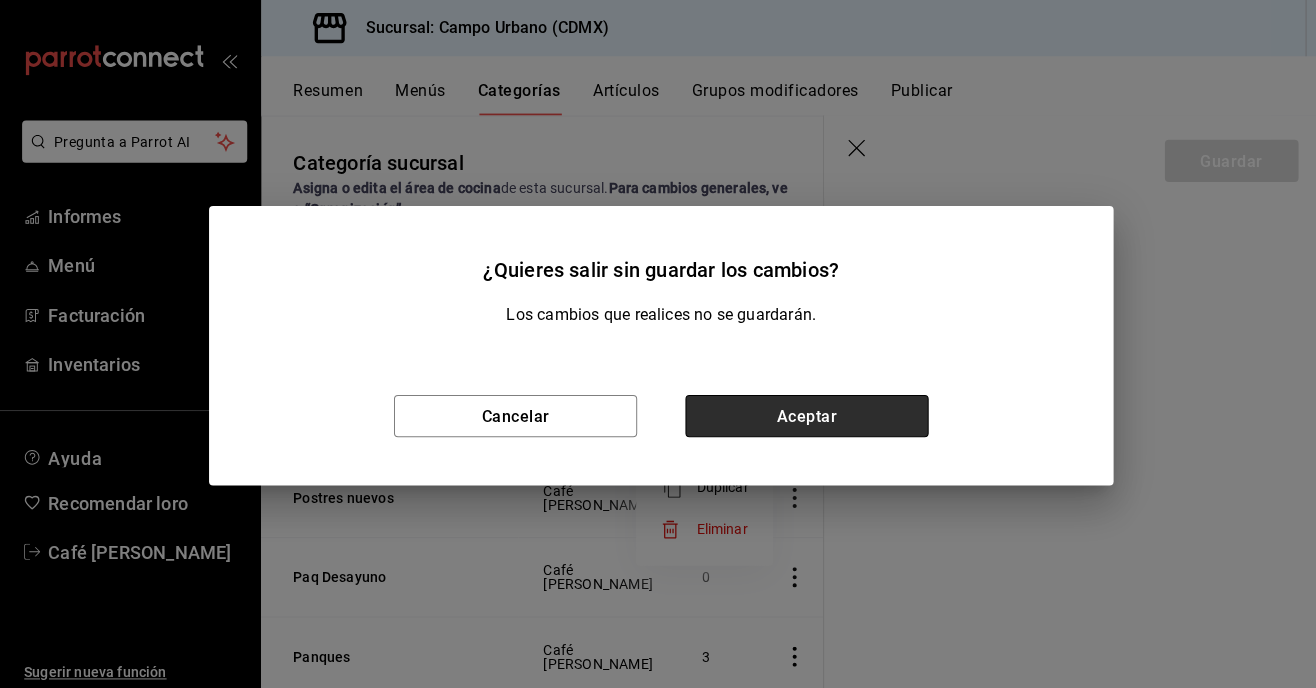 click on "Aceptar" at bounding box center (803, 414) 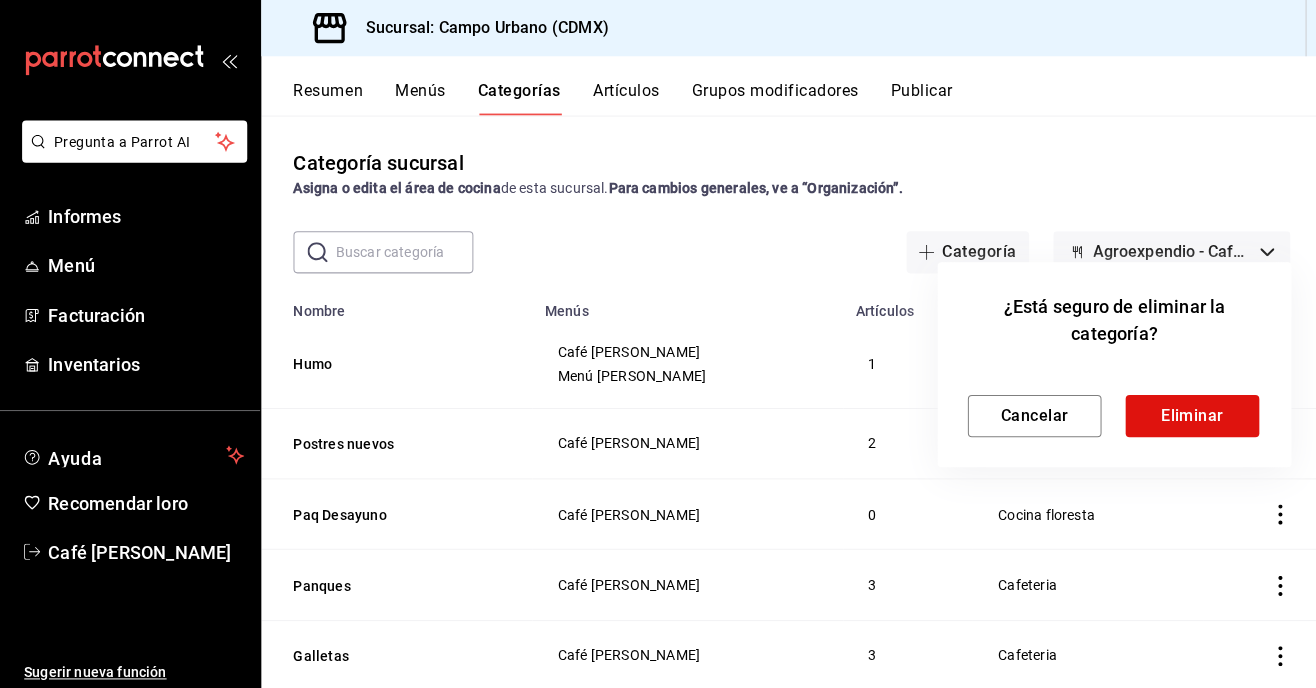 scroll, scrollTop: 0, scrollLeft: 0, axis: both 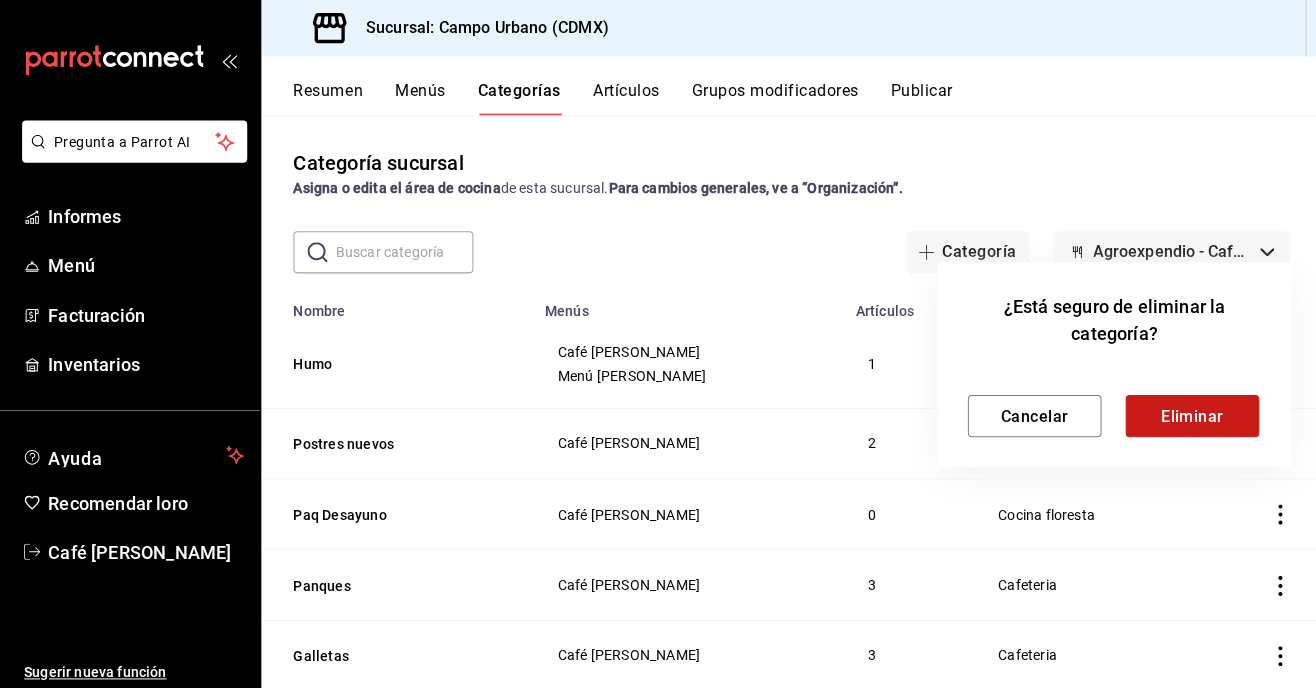 click on "Eliminar" at bounding box center [1186, 413] 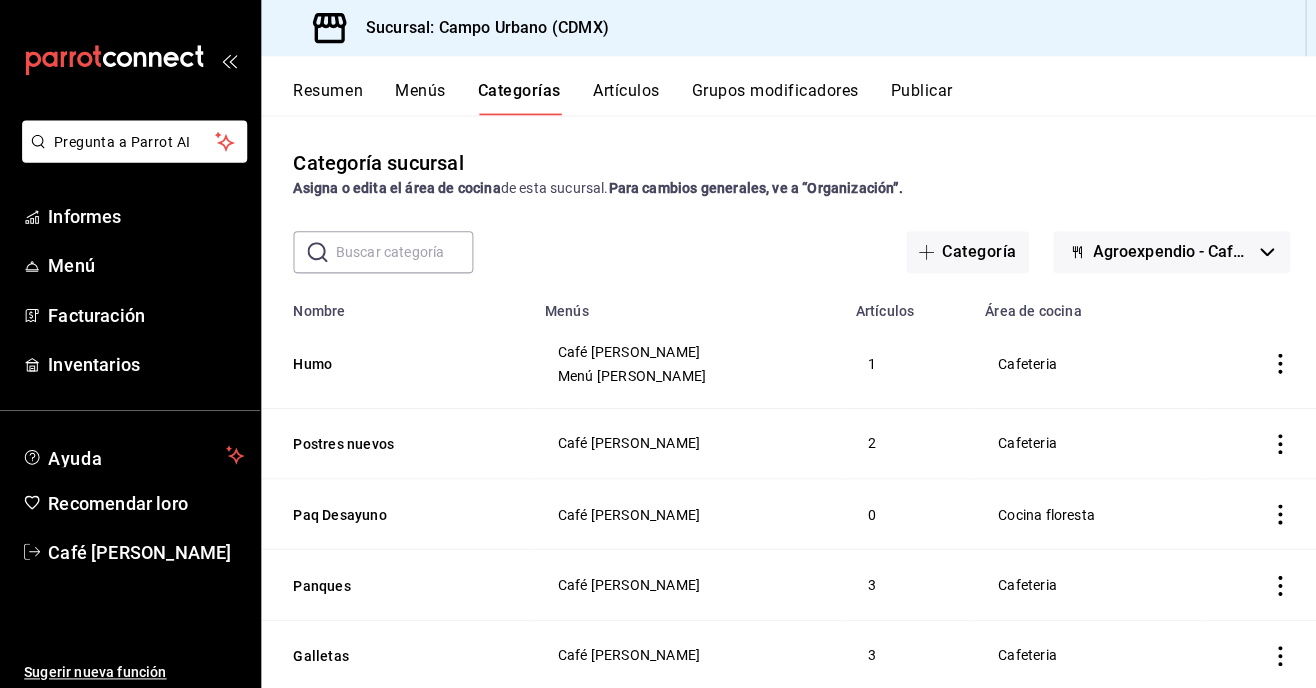 click 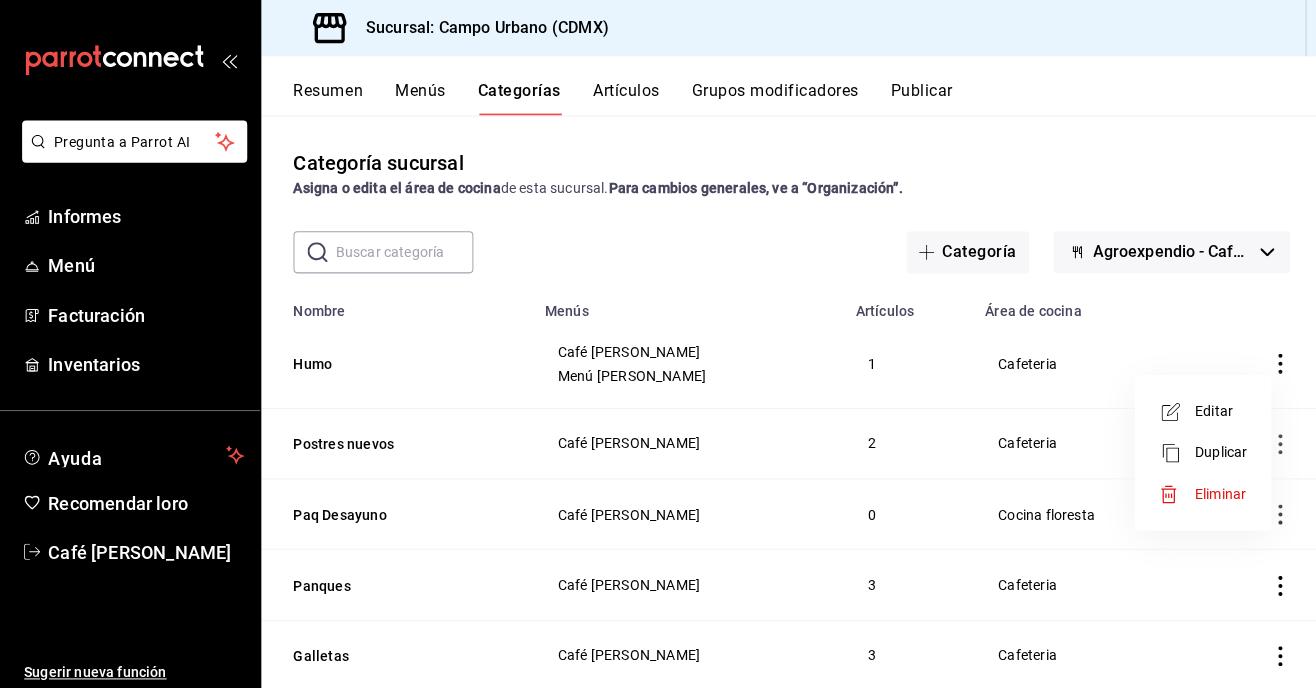 click on "Editar" at bounding box center (1197, 409) 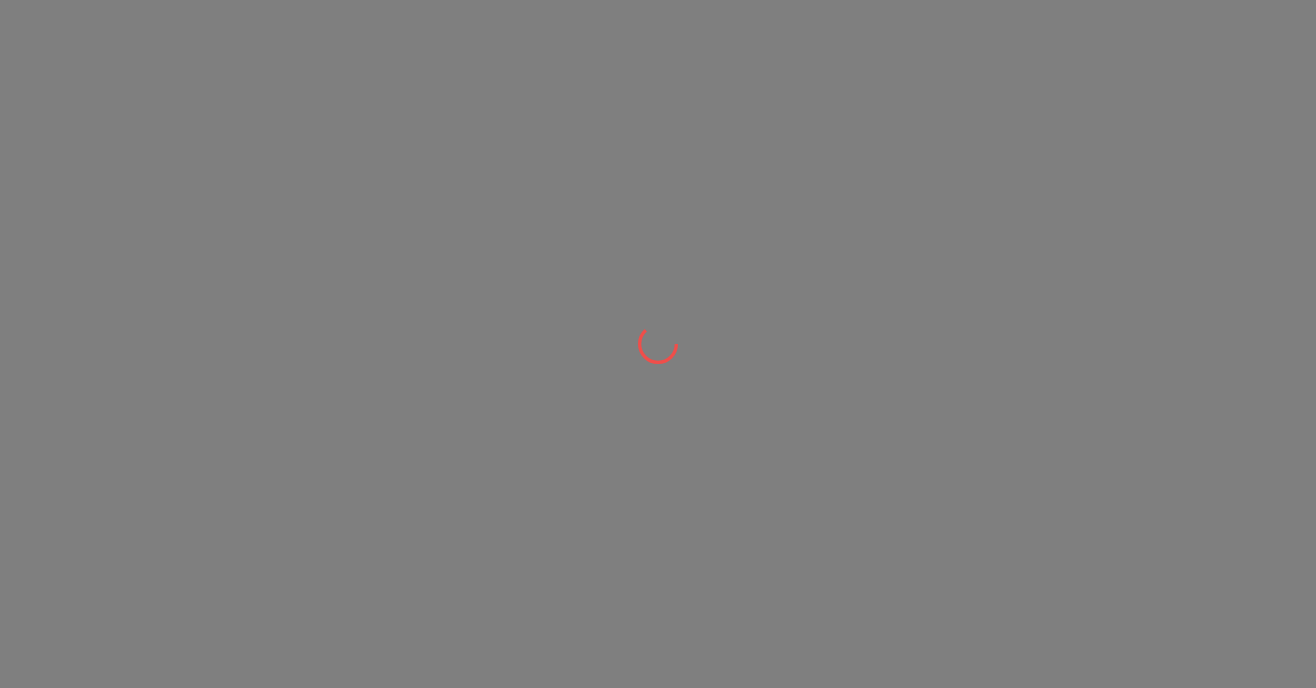 scroll, scrollTop: 0, scrollLeft: 0, axis: both 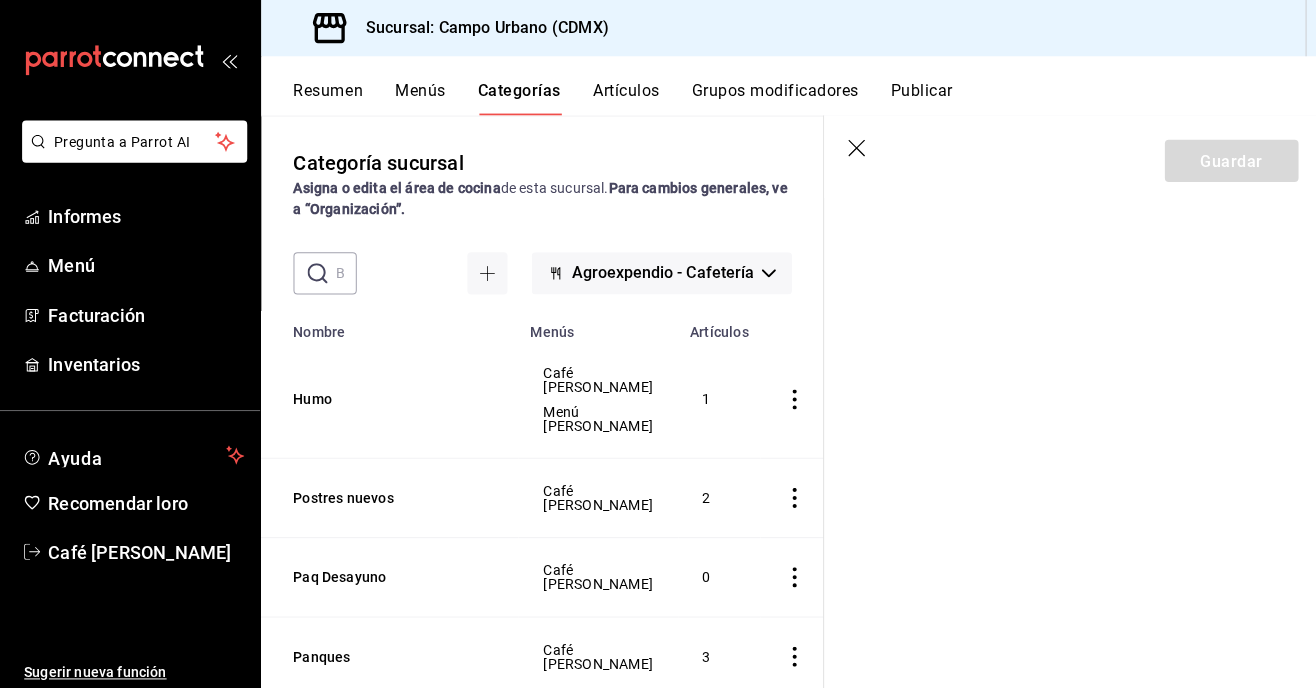 click 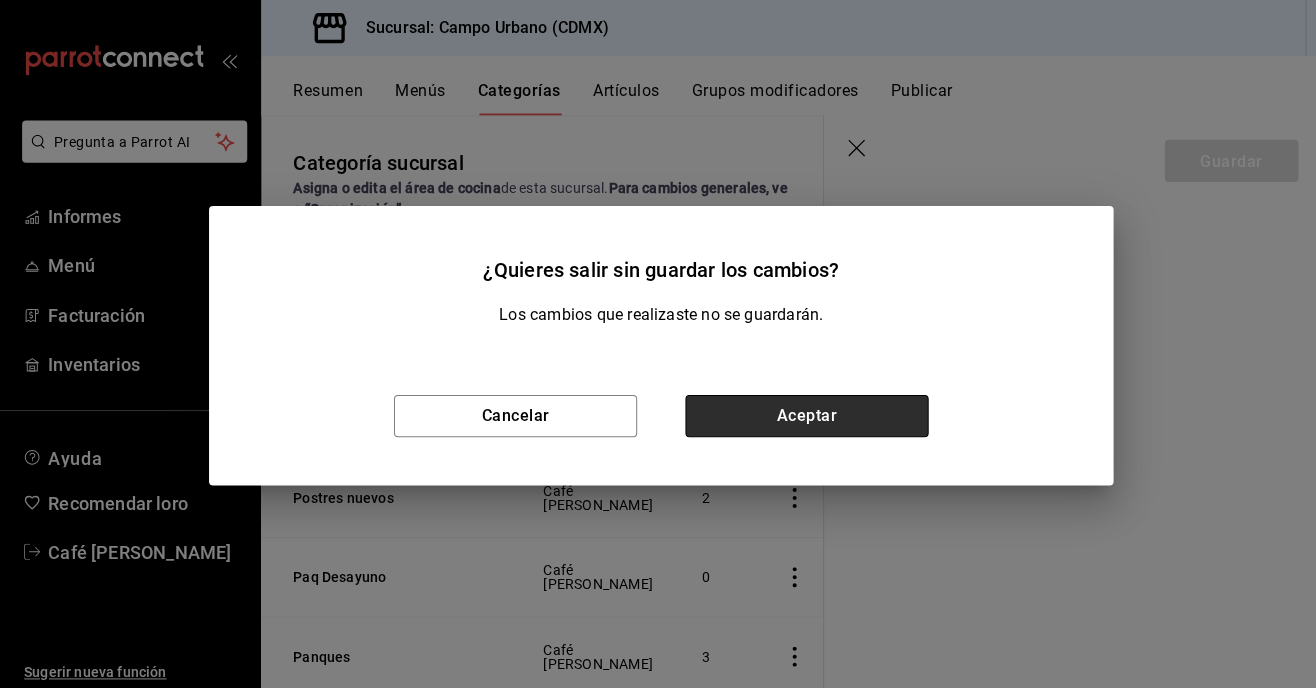 click on "Aceptar" at bounding box center (803, 414) 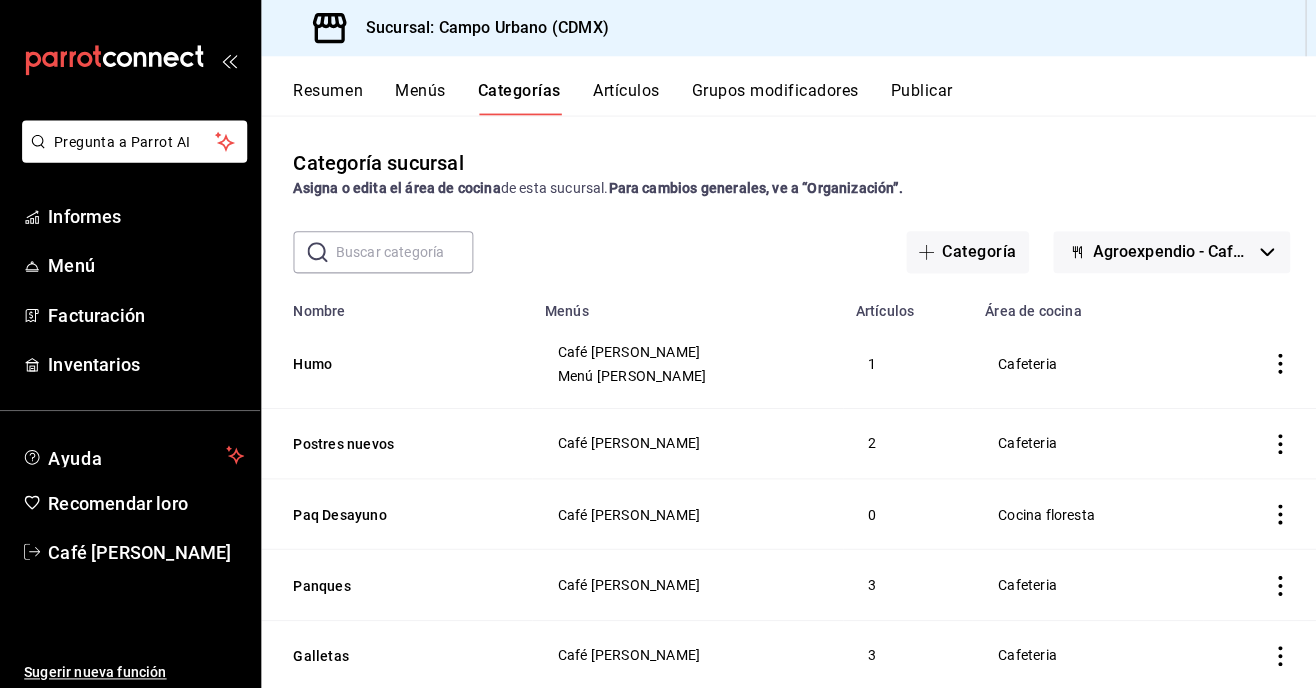 click on "Publicar" at bounding box center (917, 97) 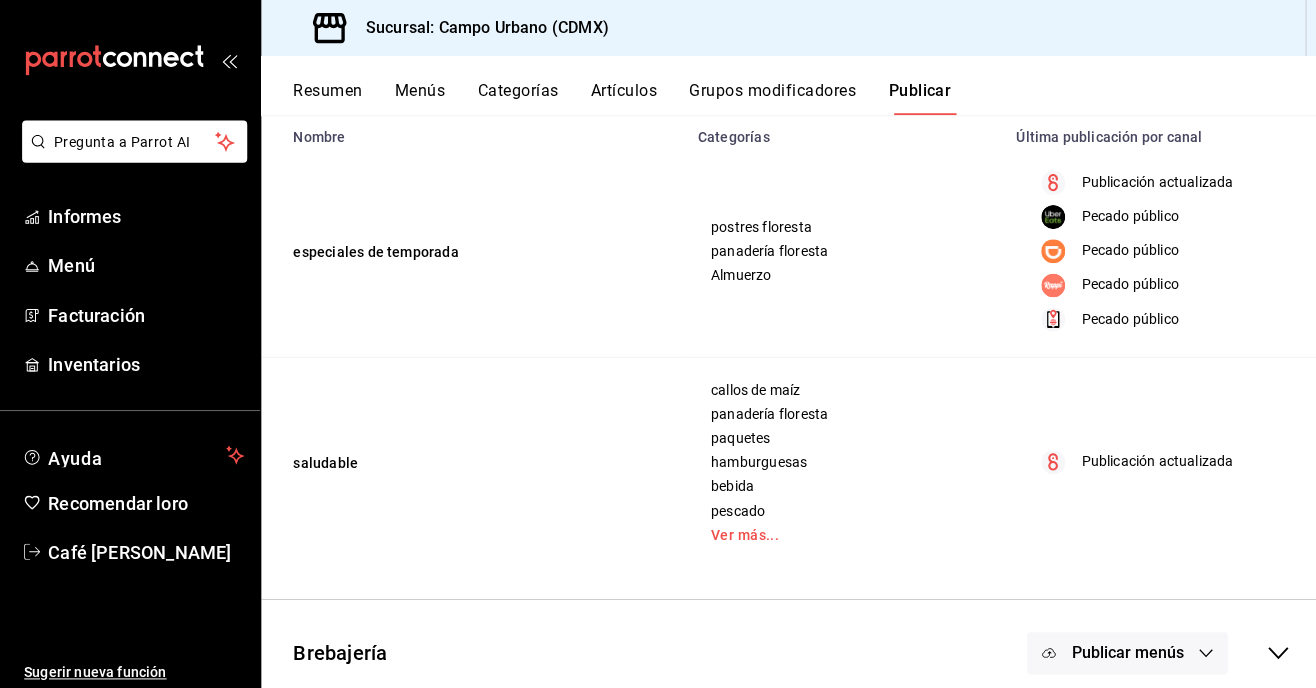 scroll, scrollTop: 214, scrollLeft: 0, axis: vertical 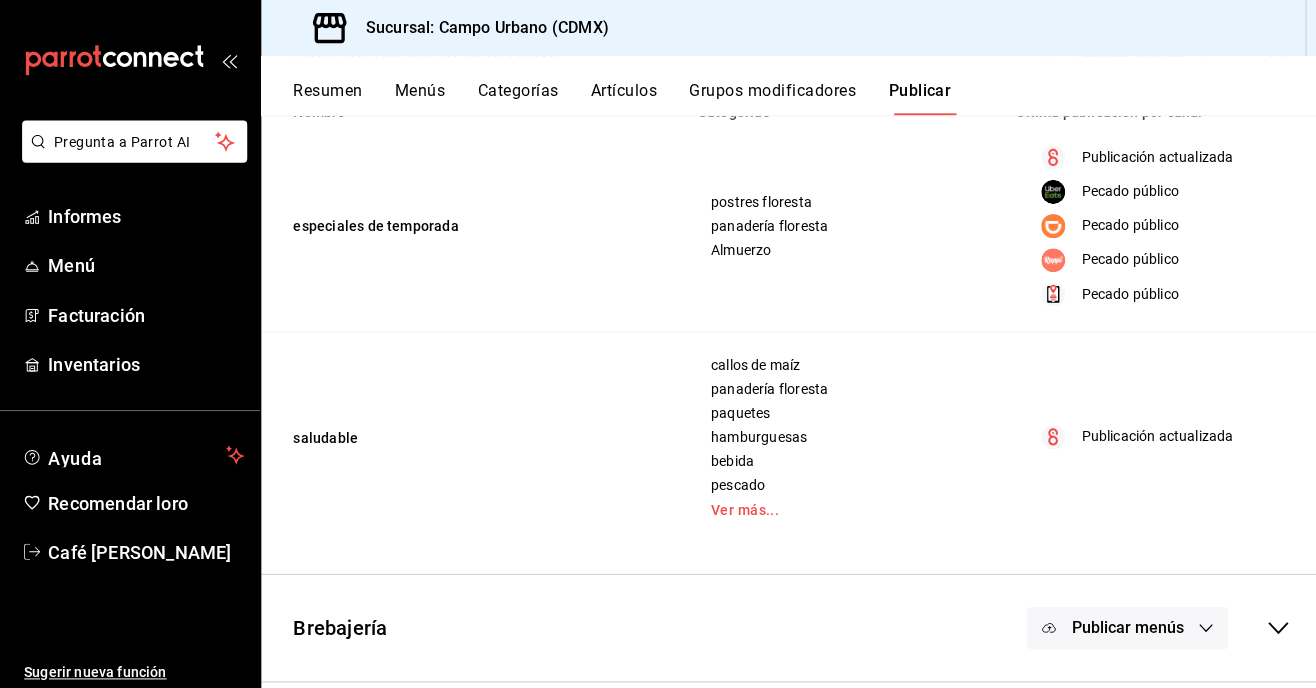 click 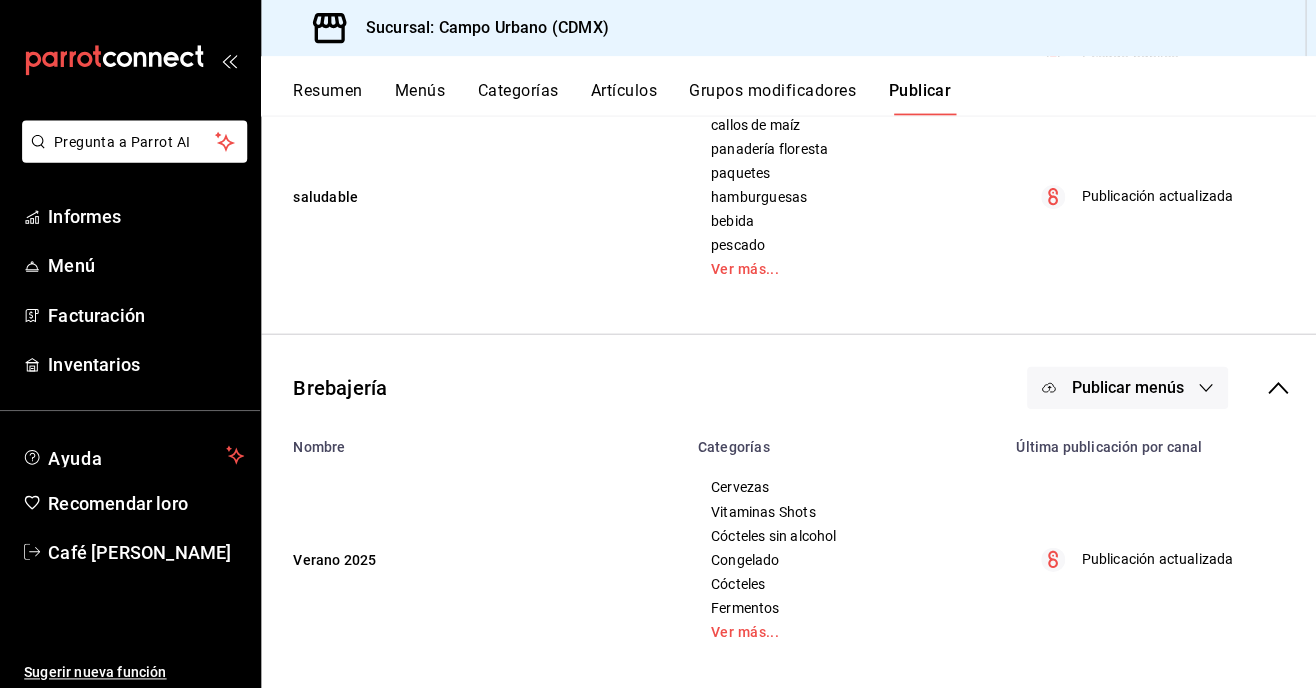 scroll, scrollTop: 469, scrollLeft: 0, axis: vertical 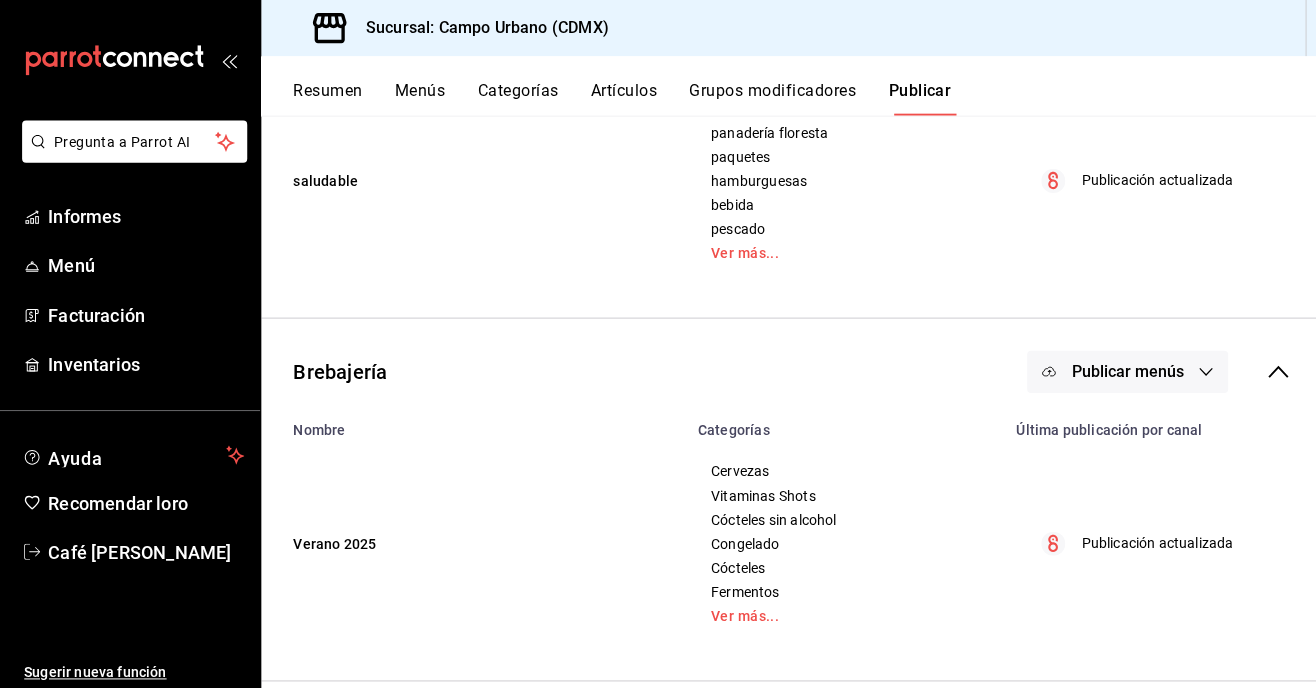 click on "Publicar menús" at bounding box center (1122, 370) 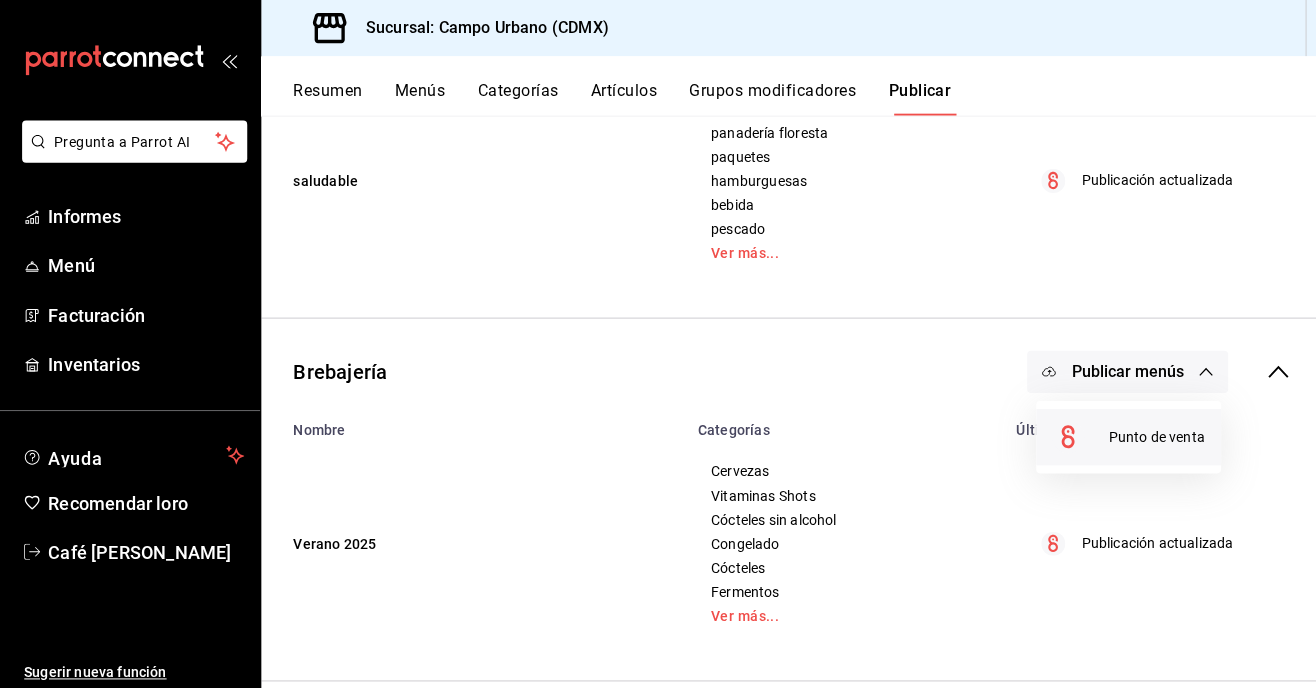 click on "Punto de venta" at bounding box center [1123, 435] 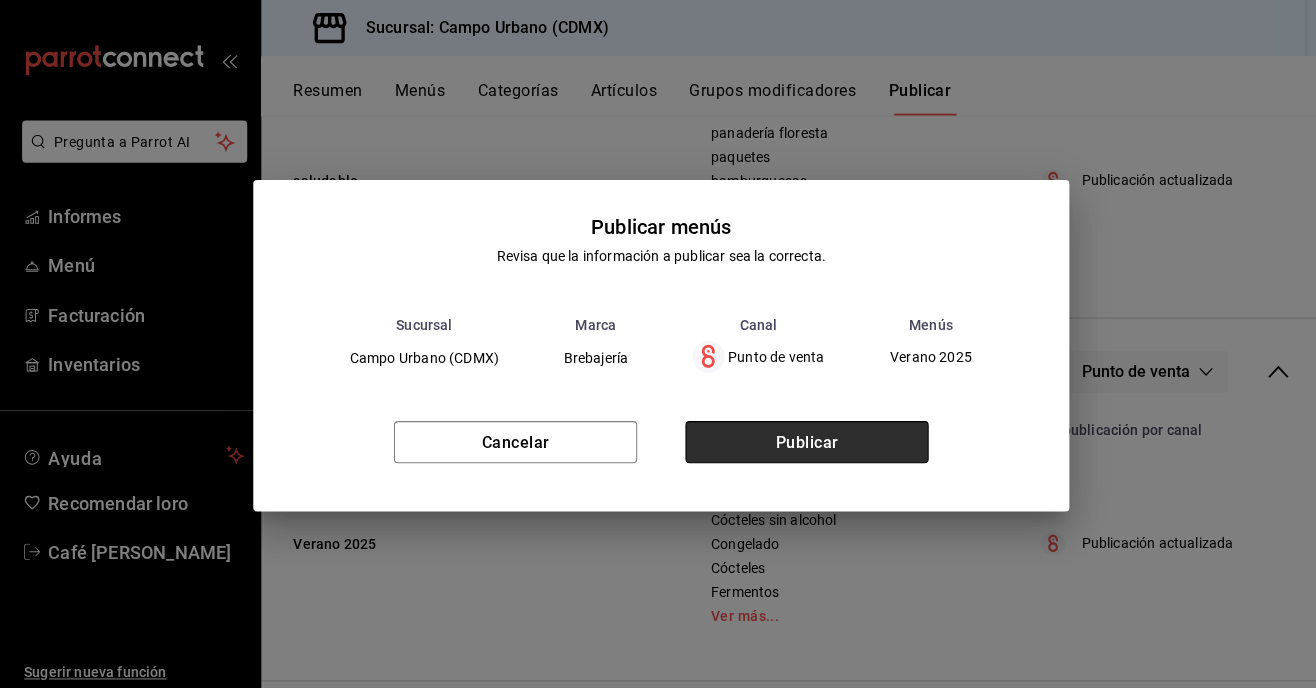 click on "Publicar" at bounding box center [803, 440] 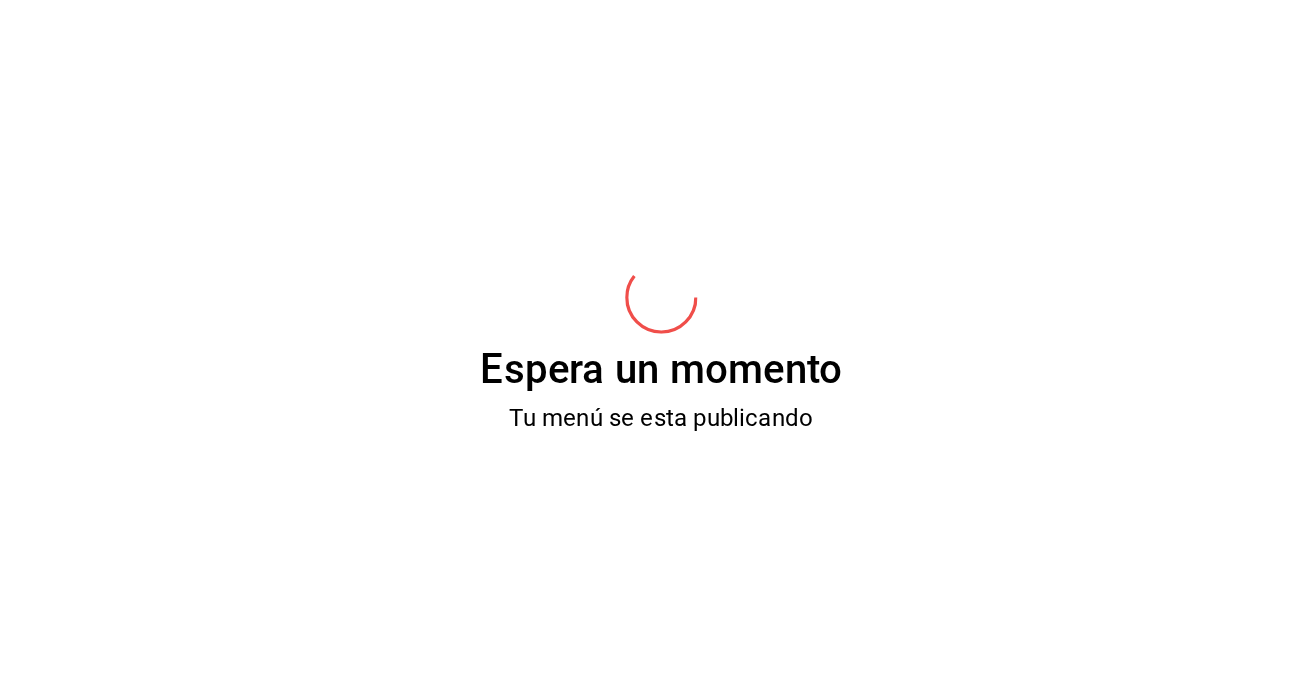 click on "Espera un momento Tu menú se esta publicando" at bounding box center [658, 344] 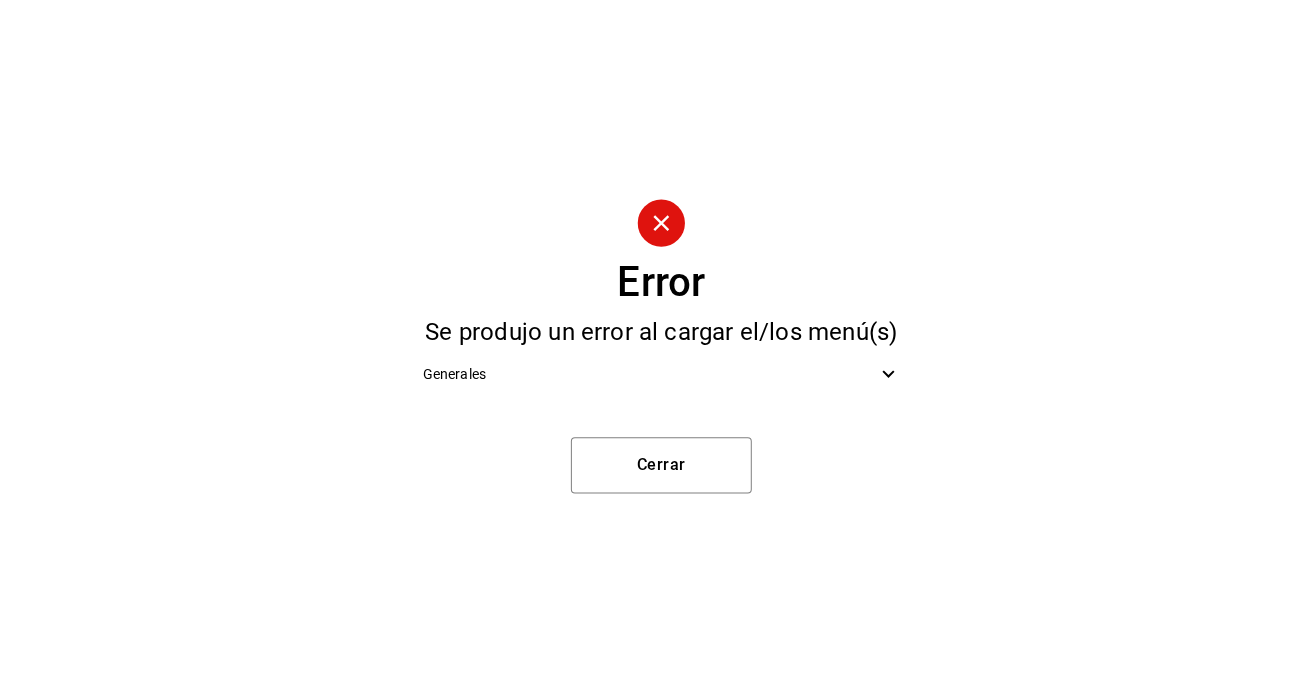 click on "Generales" at bounding box center [657, 372] 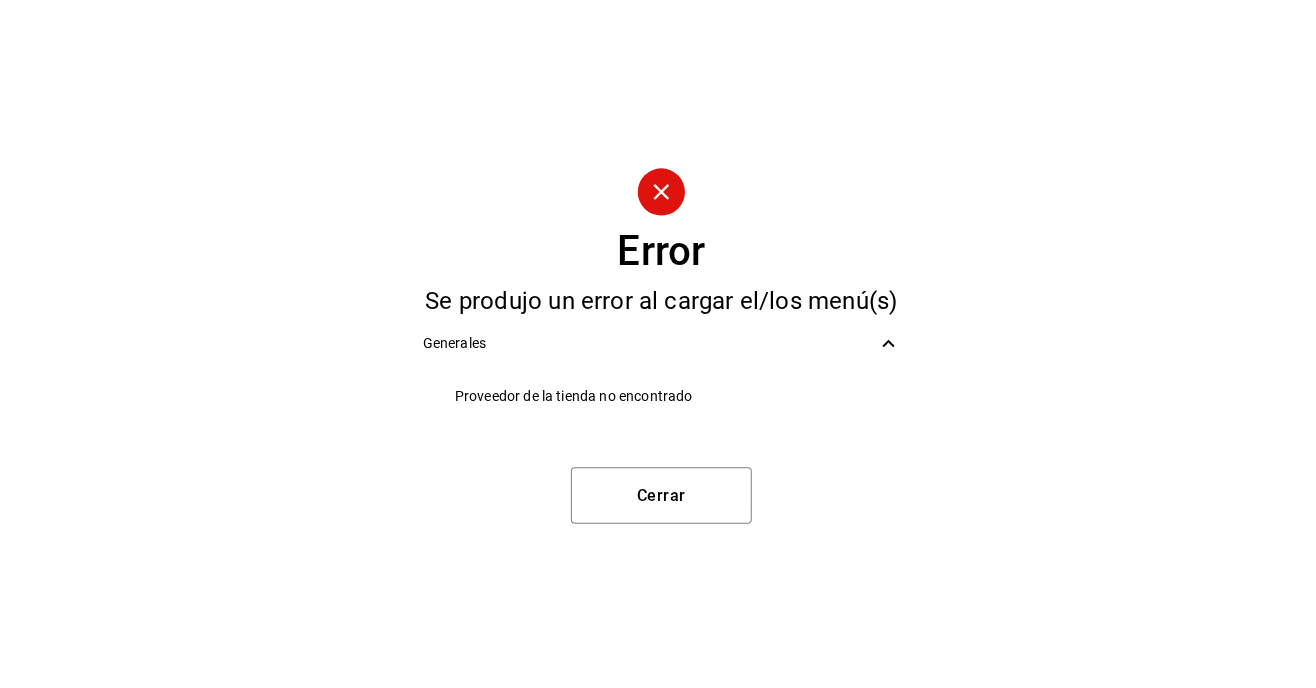 click on "Proveedor de la tienda no encontrado" at bounding box center (657, 394) 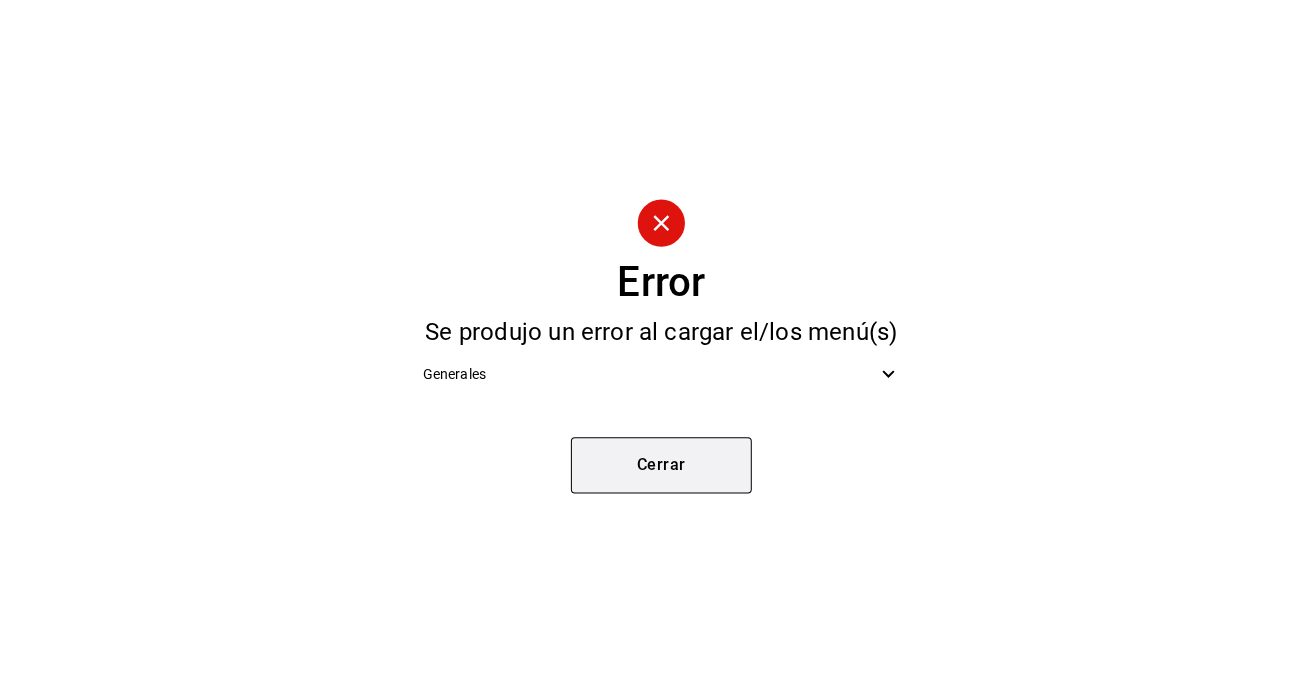 click on "Cerrar" at bounding box center [658, 463] 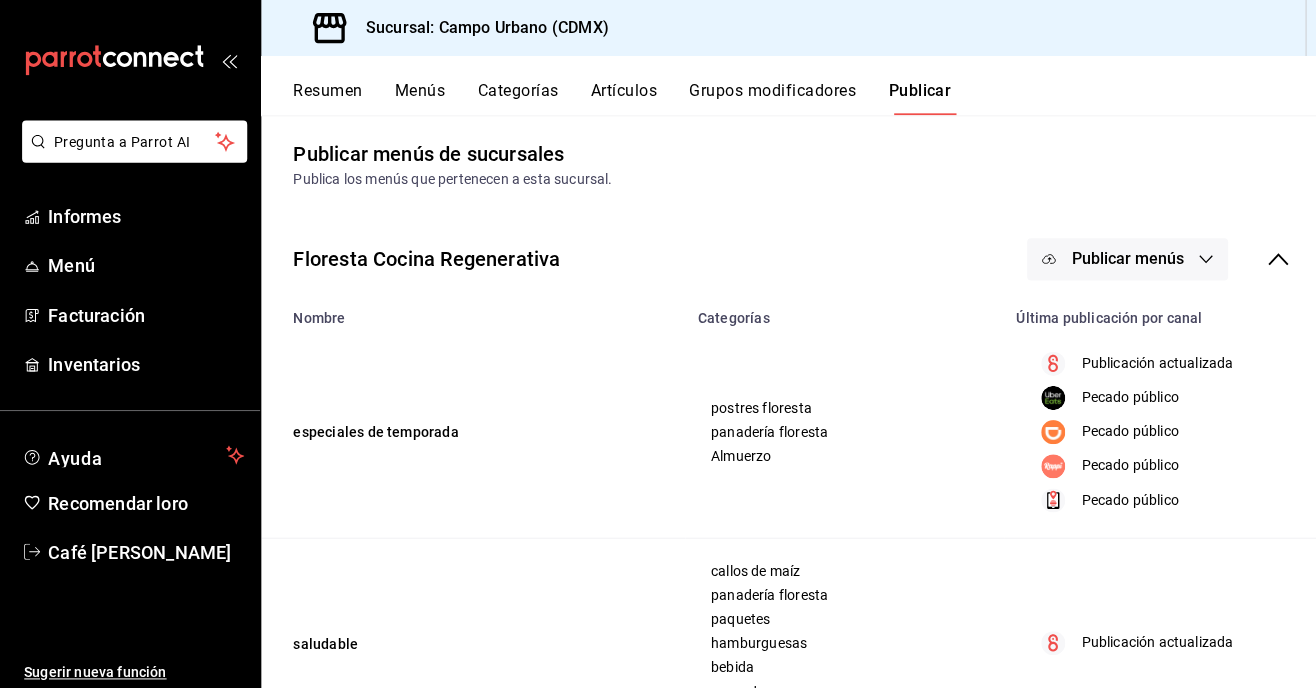 scroll, scrollTop: 0, scrollLeft: 0, axis: both 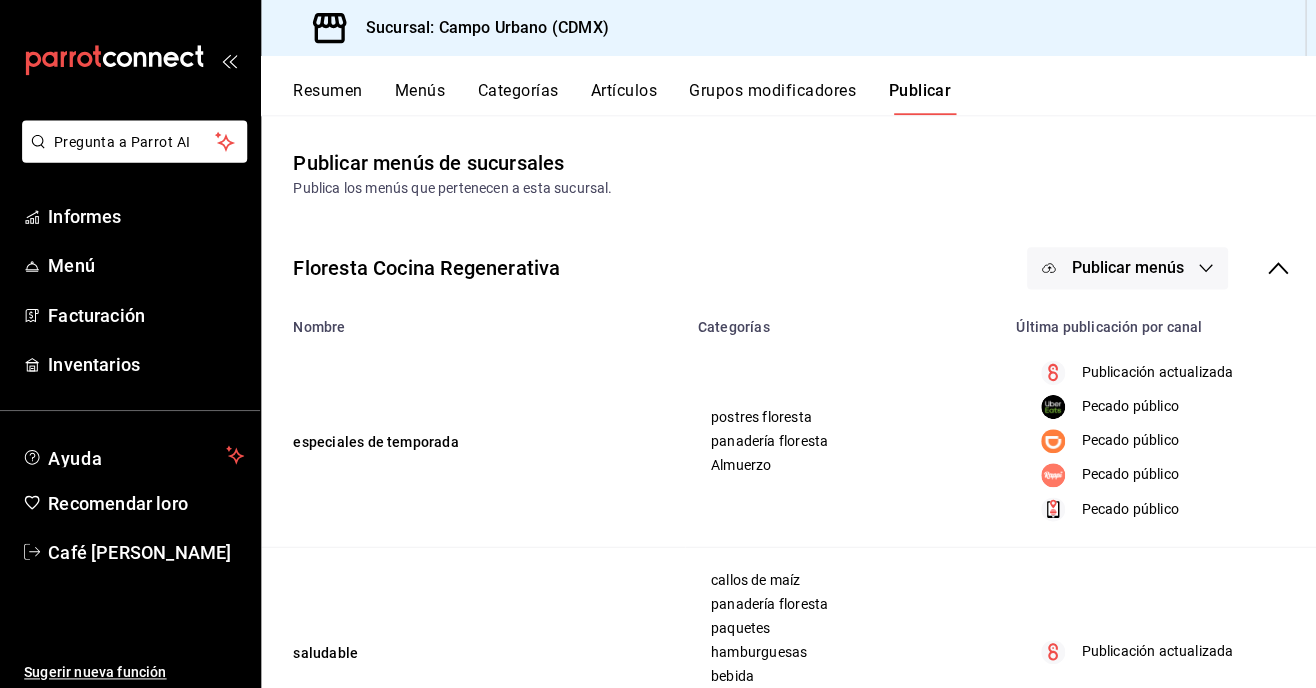 click on "Resumen" at bounding box center [326, 97] 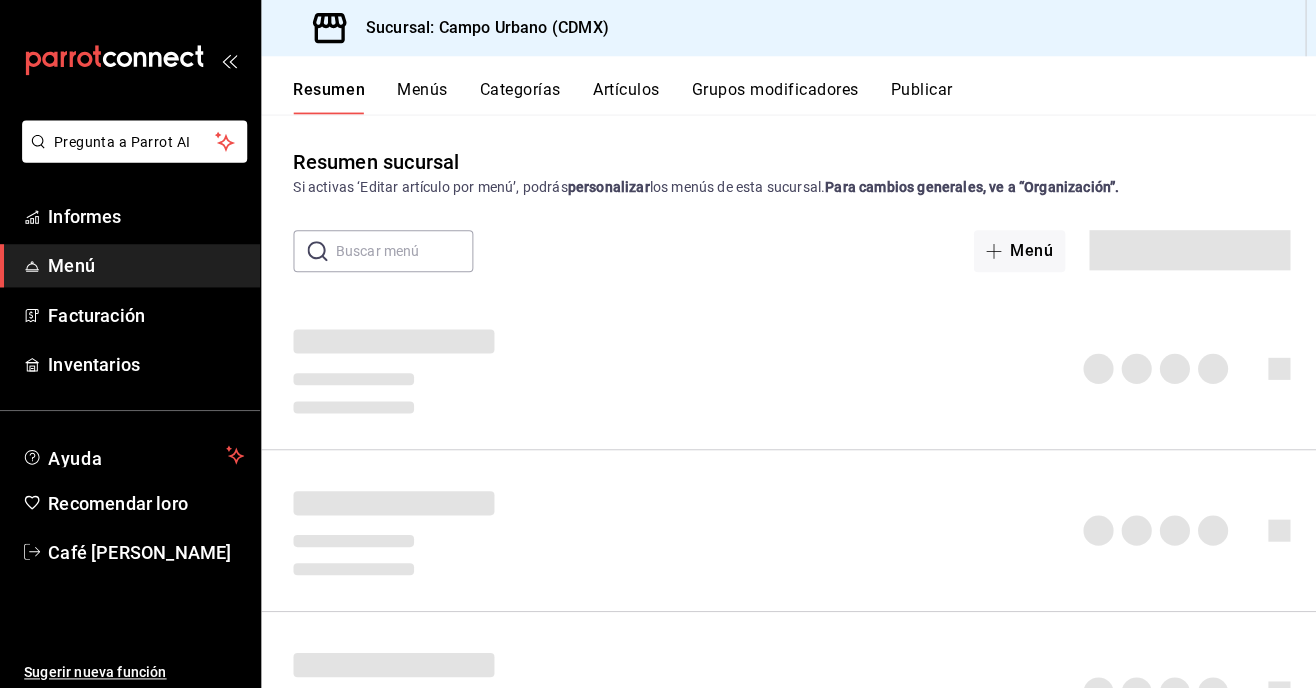 click on "Artículos" at bounding box center [623, 97] 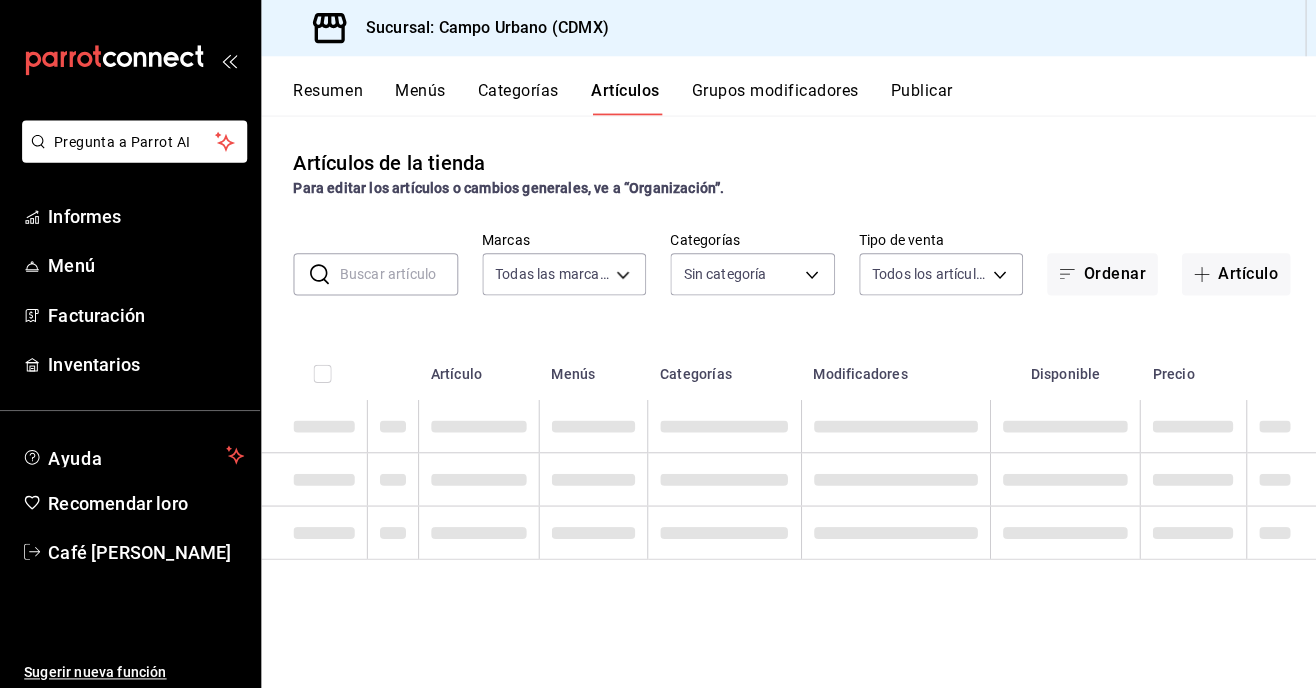 type on "f2e5bddf-476e-49d4-87ae-66ec6013e618,ebe00a7c-5dab-4e87-933b-f4517ba5e88c,3940b3c9-d4d6-48c3-8756-46d8d5e51d0c" 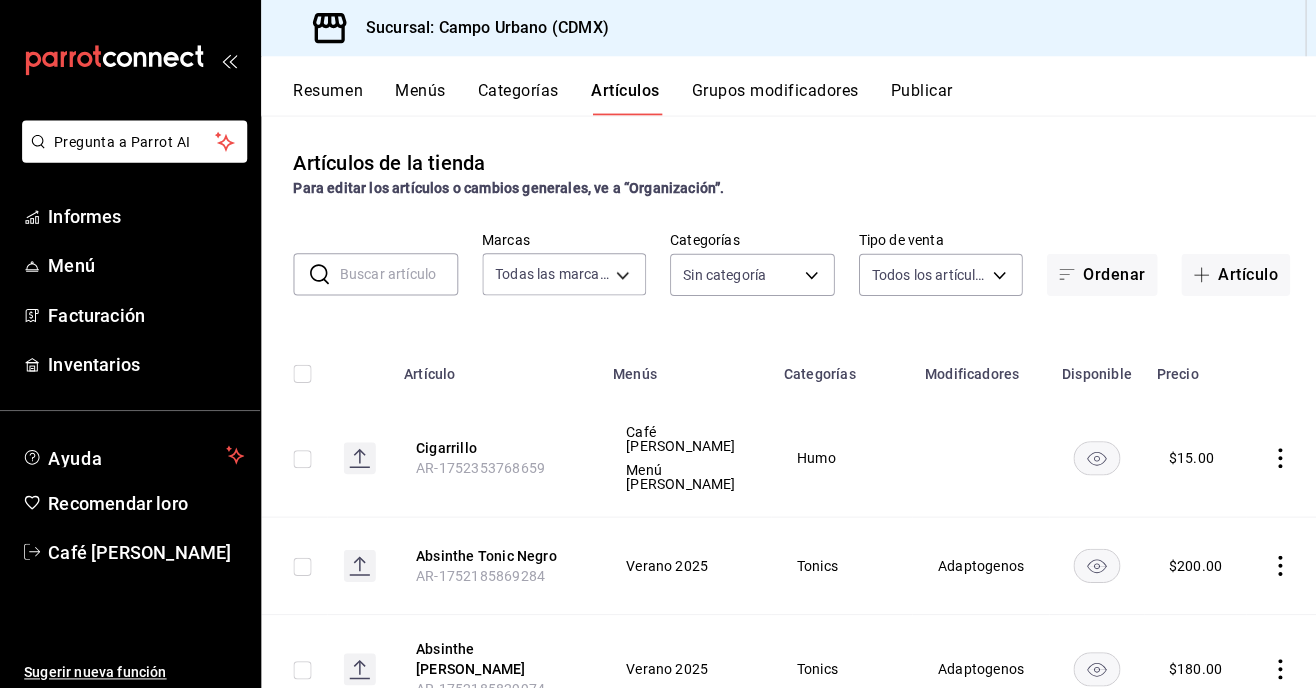 type on "2a40bb16-7b01-4a2d-a655-03e9f0feb254,7fc765bb-efc9-4209-ad83-880a46297e31,8ba8661f-059b-4c01-9f26-f9f011128beb,4e0394c0-bcd5-49e9-80c4-c15c09d31041,9b2bf8a1-3496-4e9b-93be-81fbe30df529,75a7d720-24c9-4780-87c8-22b28817d52d,cee9d450-8789-41c5-af5f-a909f309699c,4575d5c2-9743-430d-8e3b-de9c36625e4c,9f921add-ffe6-49c9-83af-5b64af47588d,923e233e-5629-4730-8a66-711f88e9ba78,b8e1e98e-8814-40c1-a0ad-74247d4ae72f,771fbcac-c1ce-46e3-a58c-afad59f221e1,5da8ee83-2c8e-41a4-b0b6-7c55023cbad4,bef69078-893c-4b65-96ad-e441fc83a1c5,d336b500-5176-4de0-a29f-0231e4644189,283320e4-73b3-4873-9616-99e5b3adb7df,d88bb414-367d-4332-ac12-4212451710a9,0e14fde0-b57e-4f26-9d74-001926d95281,25b7db41-058e-42d4-9f07-082424adcadf,c4d5c7ed-f35e-4dad-8c07-d85a3a1edf7a,bcebad8f-03fa-4d5b-8192-62e08d63d3be,53cfd7e6-fa86-42fa-812c-86424fdac6f9,8d0e2235-29b5-45f0-95f5-17fb6ef5930e,ff4c48a7-689a-429a-ad80-768cb3d0bb6b,2f10c1f4-369c-4e1a-9a93-76bfb12da380,8025fb76-06d1-48f8-b186-9d10264ff1a6,0cc06504-d773-4631-aaae-6c44084ff43b,073aab5c-dbab-43ad-ada..." 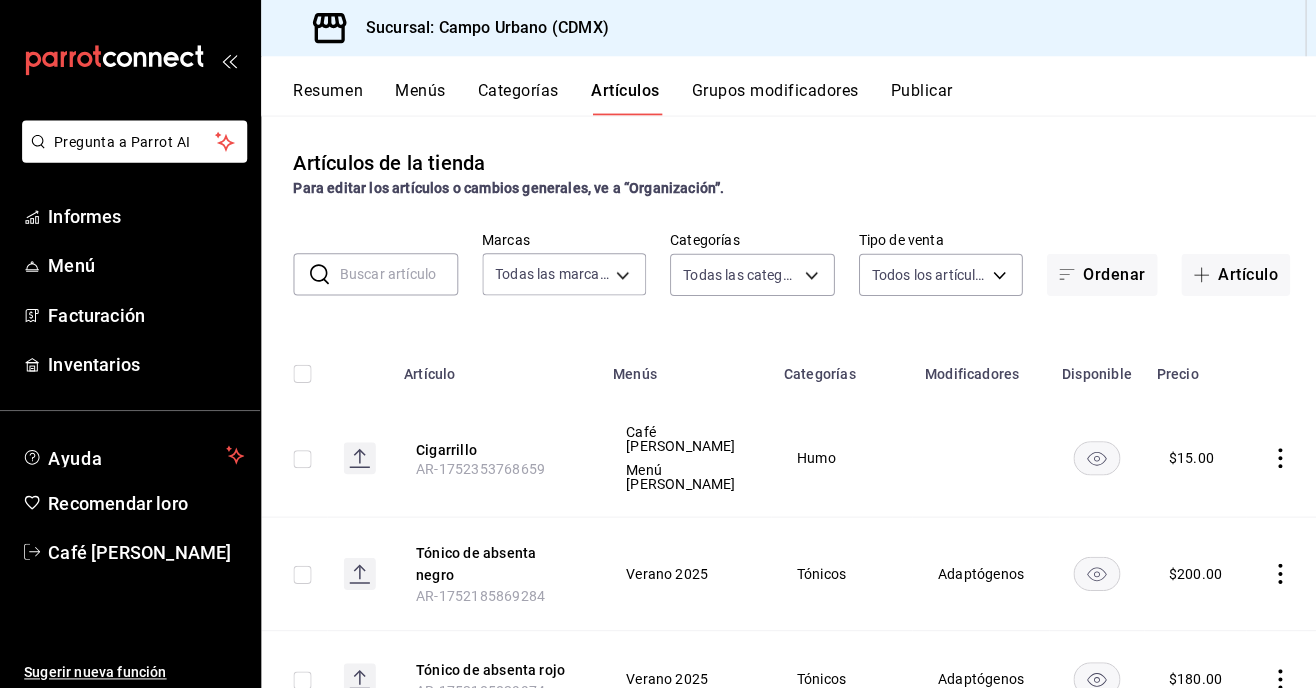 click 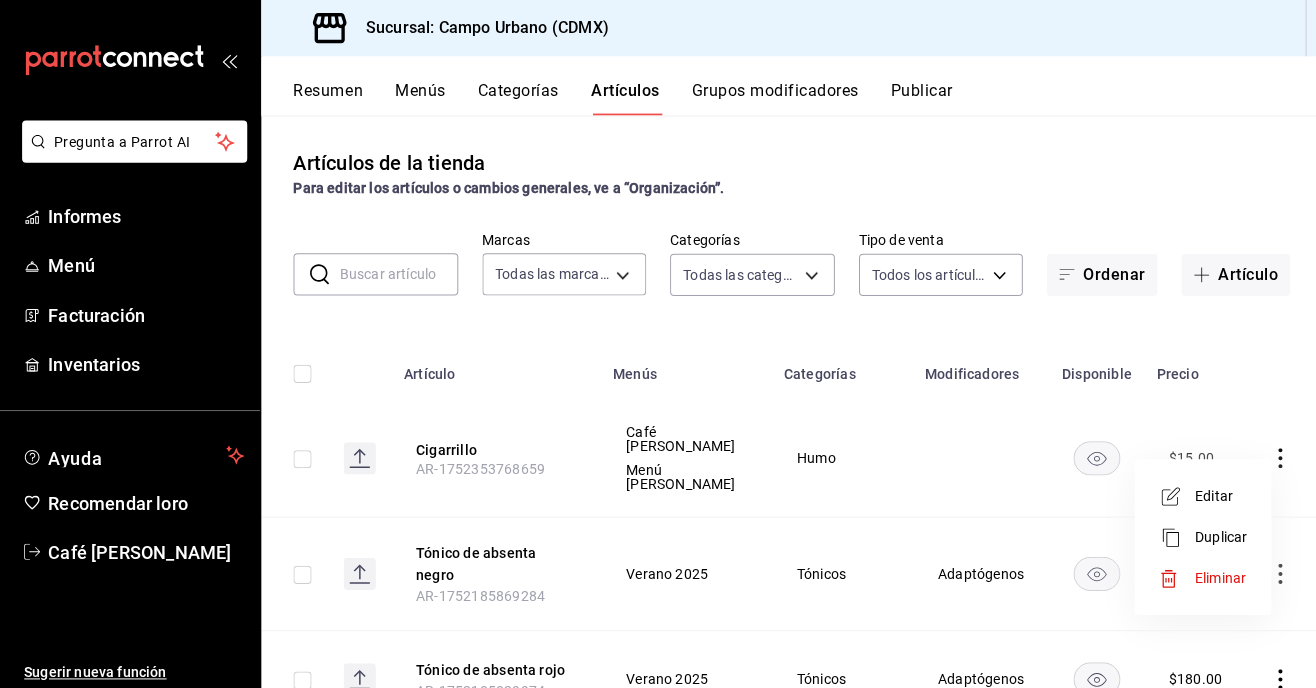 click on "Eliminar" at bounding box center [1214, 575] 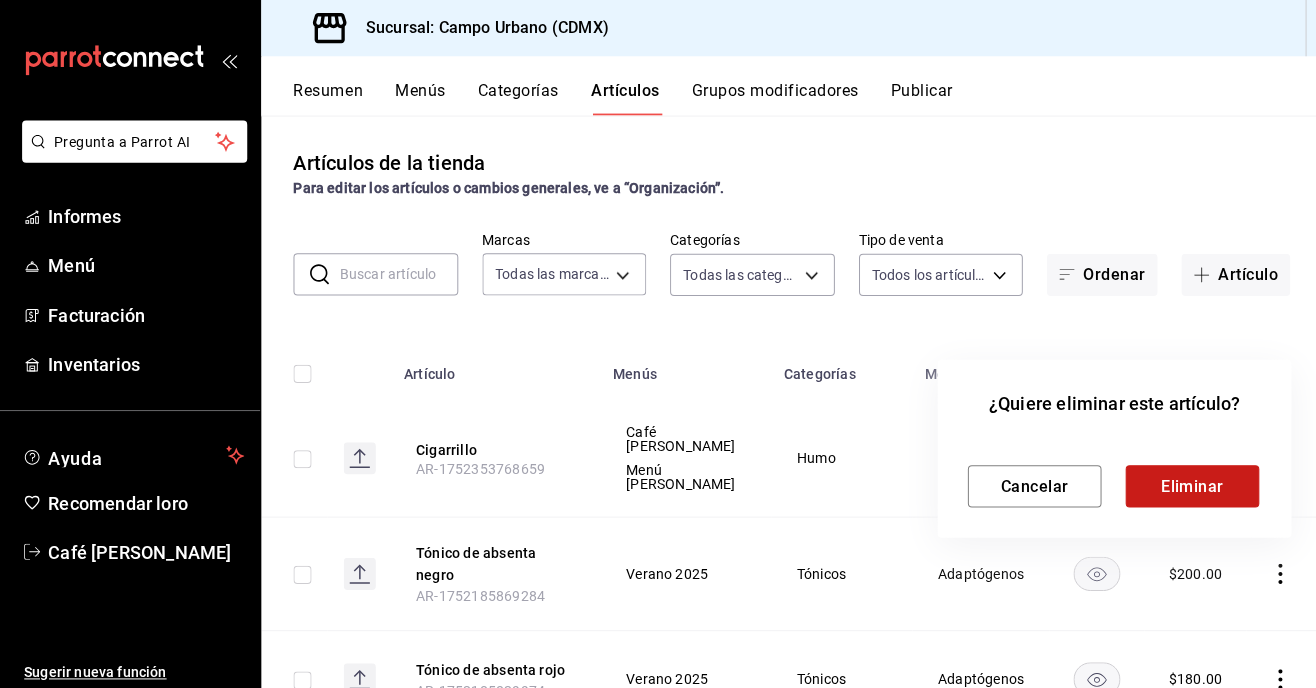 click on "Eliminar" at bounding box center [1186, 484] 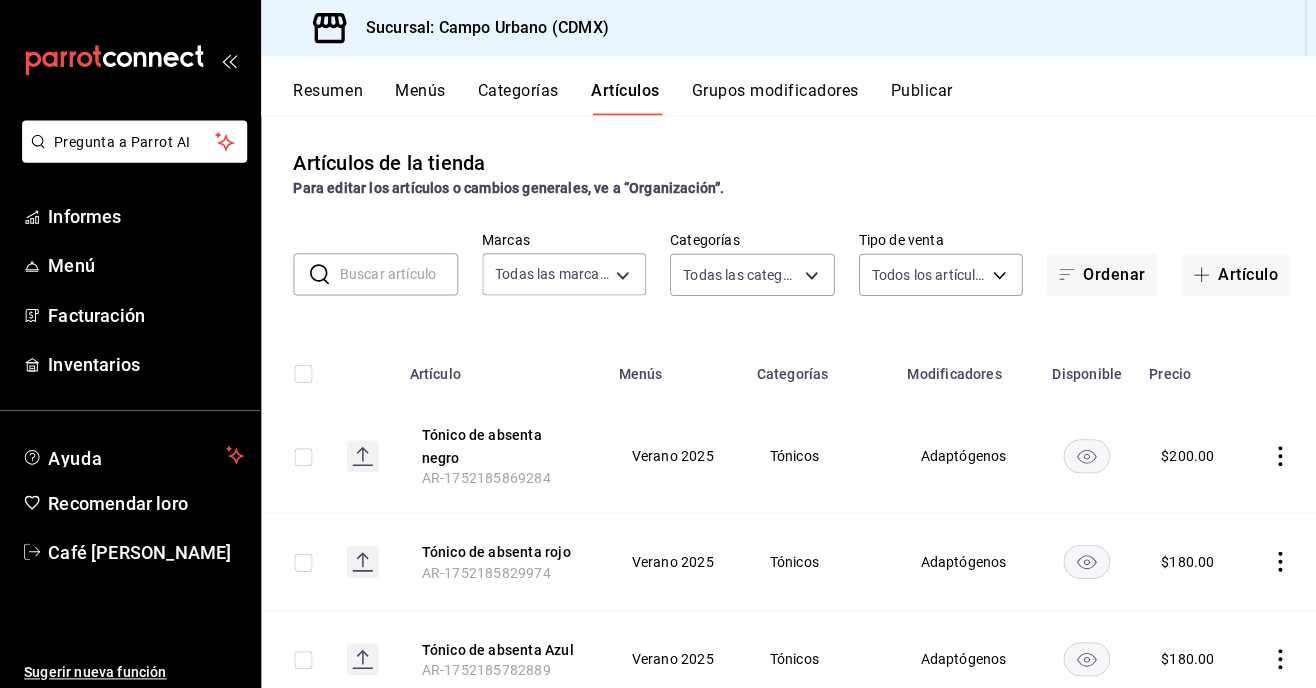 click on "Menús" at bounding box center (418, 90) 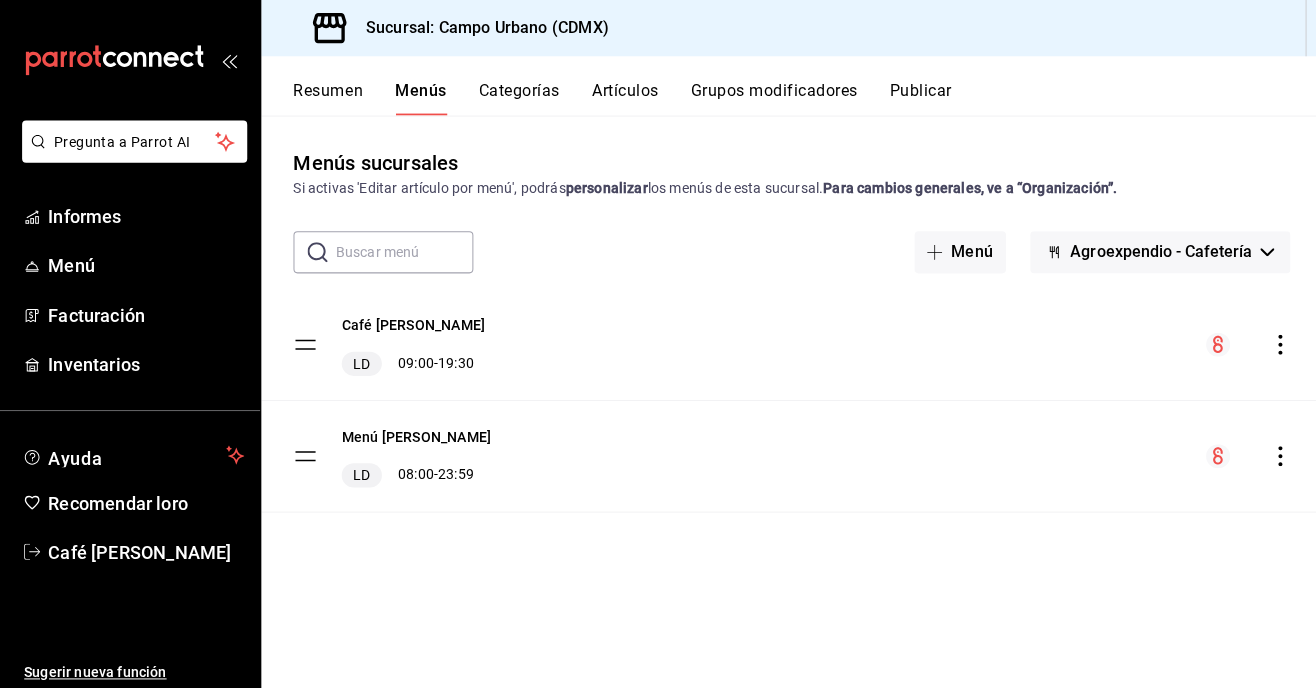 click on "Categorías" at bounding box center [517, 90] 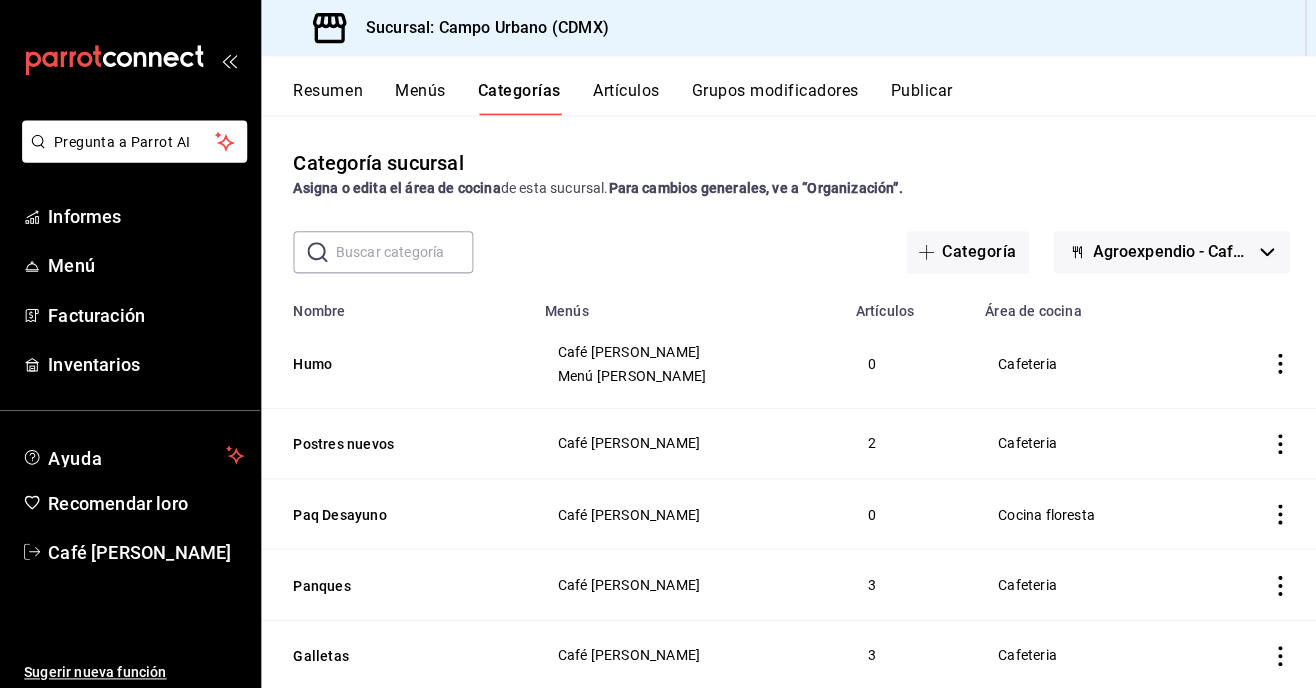 click 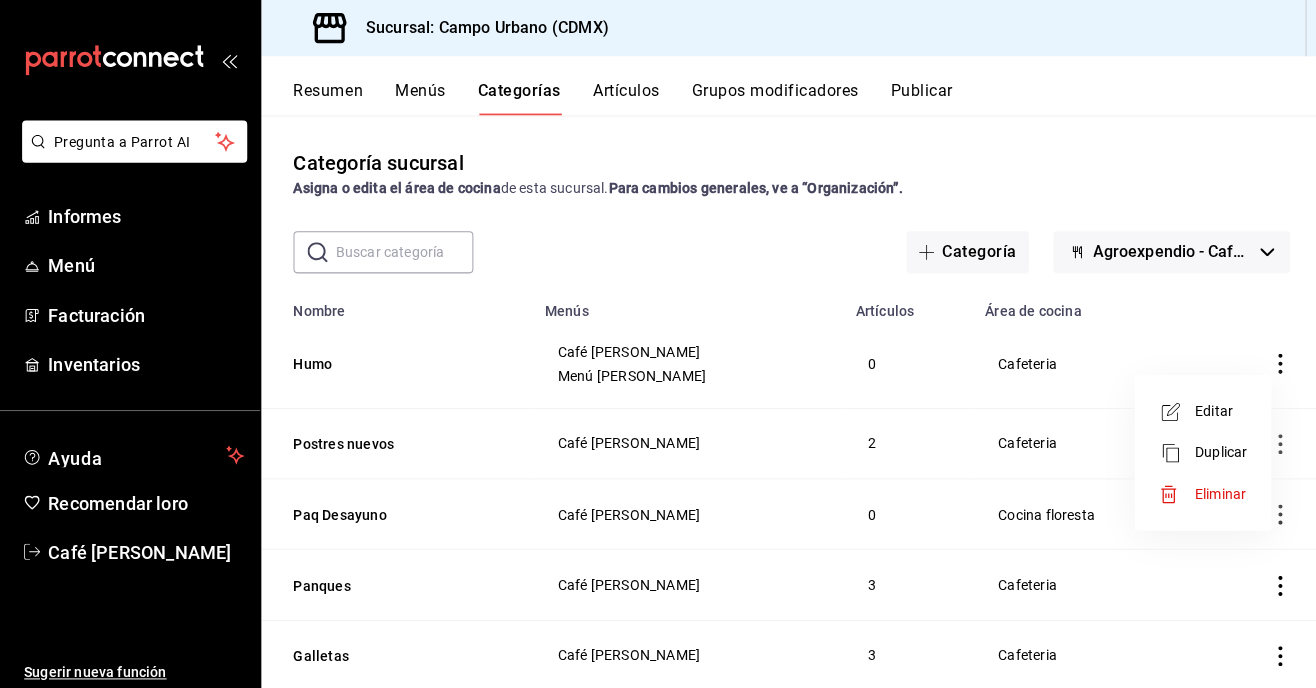 click on "Eliminar" at bounding box center [1214, 491] 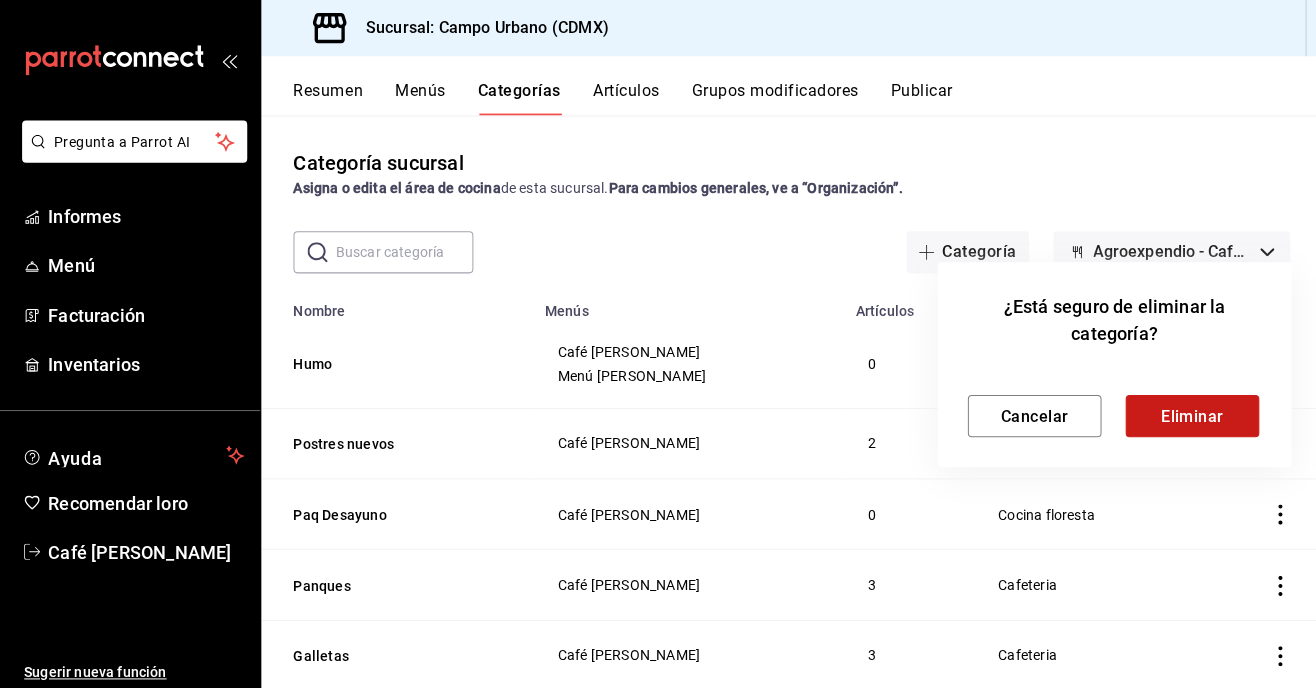 click on "Eliminar" at bounding box center (1186, 413) 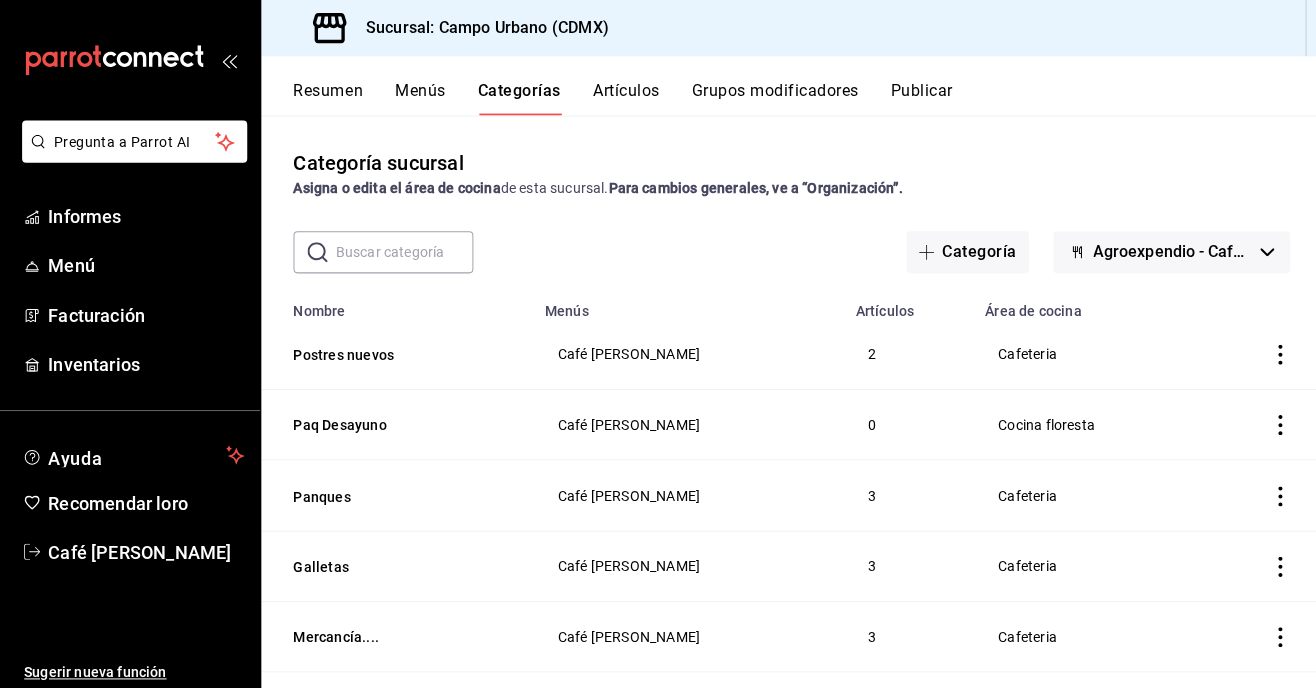 click on "Menús" at bounding box center (418, 90) 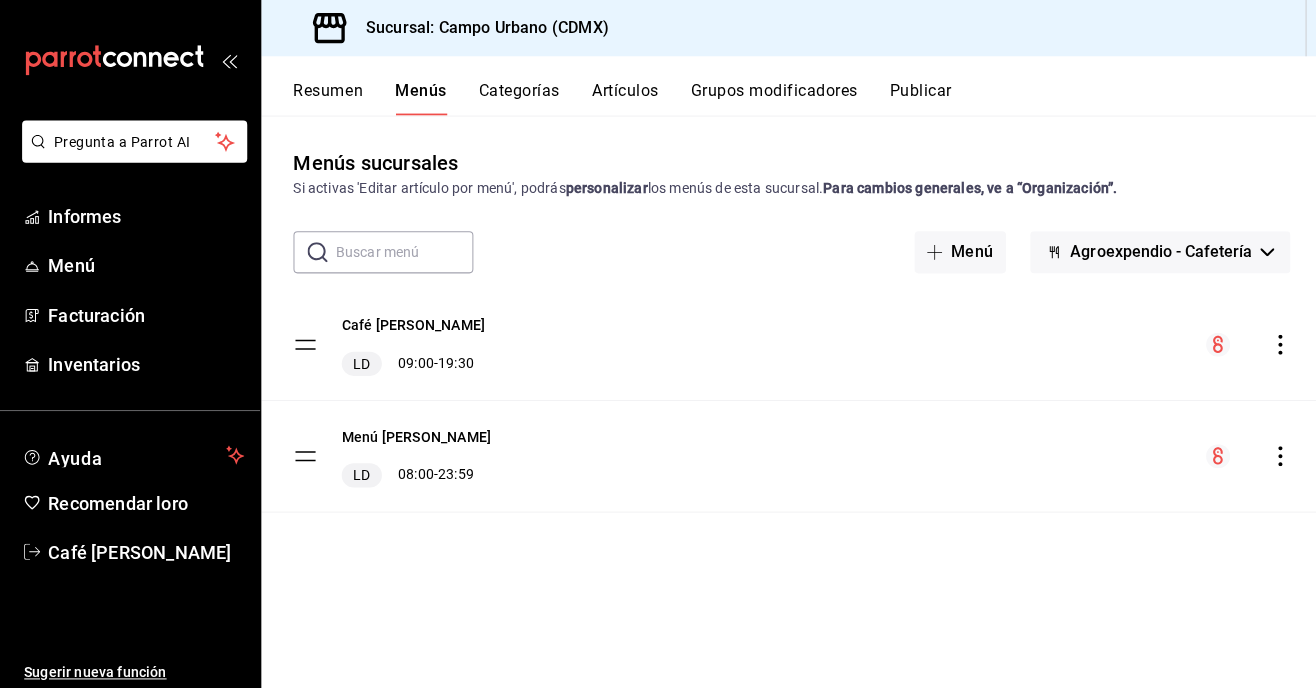 click on "Resumen" at bounding box center (326, 90) 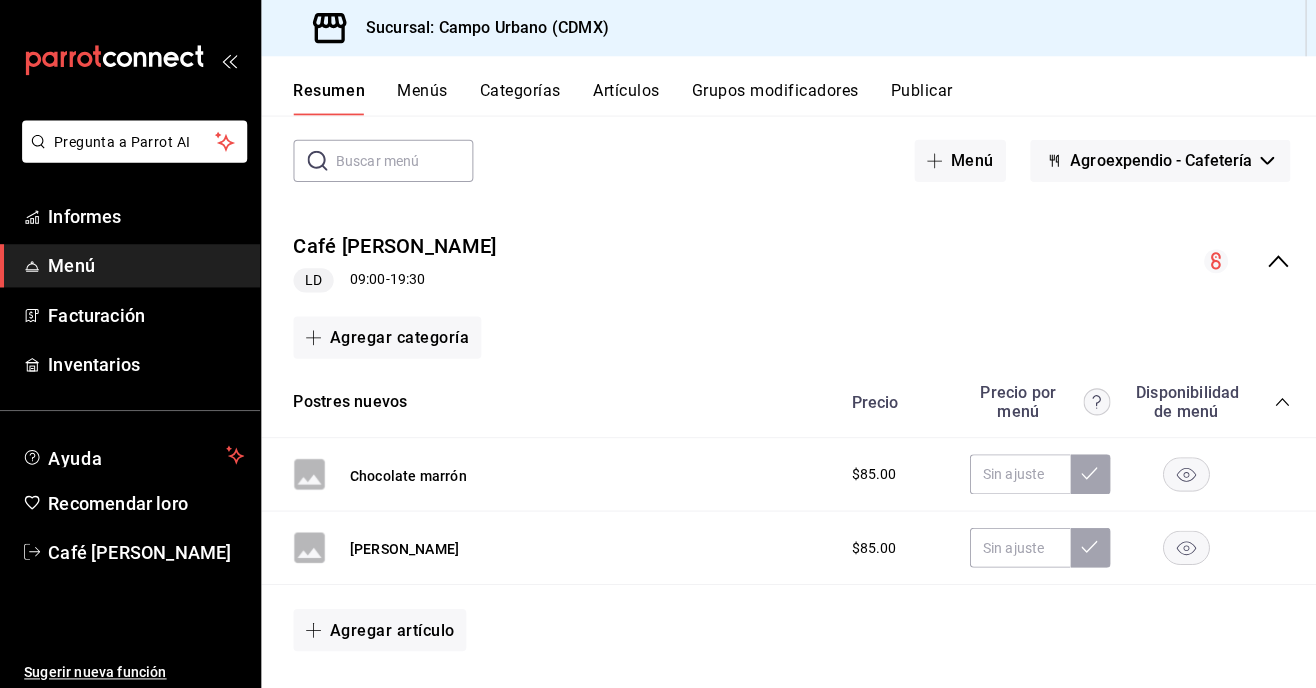 scroll, scrollTop: 112, scrollLeft: 0, axis: vertical 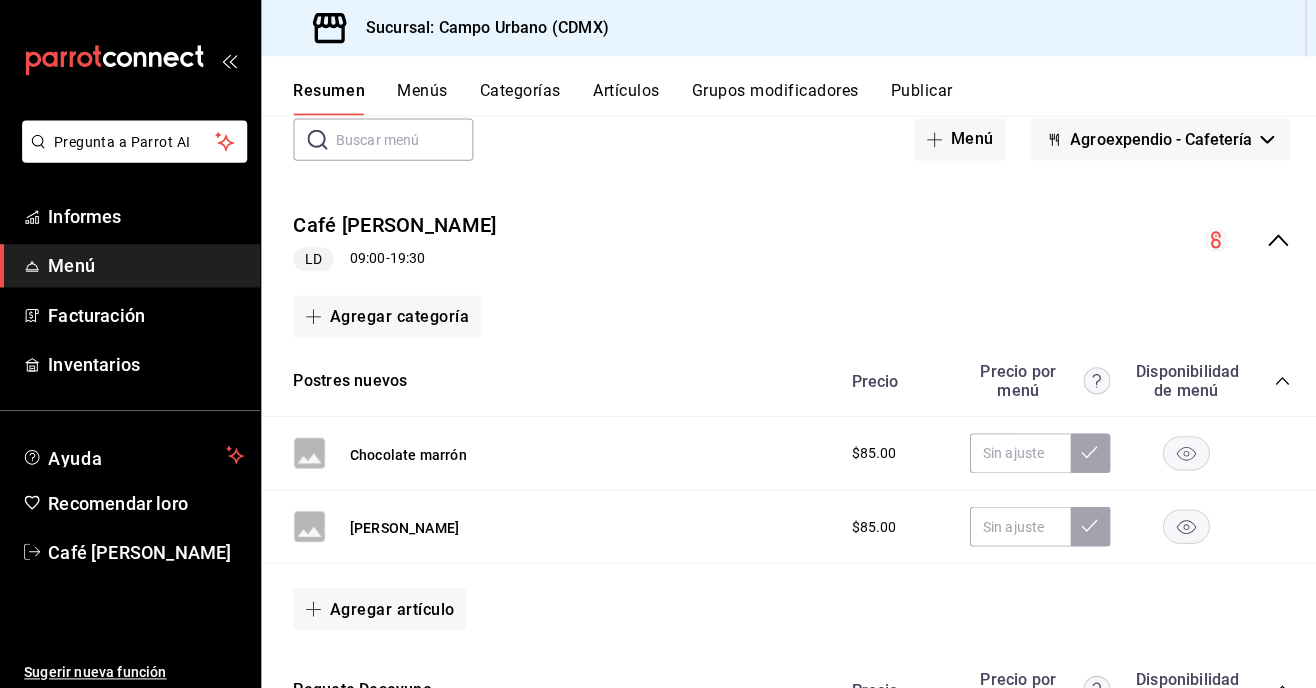 click on "Agroexpendio - Cafetería" at bounding box center (1154, 139) 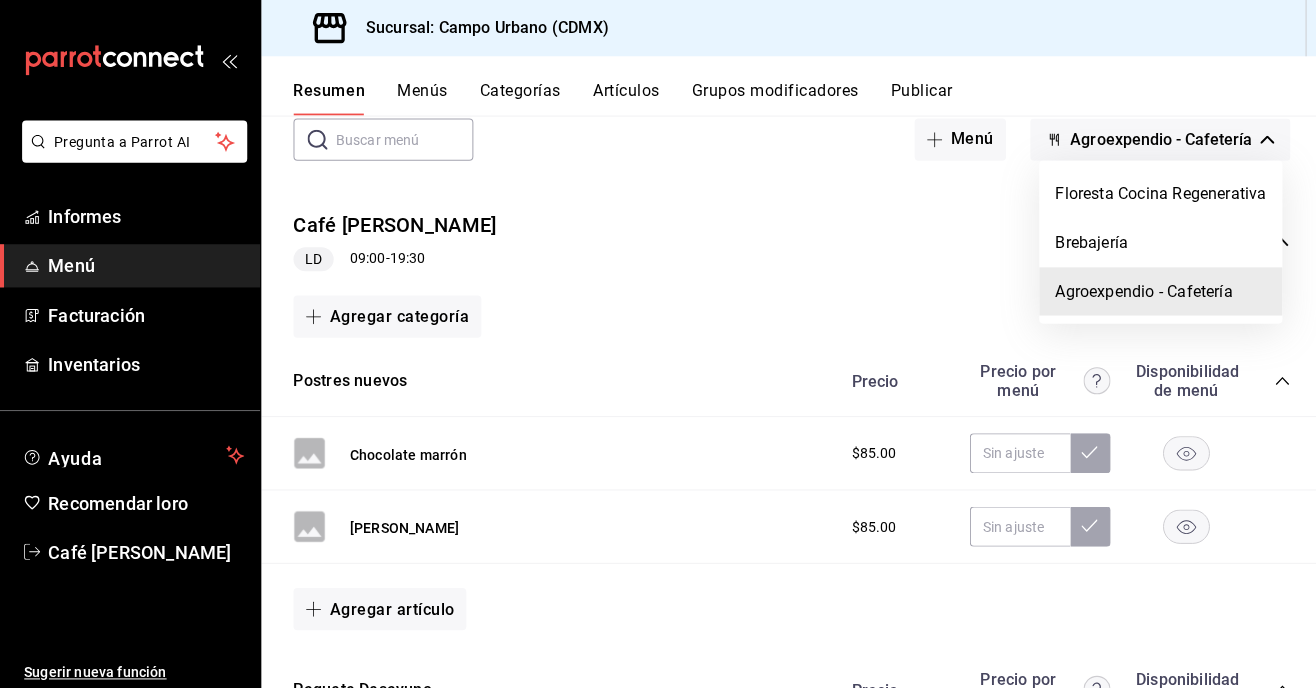 click on "Agroexpendio - Cafetería" at bounding box center (1138, 290) 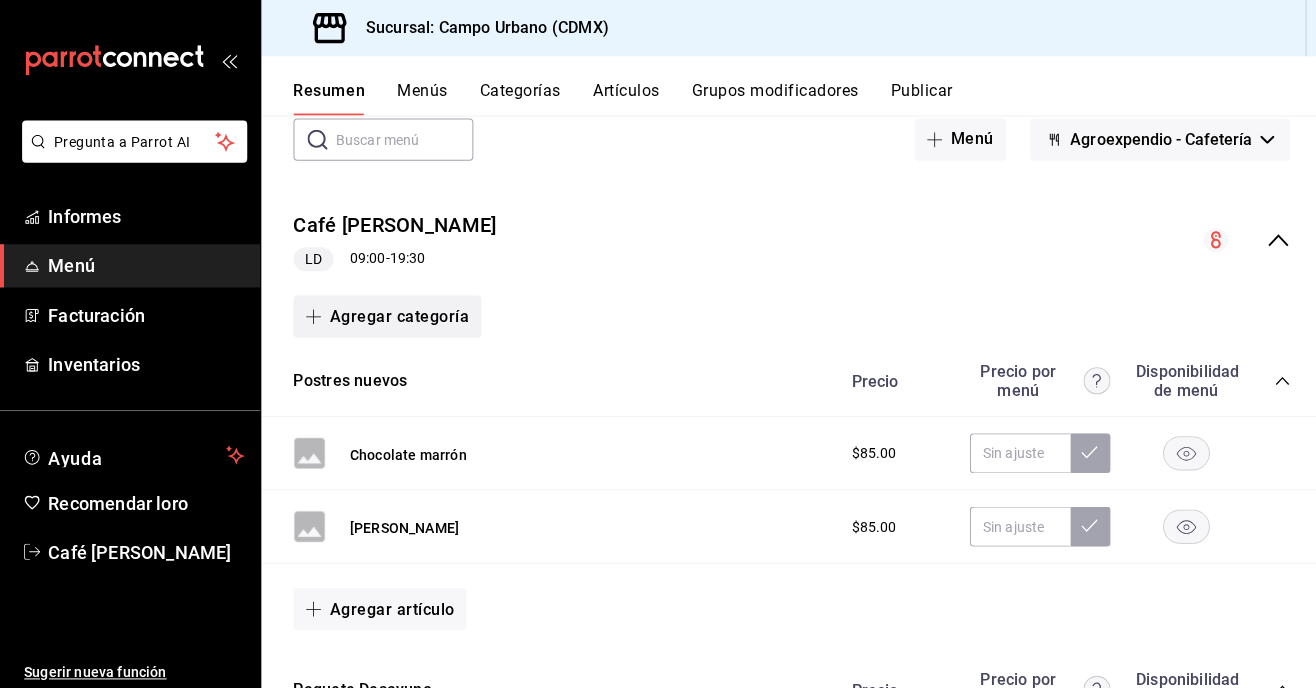 click at bounding box center (316, 315) 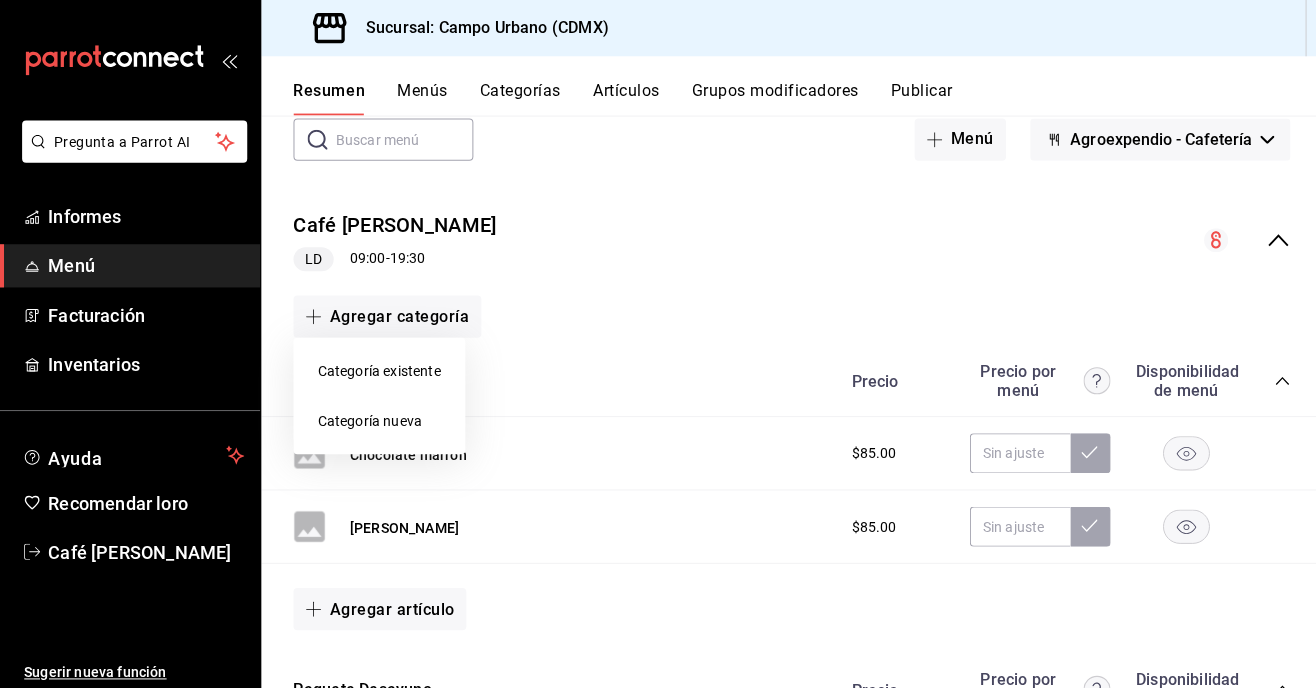 click on "Categoría nueva" at bounding box center (368, 419) 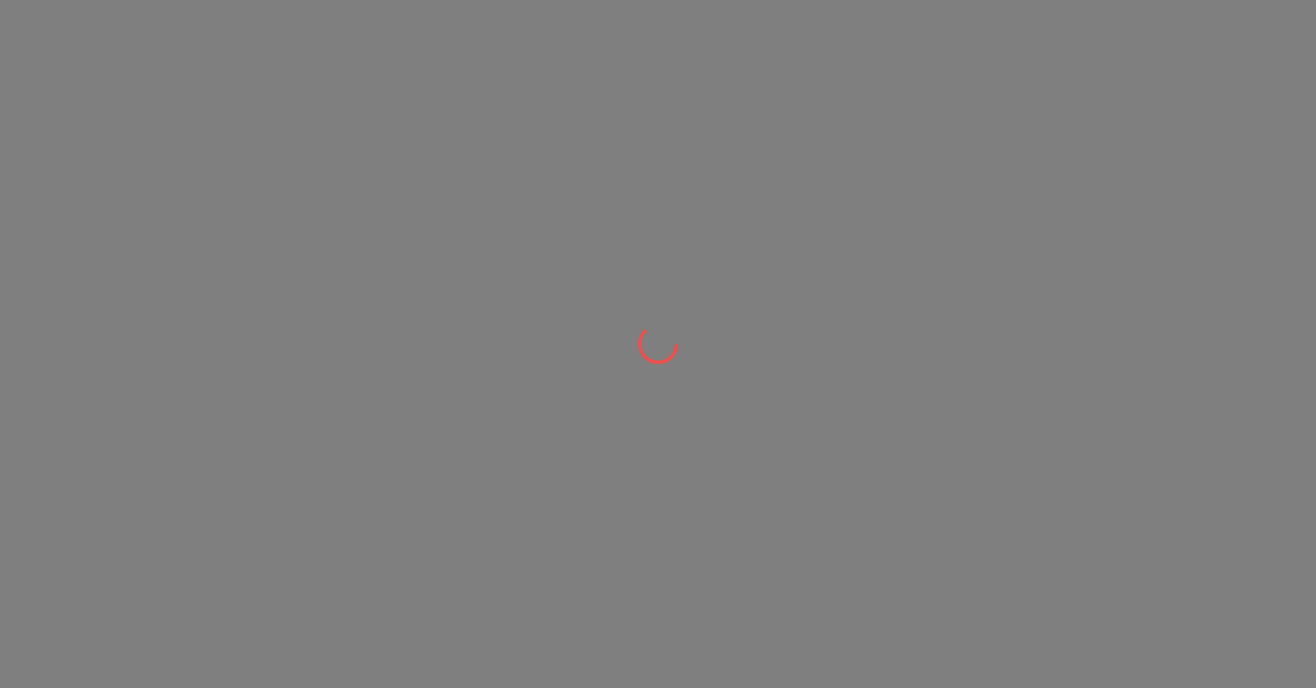scroll, scrollTop: 0, scrollLeft: 0, axis: both 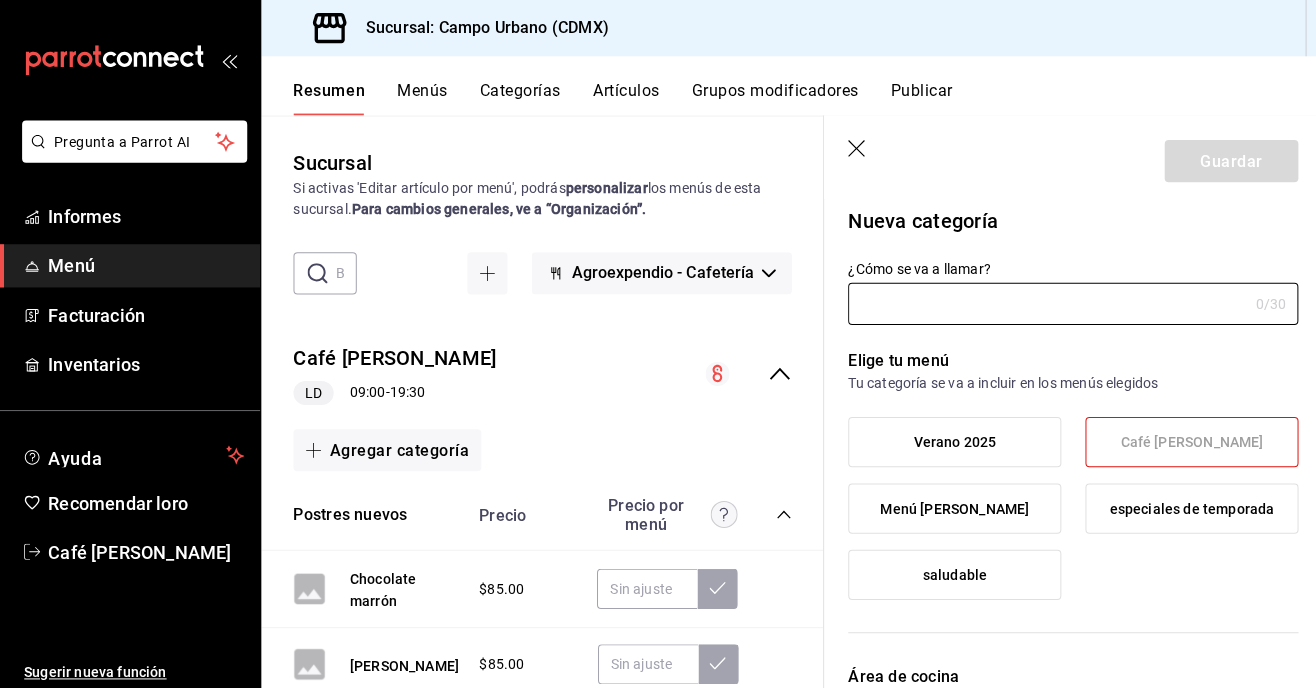 click on "Menú [PERSON_NAME]" at bounding box center (950, 506) 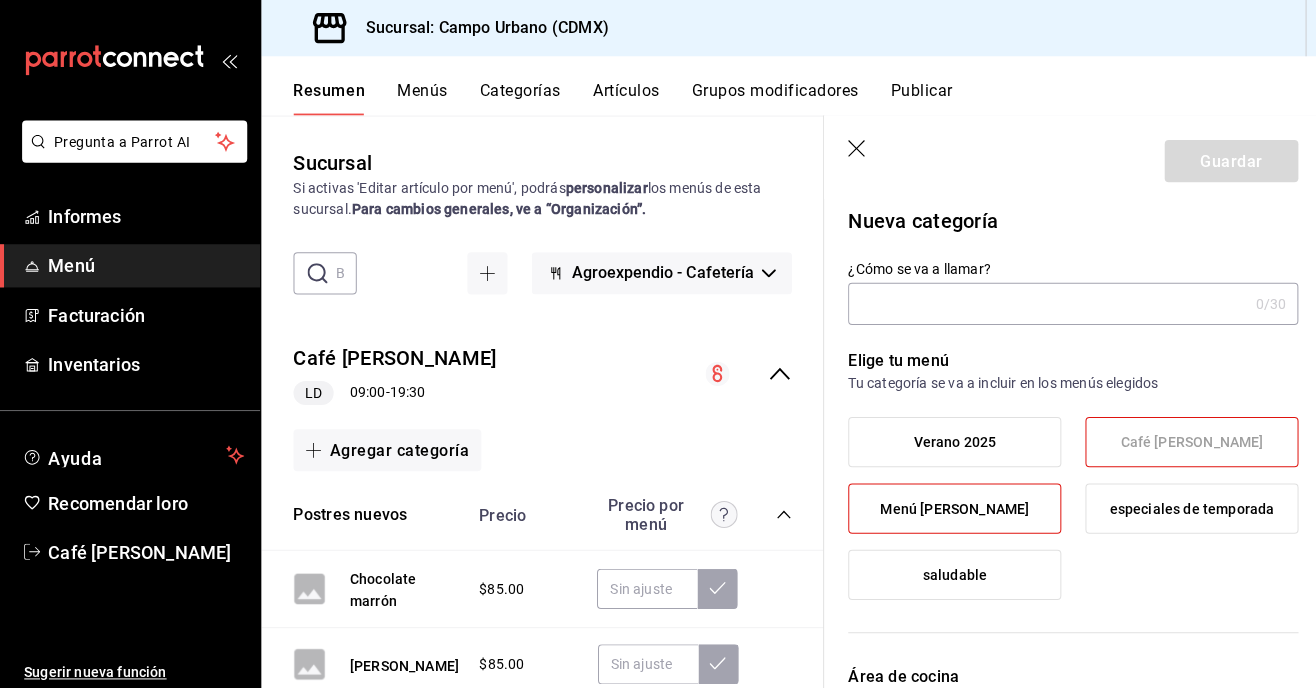 click on "Café [PERSON_NAME]" at bounding box center (1186, 440) 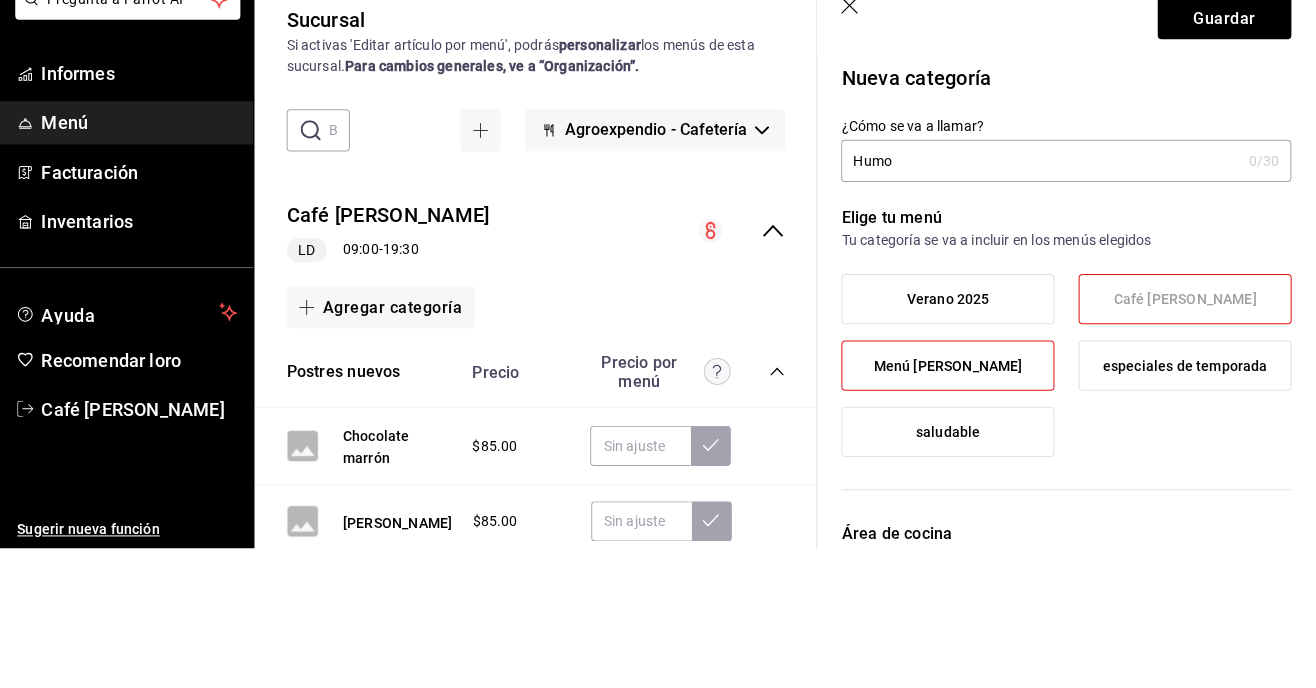 scroll, scrollTop: 0, scrollLeft: 0, axis: both 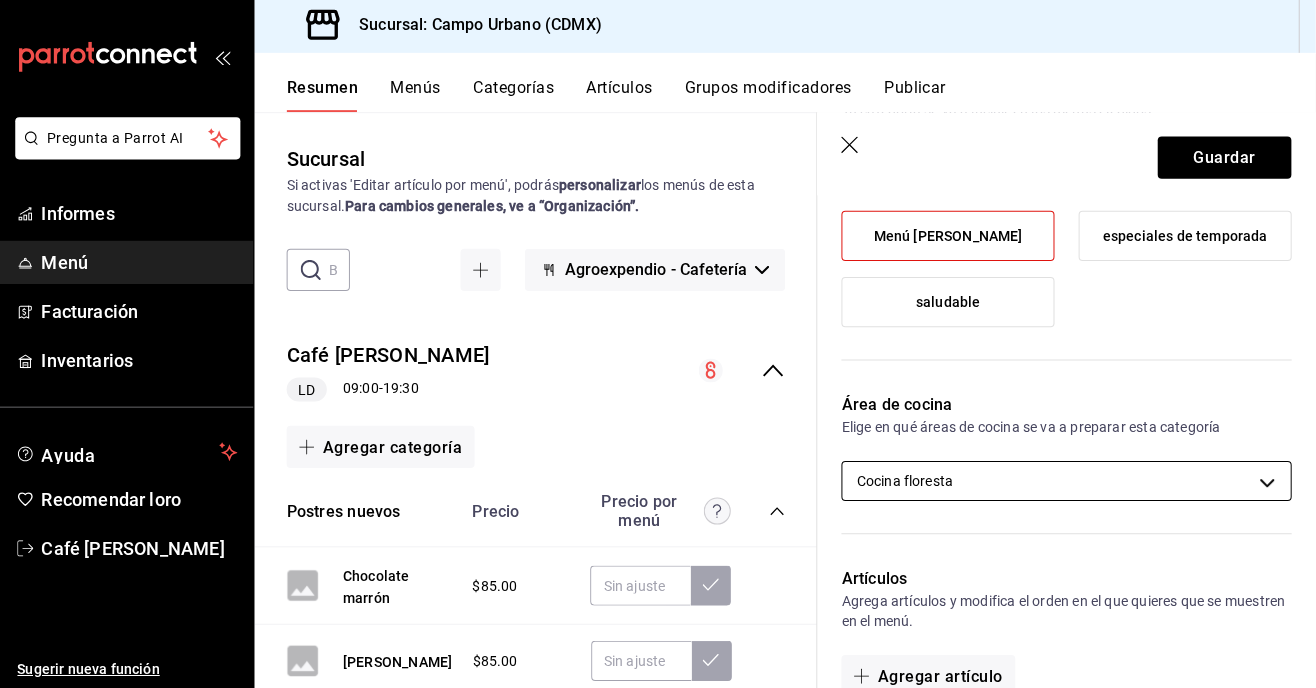 type on "Humo" 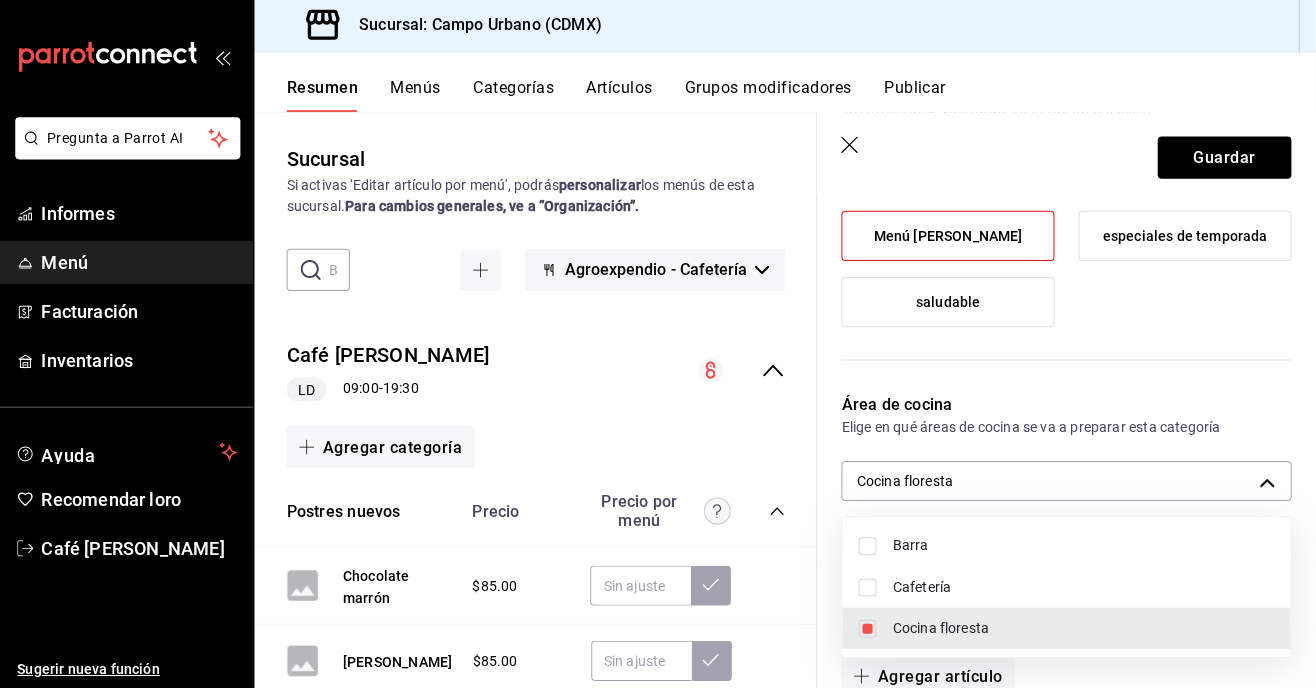 click on "Cocina floresta" at bounding box center (1085, 628) 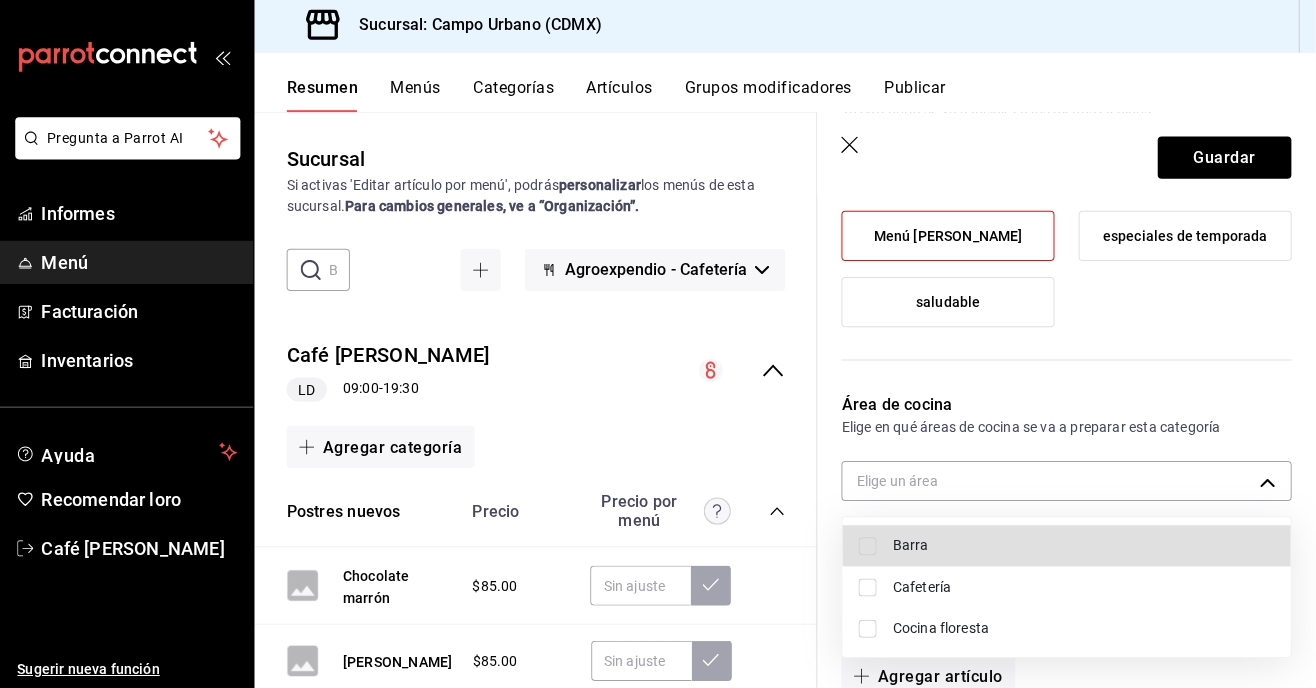click on "Cafetería" at bounding box center [924, 587] 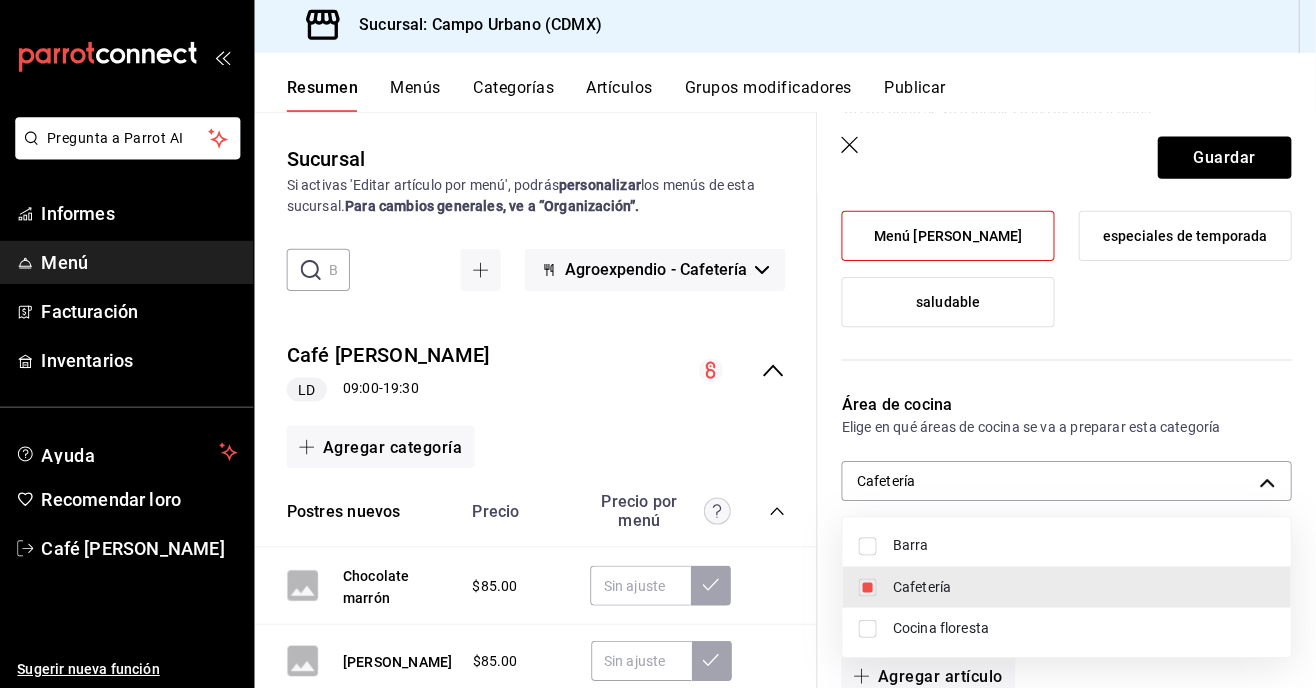 scroll, scrollTop: 0, scrollLeft: 0, axis: both 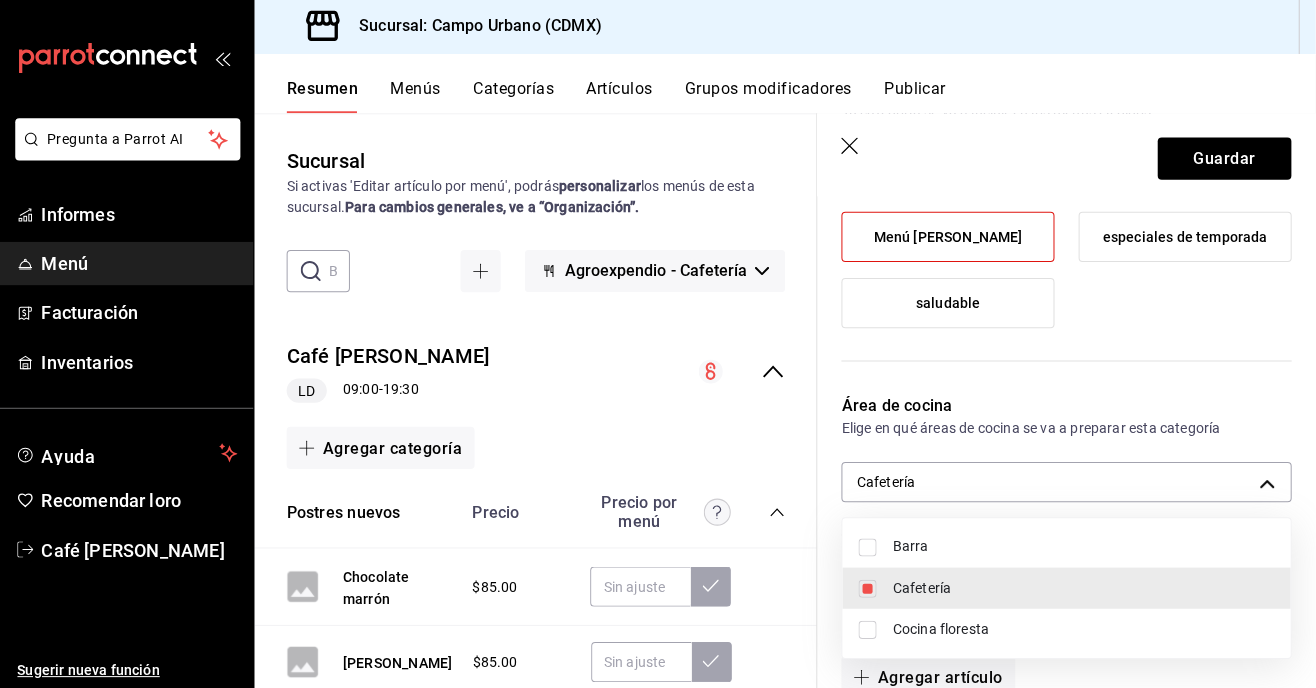 click at bounding box center (658, 344) 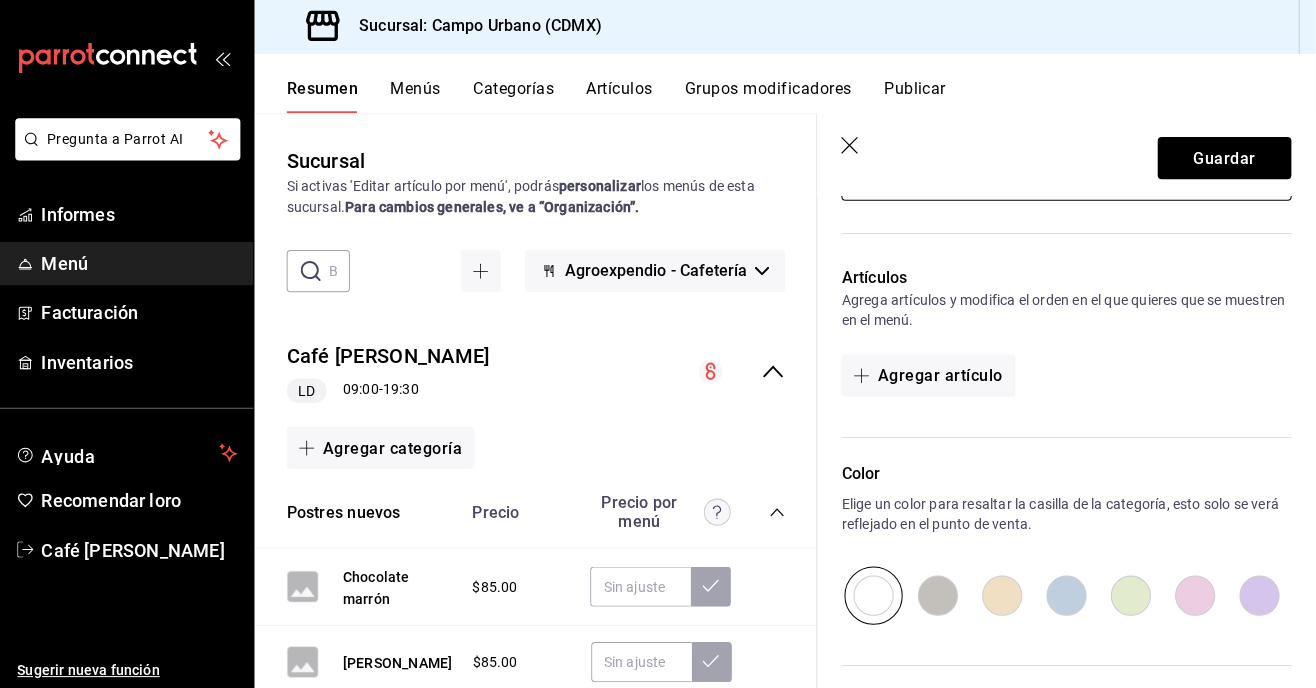 scroll, scrollTop: 658, scrollLeft: 0, axis: vertical 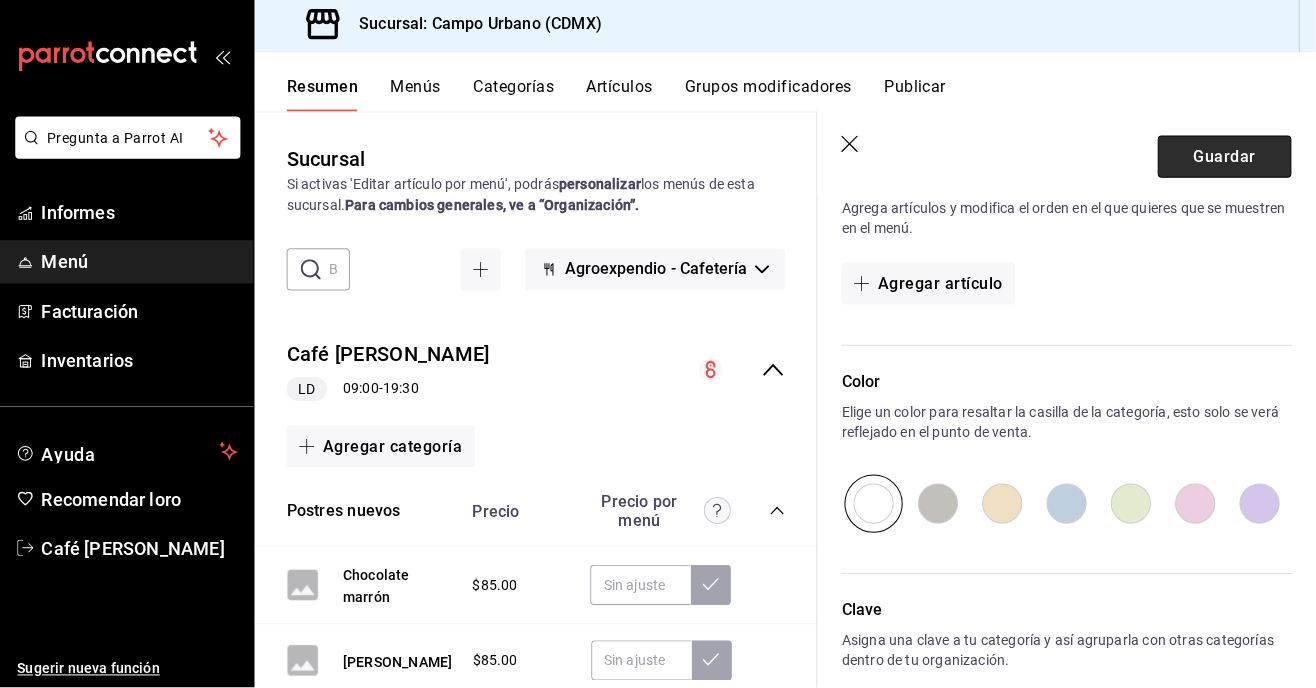 click on "Guardar" at bounding box center [1225, 160] 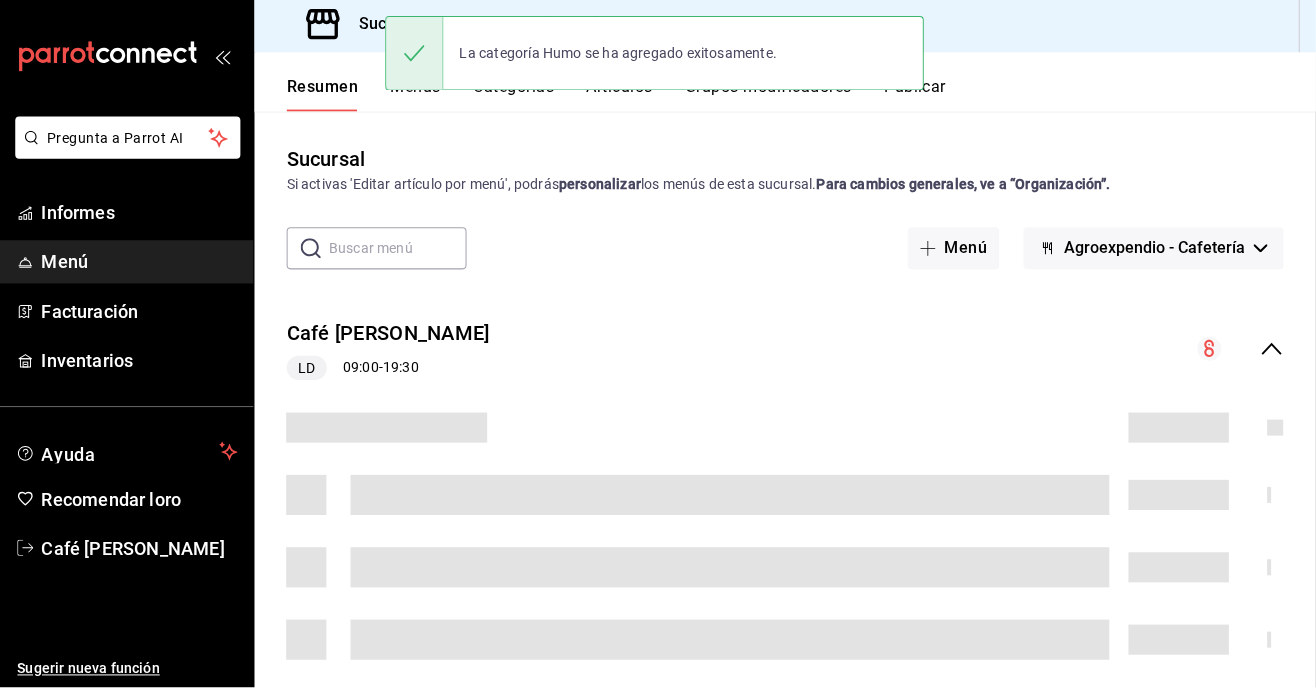 scroll, scrollTop: 0, scrollLeft: 0, axis: both 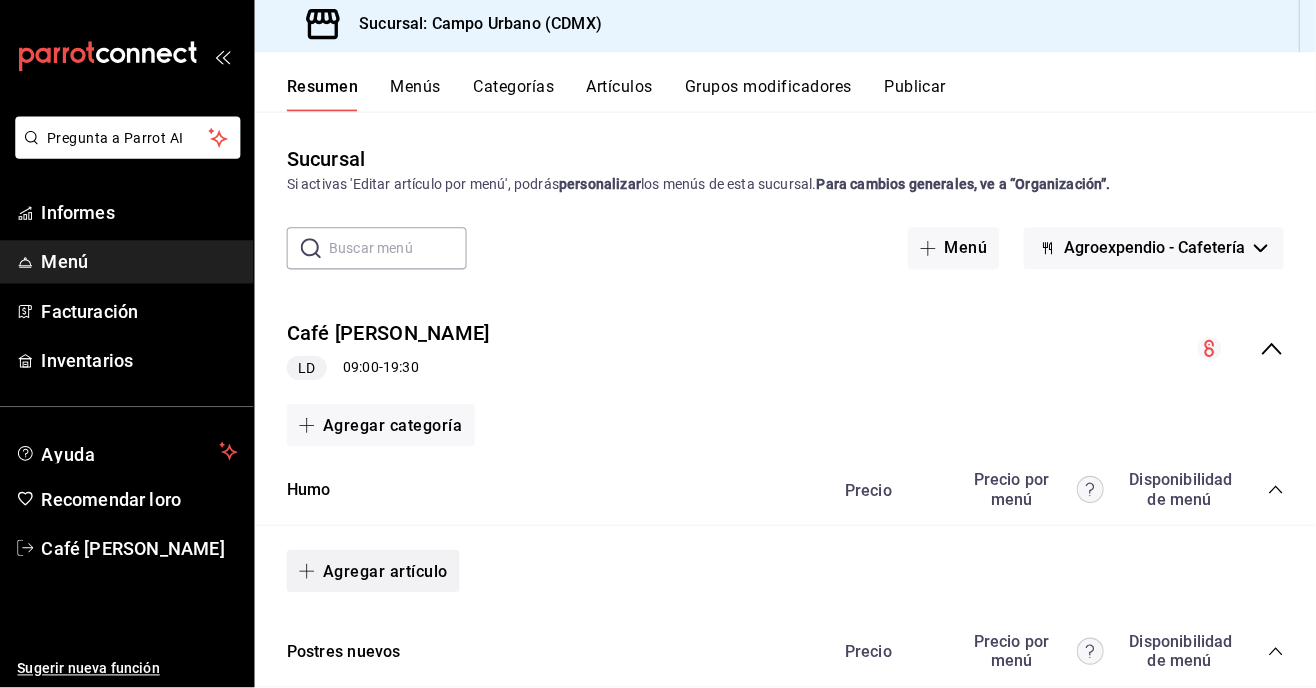 click on "Agregar artículo" at bounding box center [390, 572] 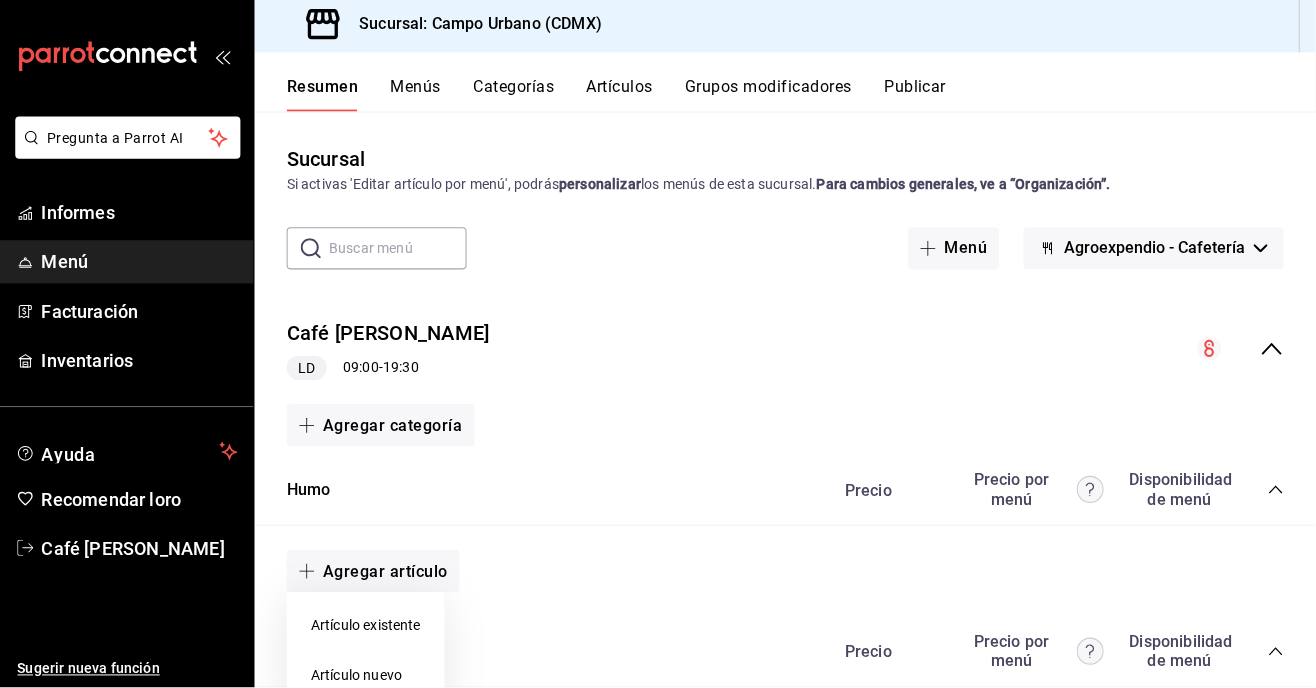 click on "Artículo nuevo" at bounding box center [361, 676] 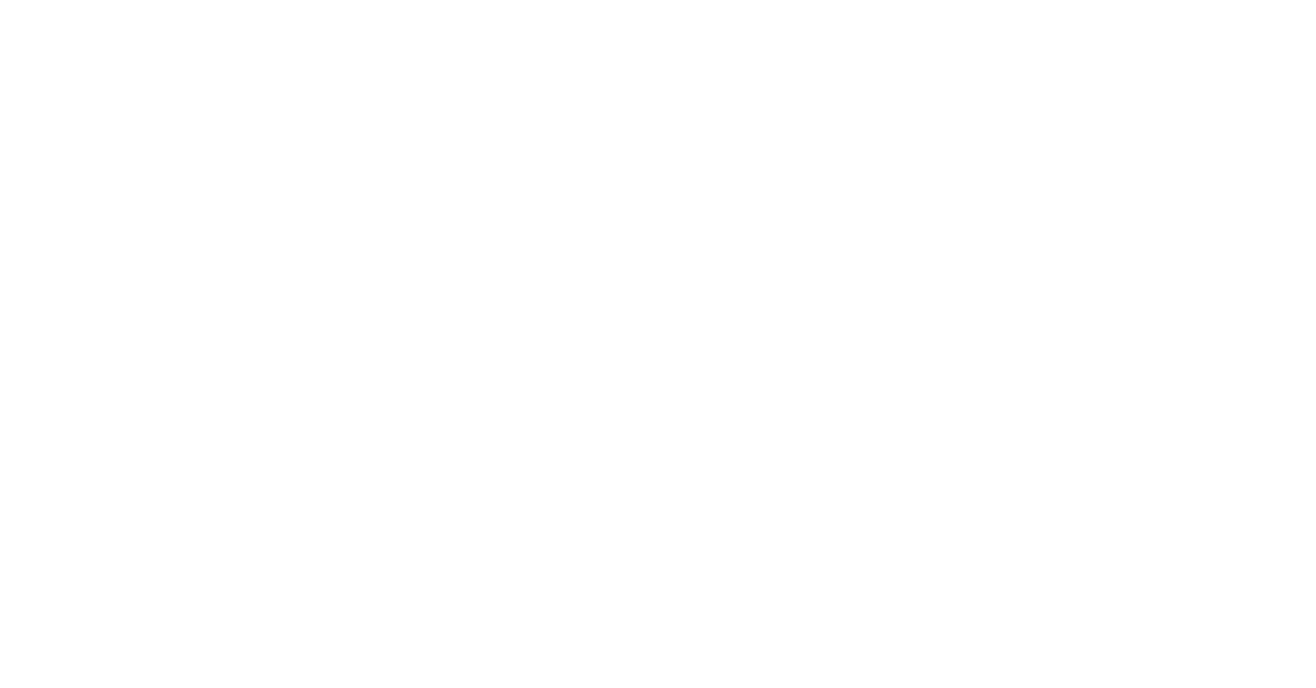 scroll, scrollTop: 0, scrollLeft: 0, axis: both 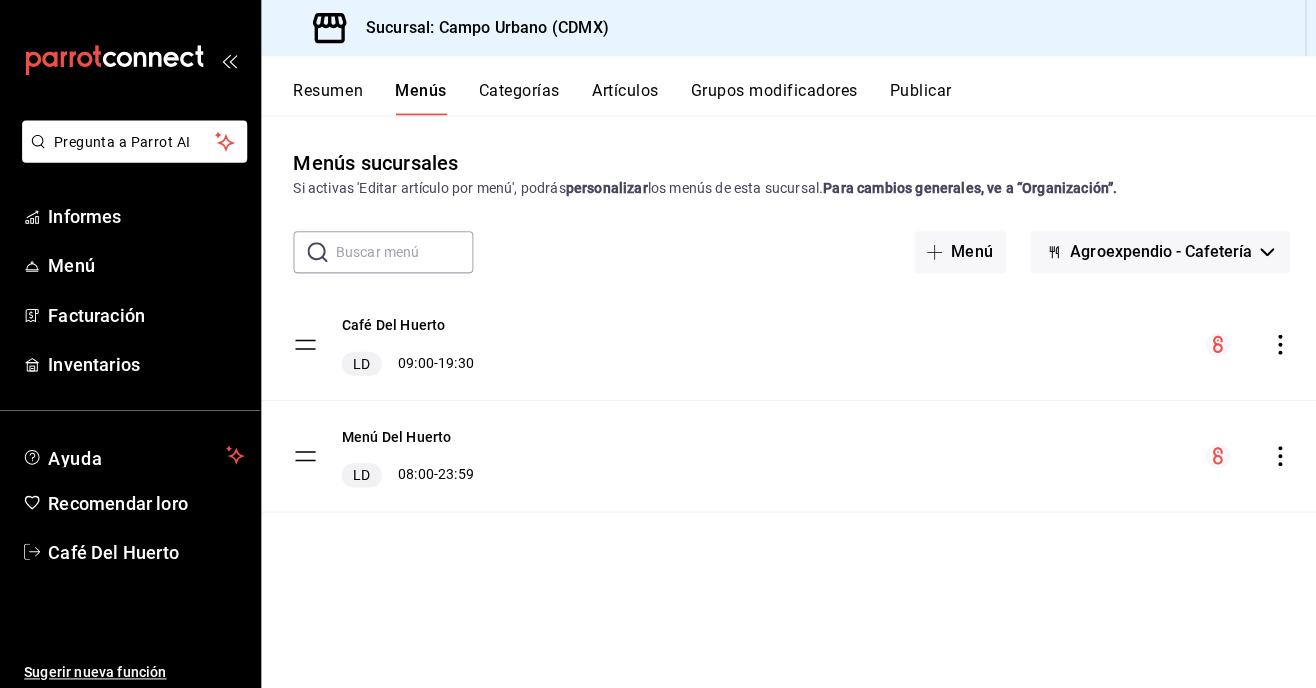 click on "Categorías" at bounding box center [517, 97] 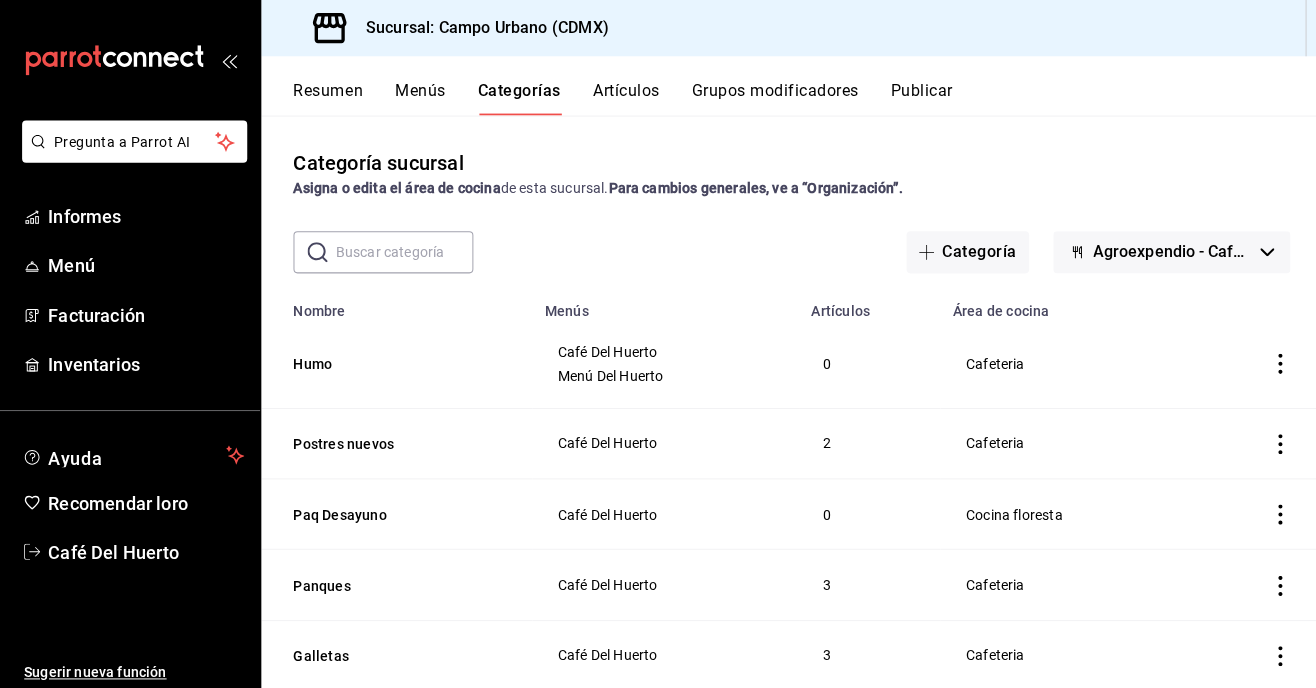 click on "Resumen" at bounding box center [326, 90] 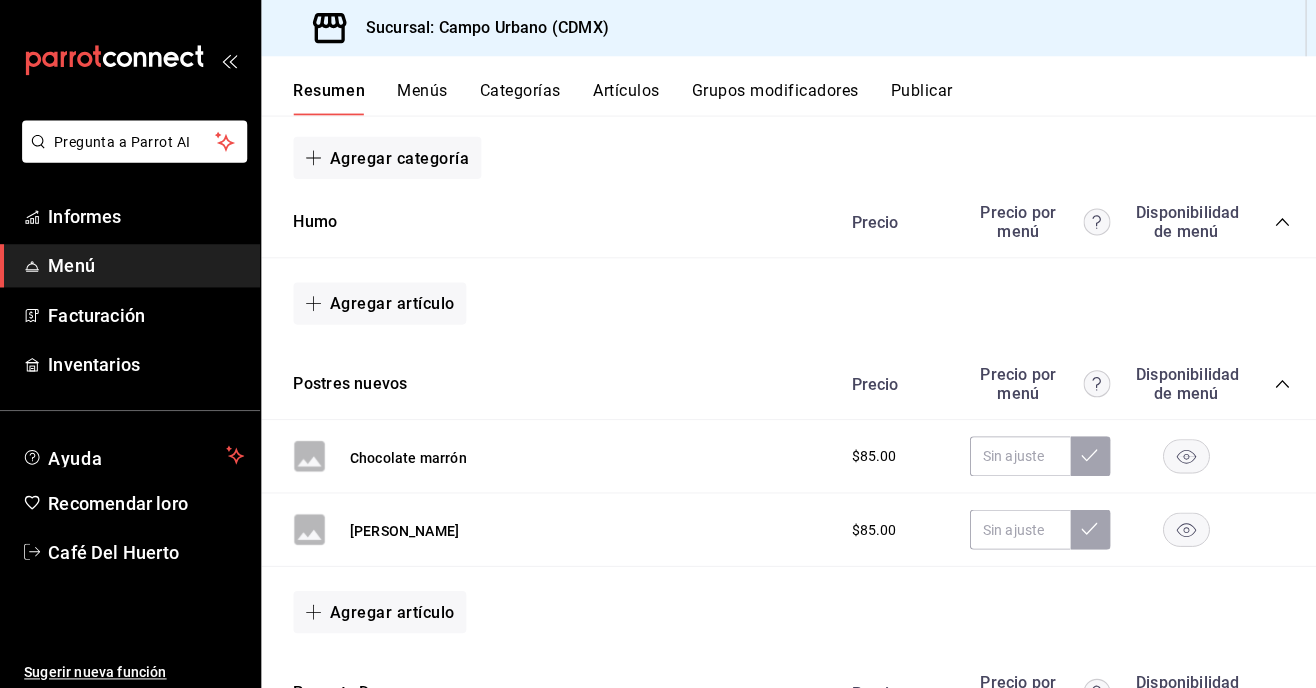 scroll, scrollTop: 273, scrollLeft: 0, axis: vertical 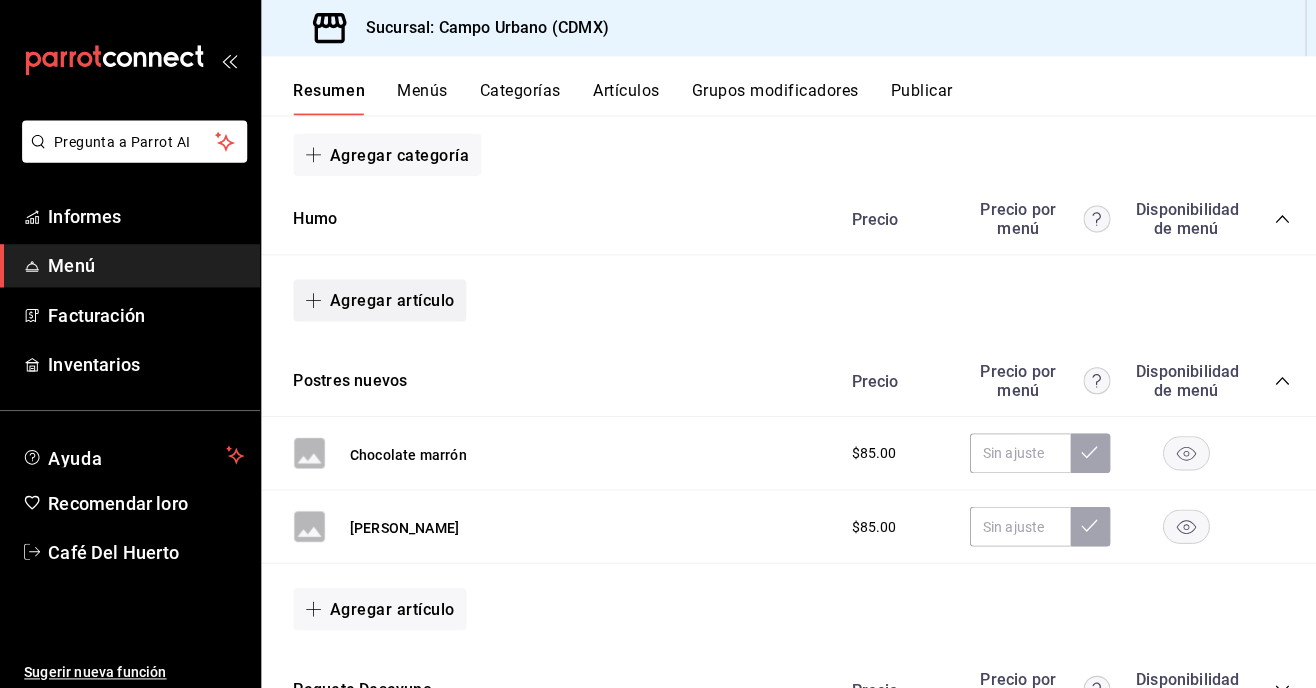 click on "Agregar artículo" at bounding box center (390, 299) 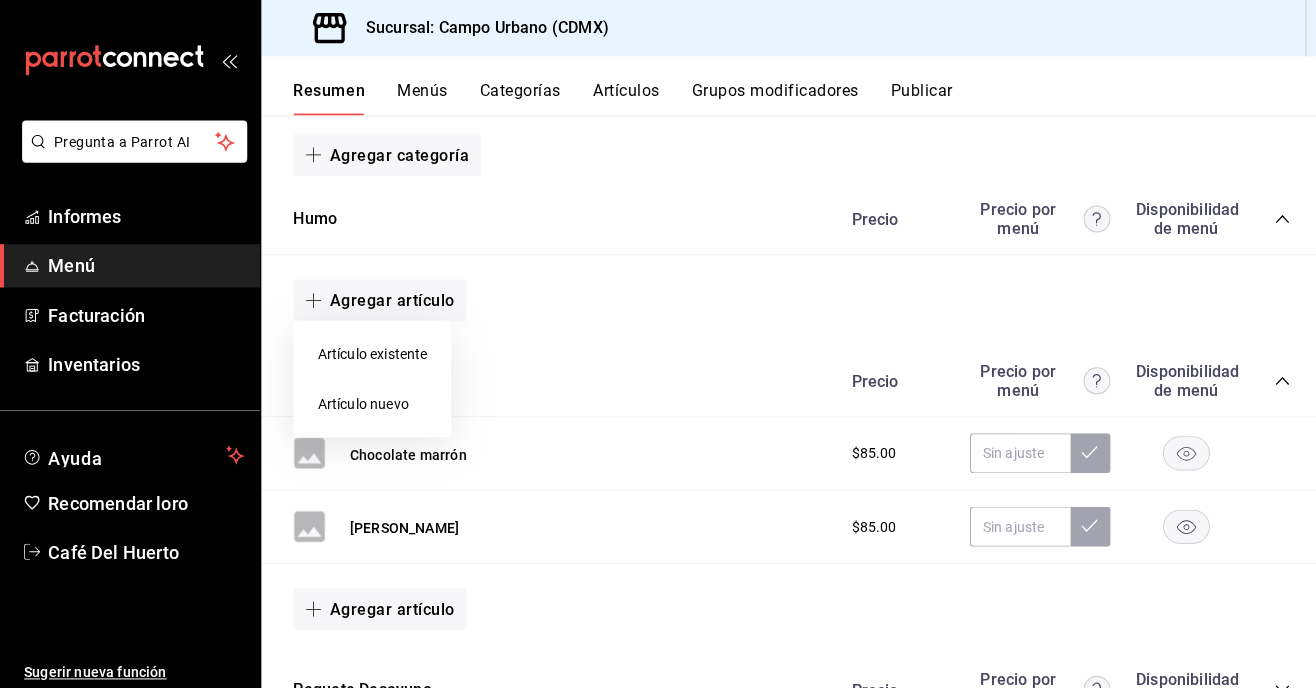 click on "Artículo nuevo" at bounding box center [361, 402] 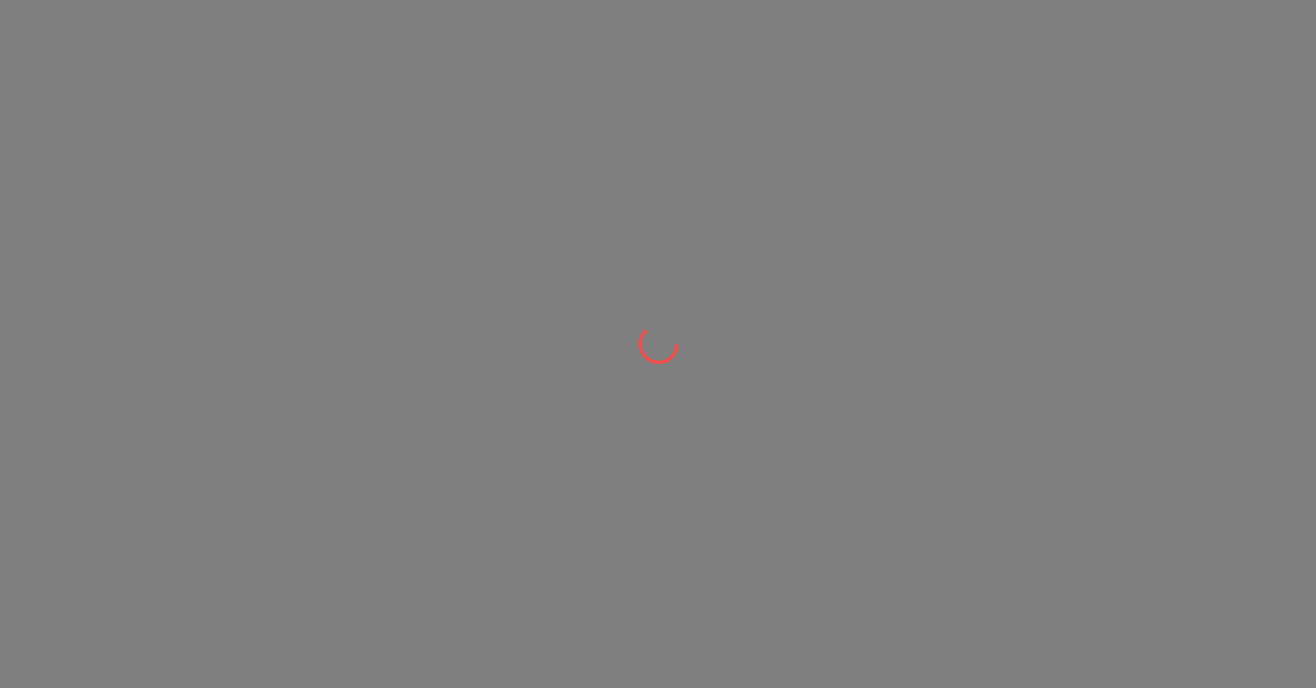 scroll, scrollTop: 0, scrollLeft: 0, axis: both 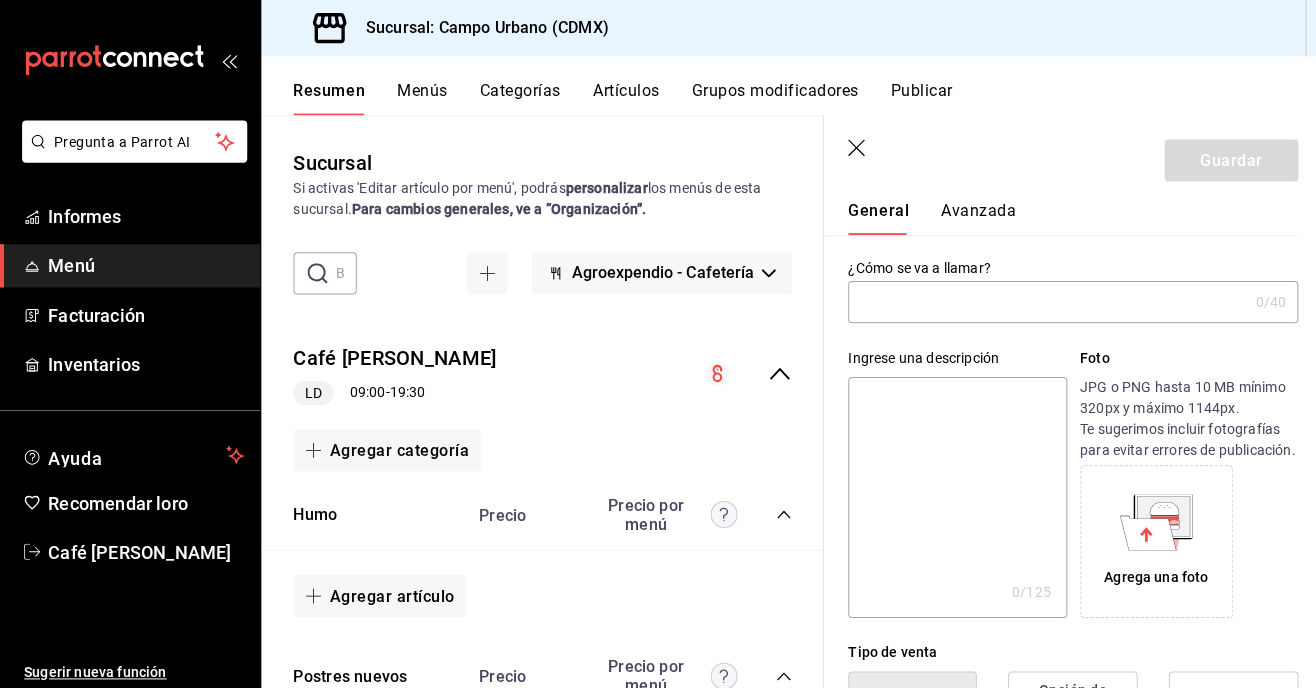 click at bounding box center [1042, 301] 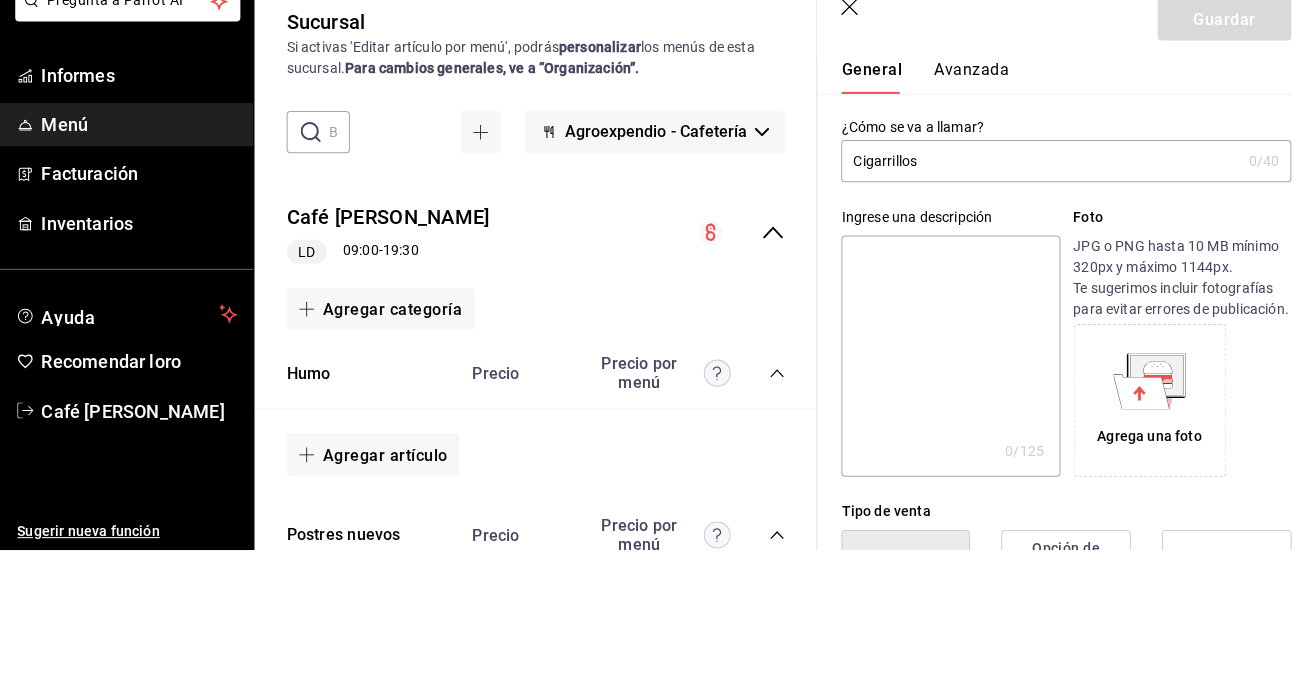 scroll, scrollTop: 0, scrollLeft: 0, axis: both 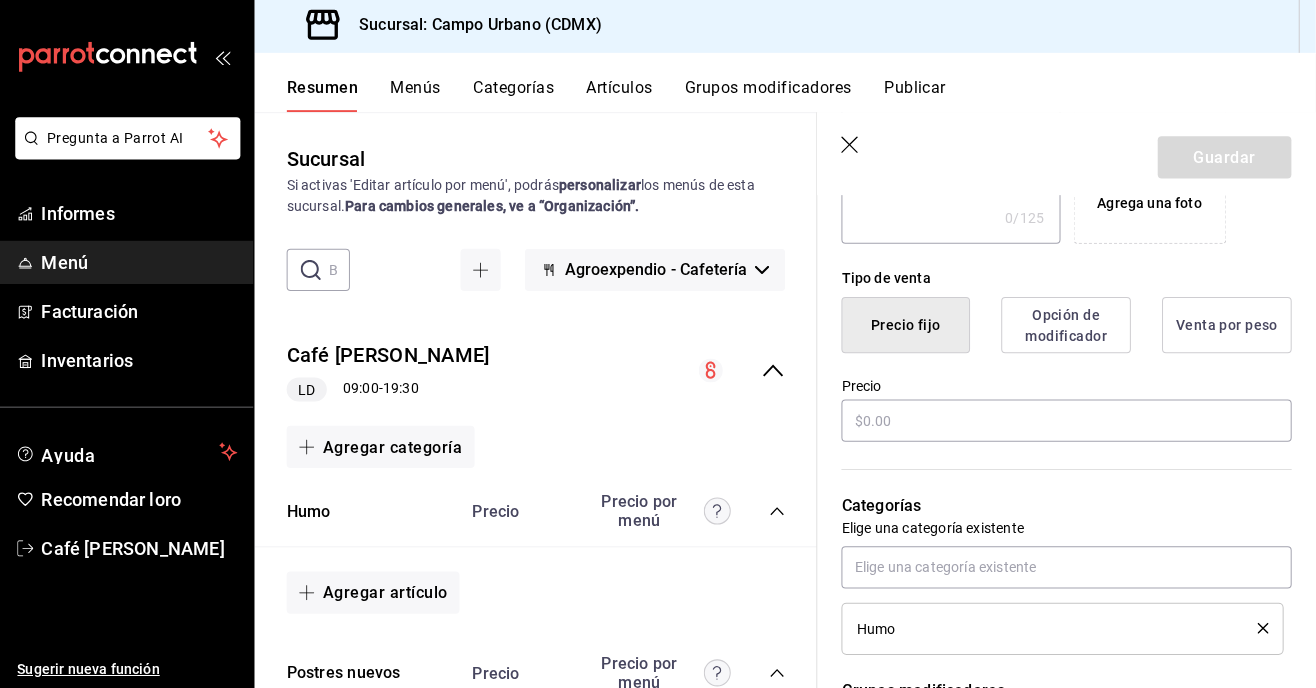 type on "Cigarrillos" 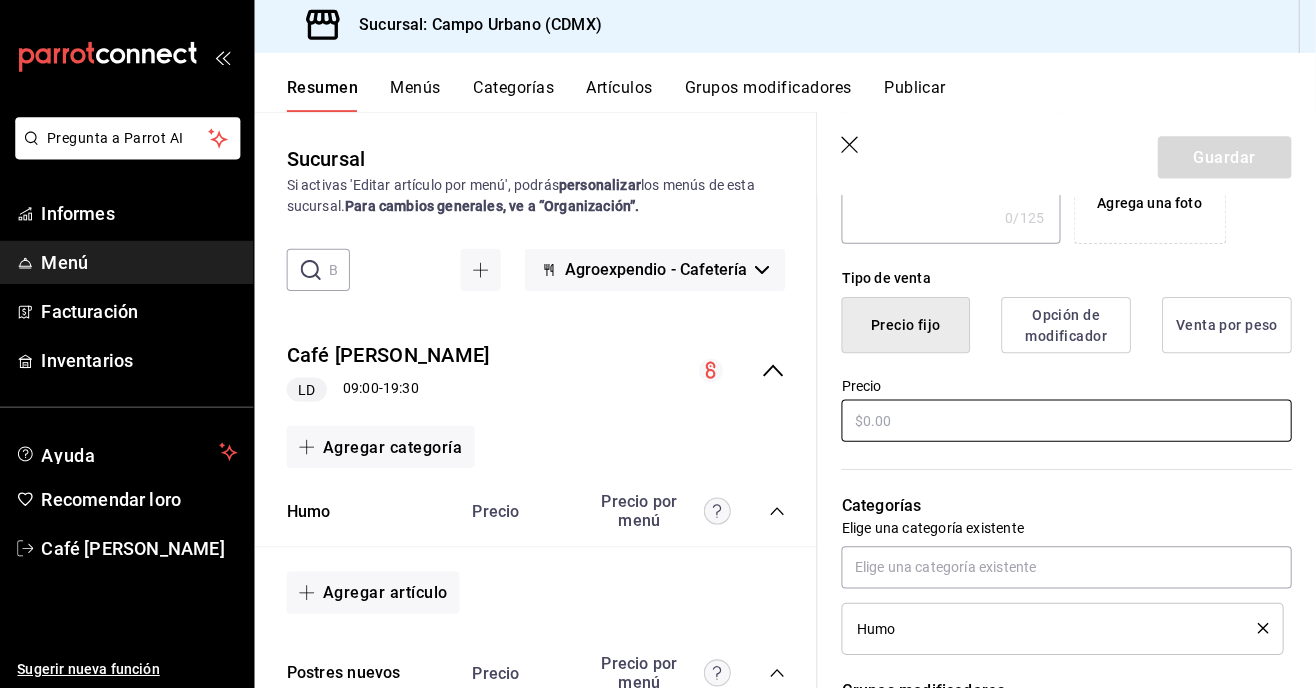 click at bounding box center [1068, 422] 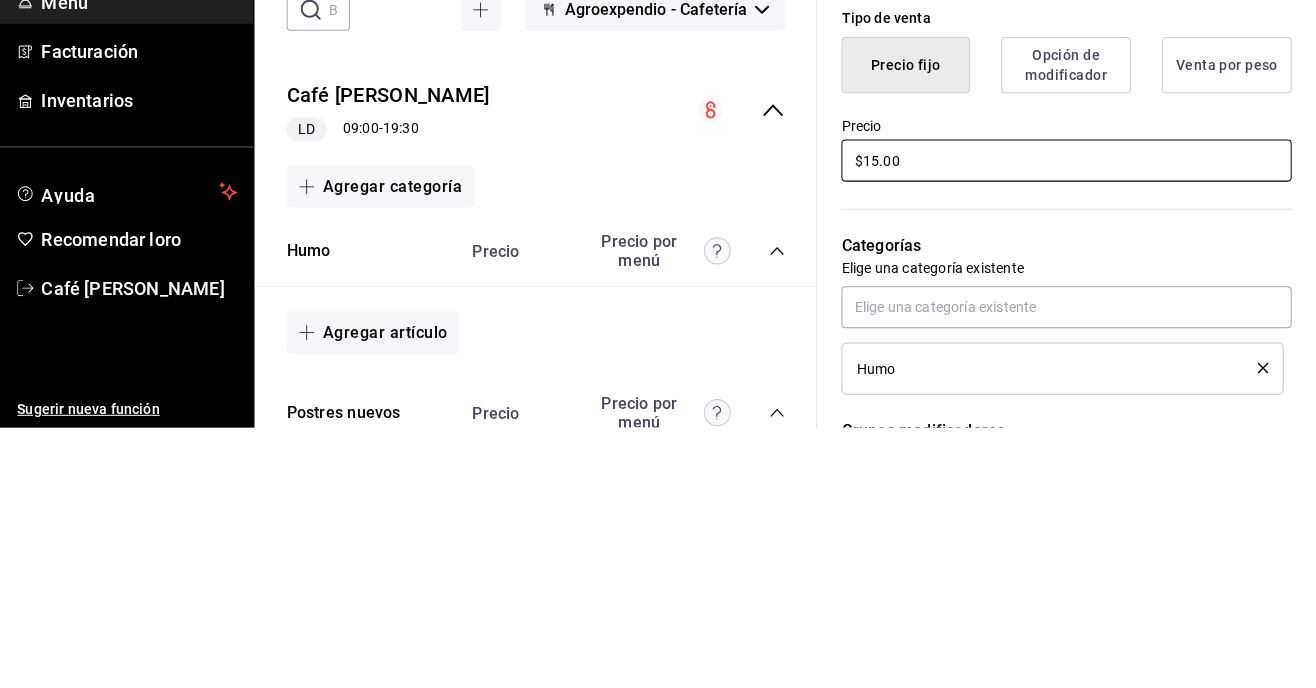 scroll, scrollTop: 0, scrollLeft: 0, axis: both 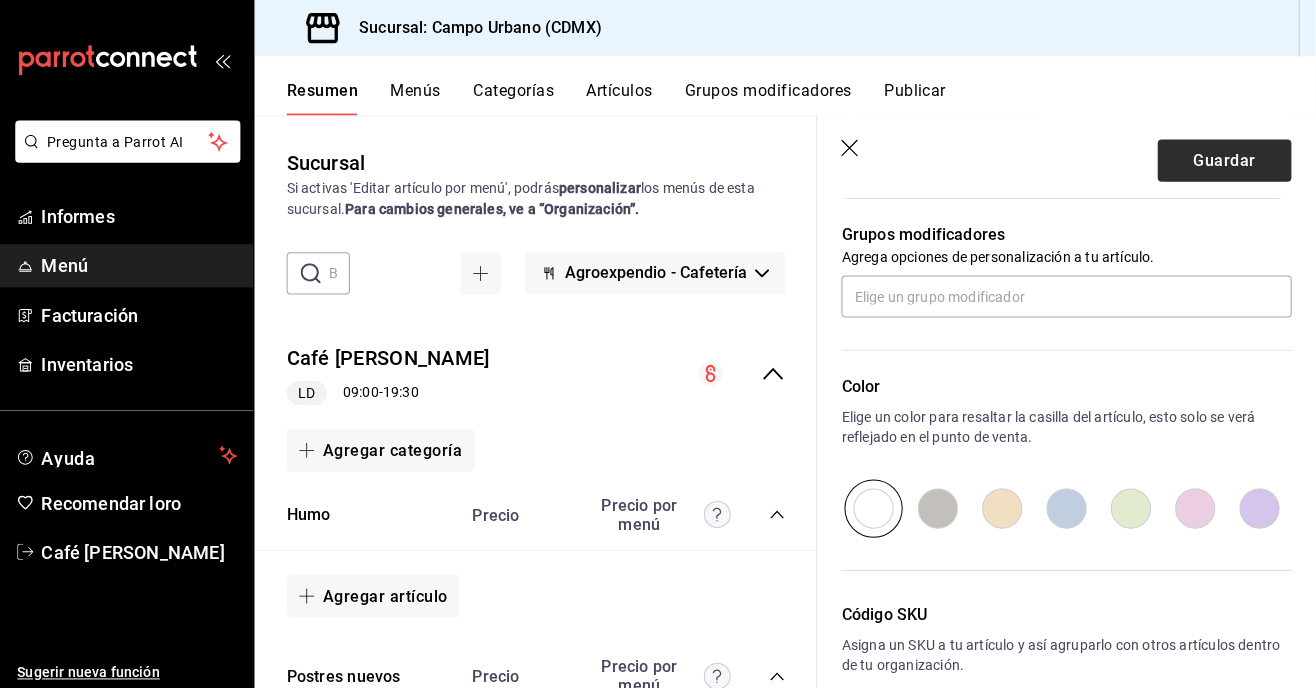 type on "$15.00" 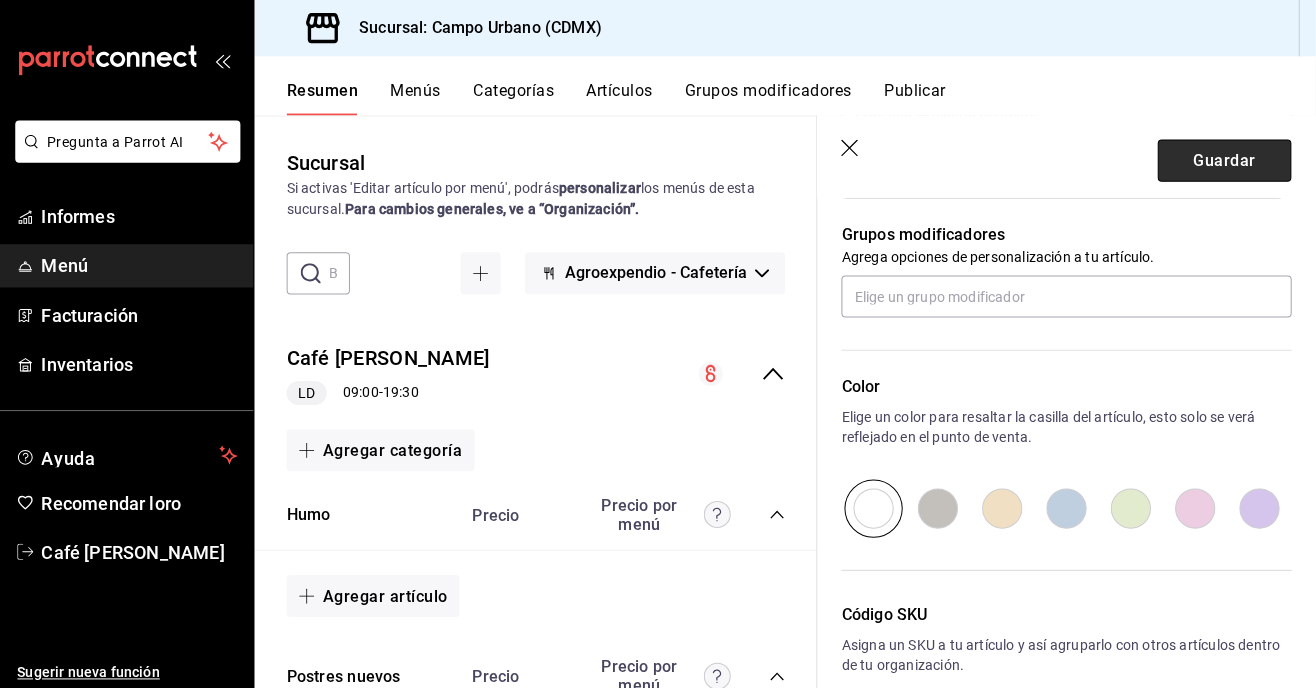 click on "Guardar" at bounding box center (1225, 159) 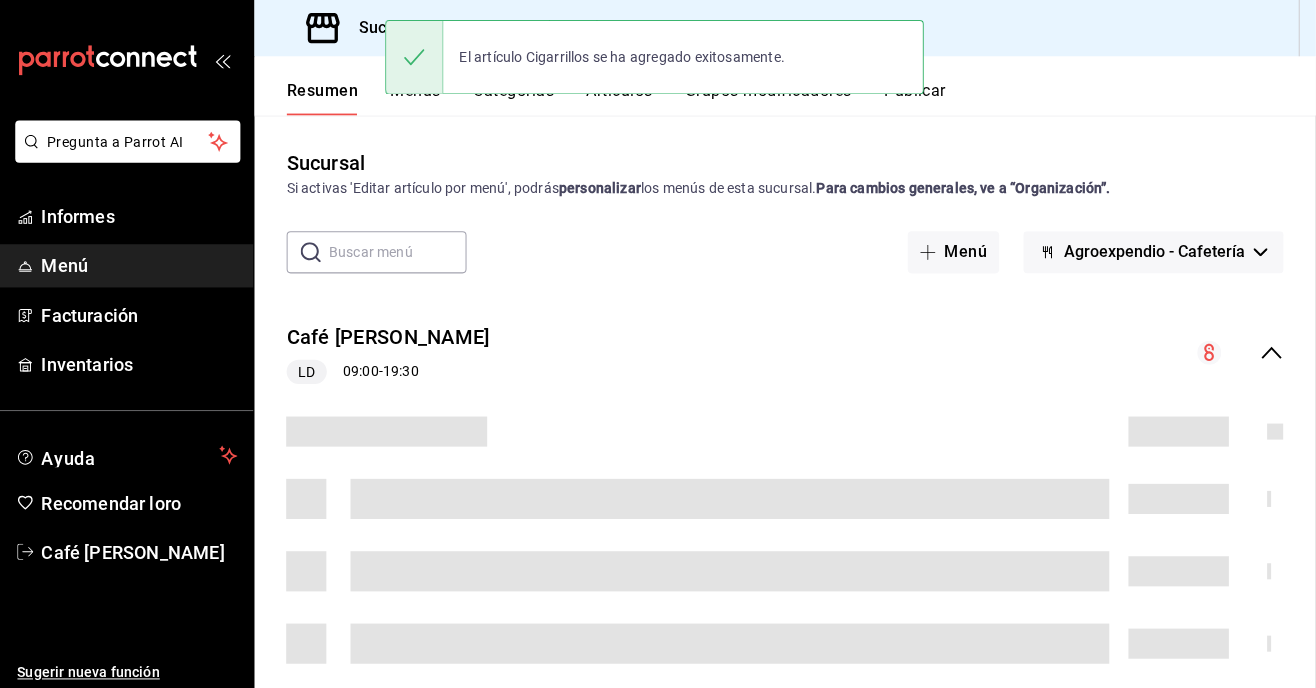 scroll, scrollTop: 0, scrollLeft: 0, axis: both 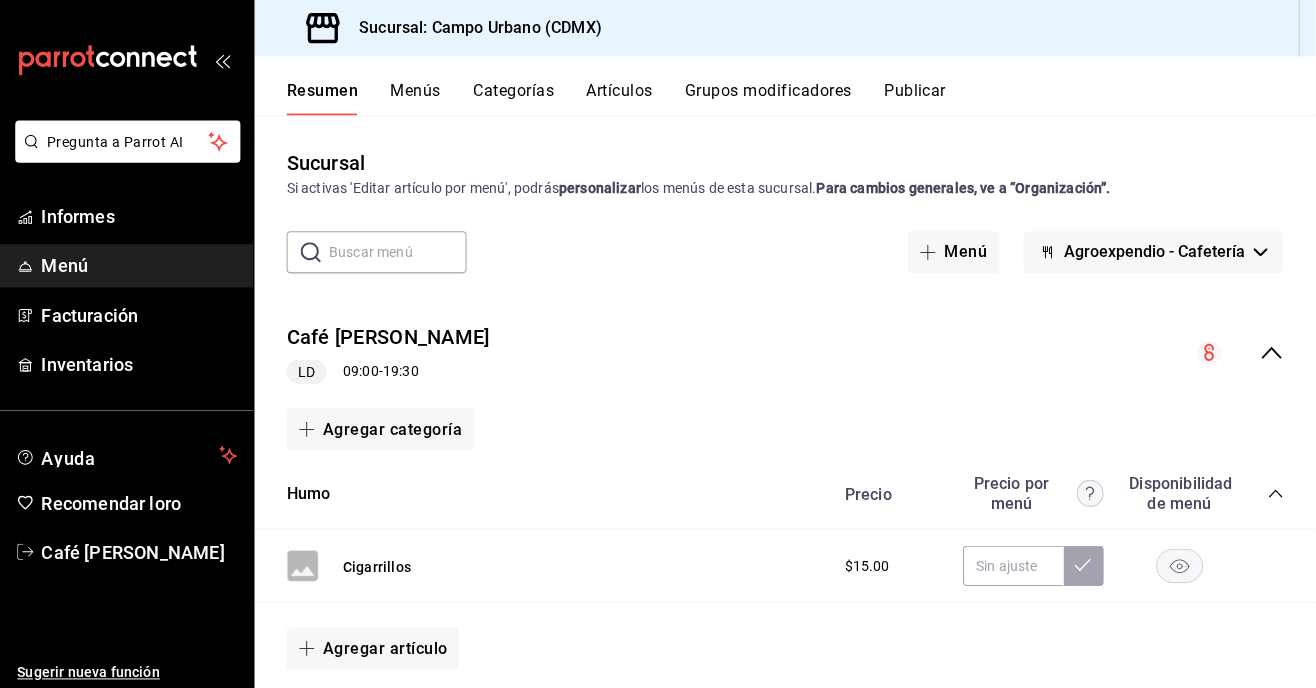 click on "Publicar" at bounding box center (917, 90) 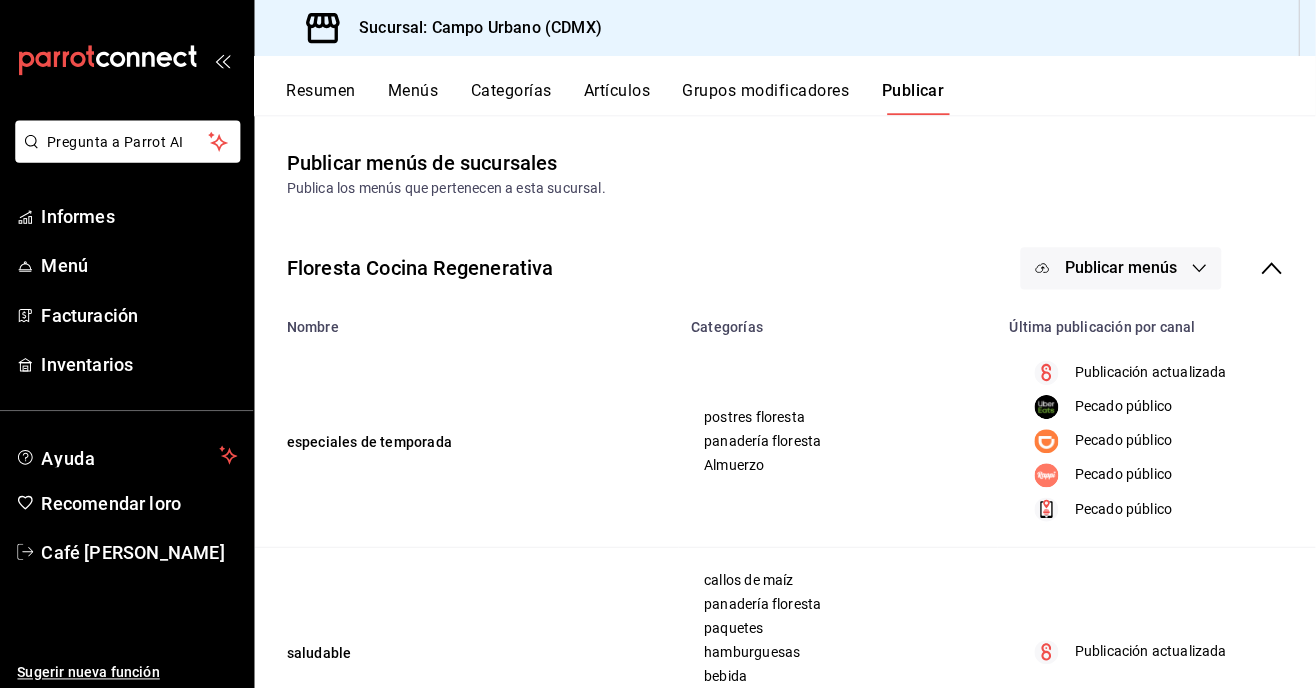 scroll, scrollTop: 214, scrollLeft: 0, axis: vertical 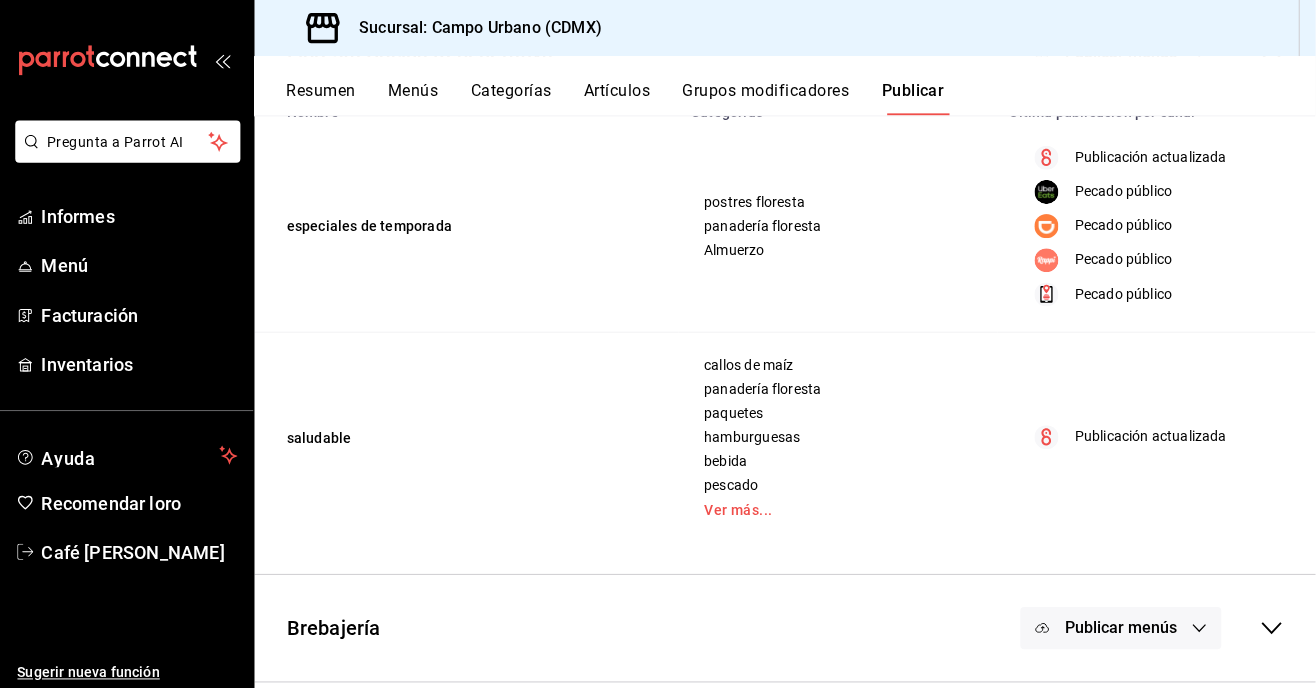 click 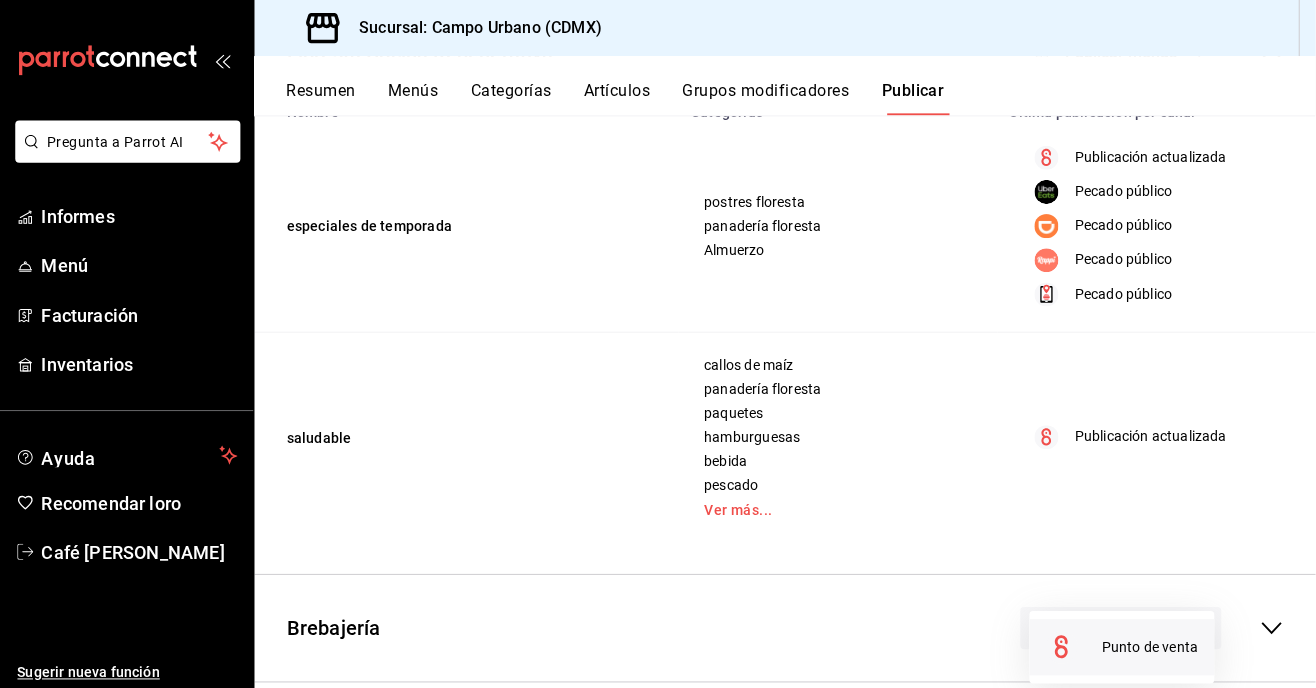 click on "Punto de venta" at bounding box center [1151, 644] 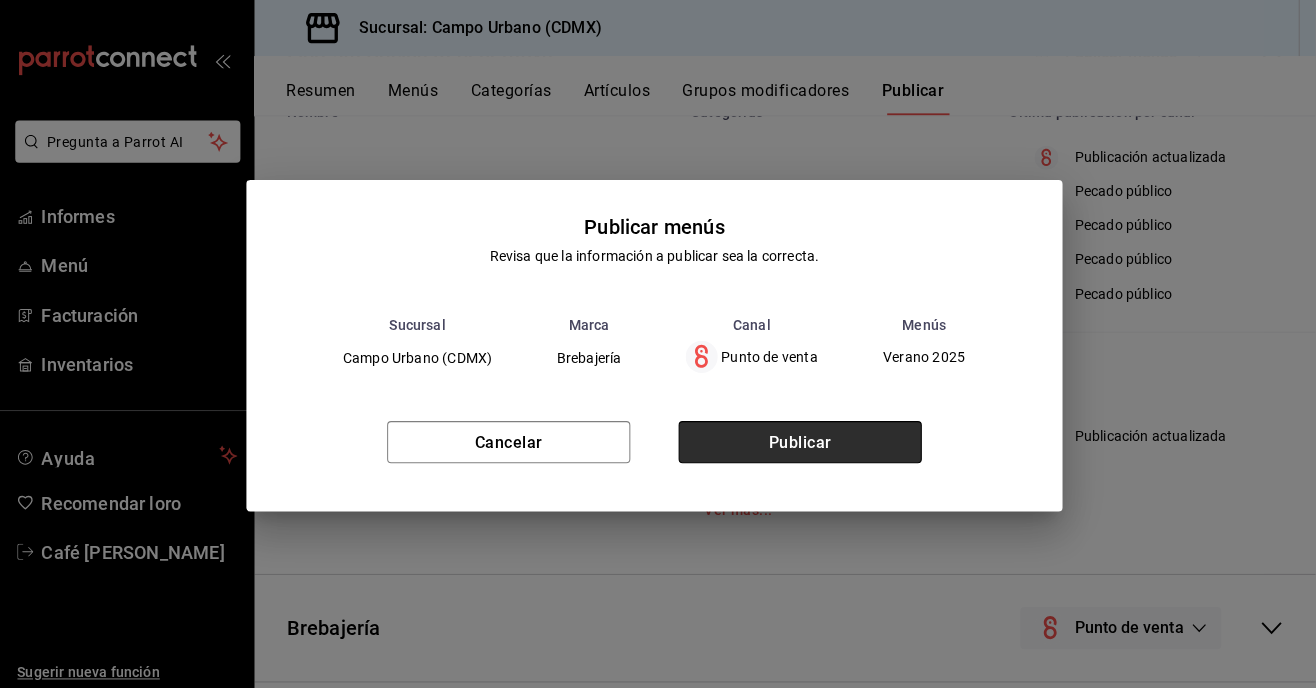 click on "Publicar" at bounding box center (803, 440) 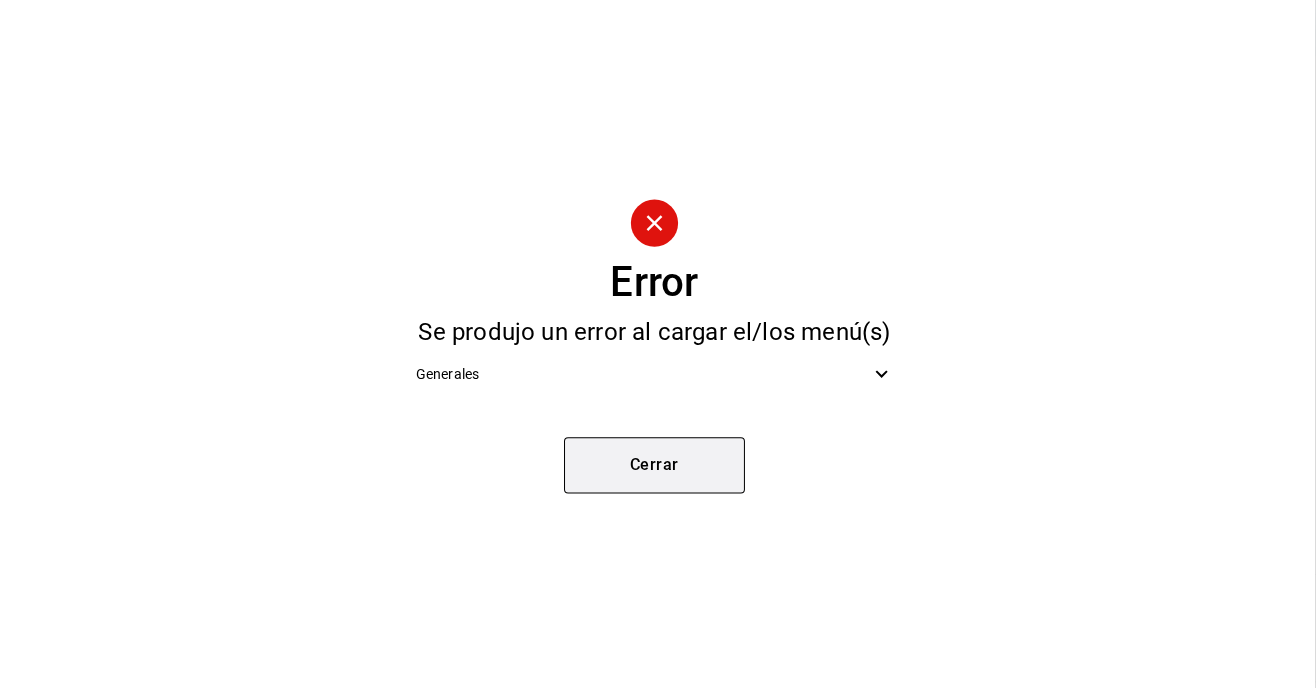 click on "Cerrar" at bounding box center (658, 463) 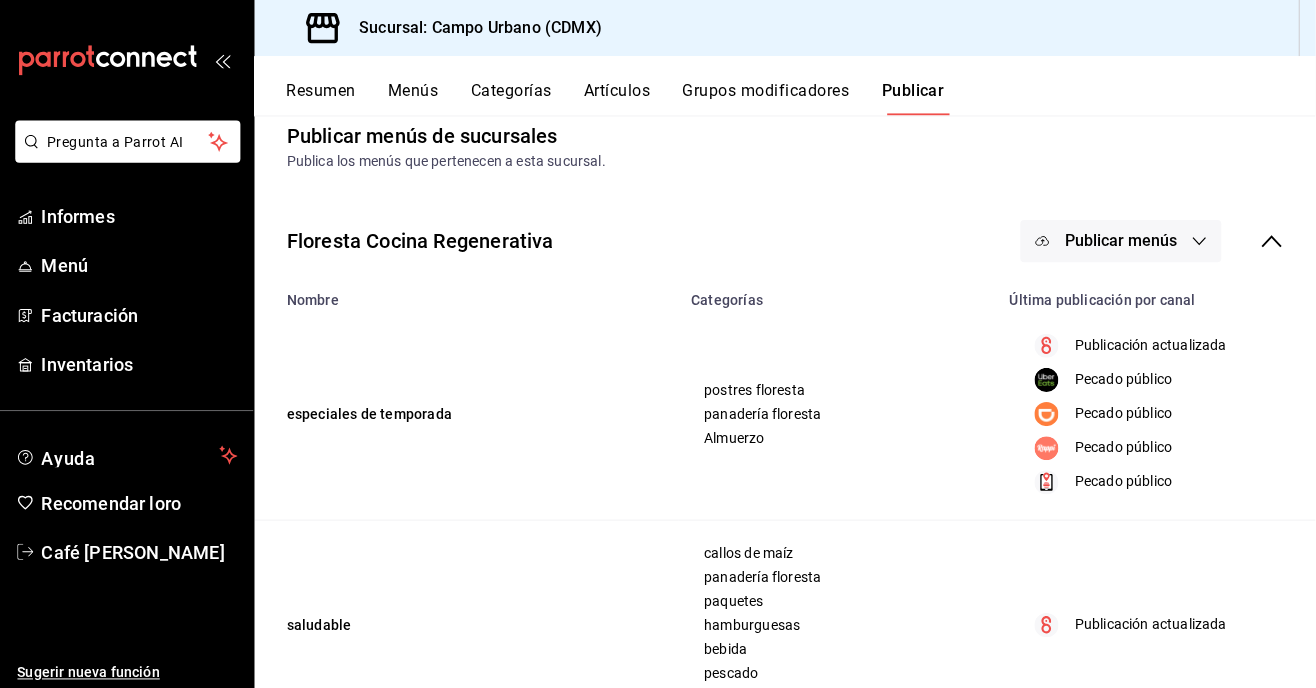 scroll, scrollTop: 0, scrollLeft: 0, axis: both 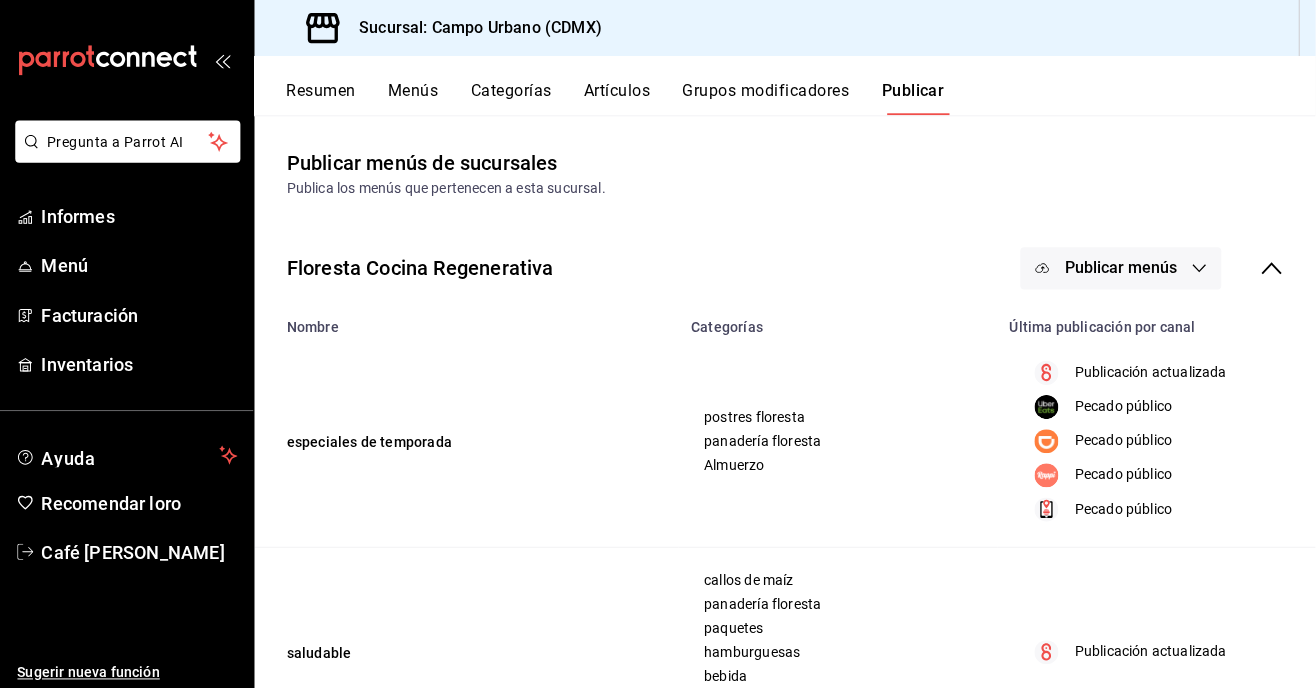click on "Categorías" at bounding box center (516, 97) 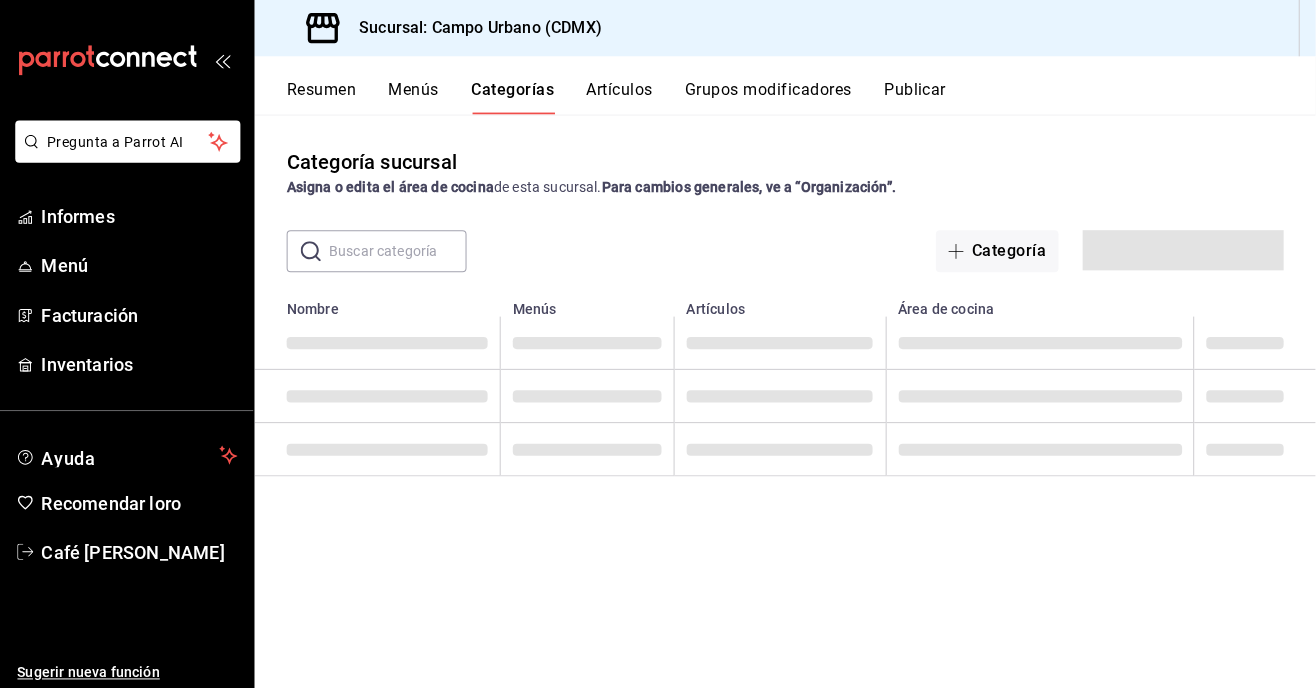 click on "Artículos" at bounding box center [623, 97] 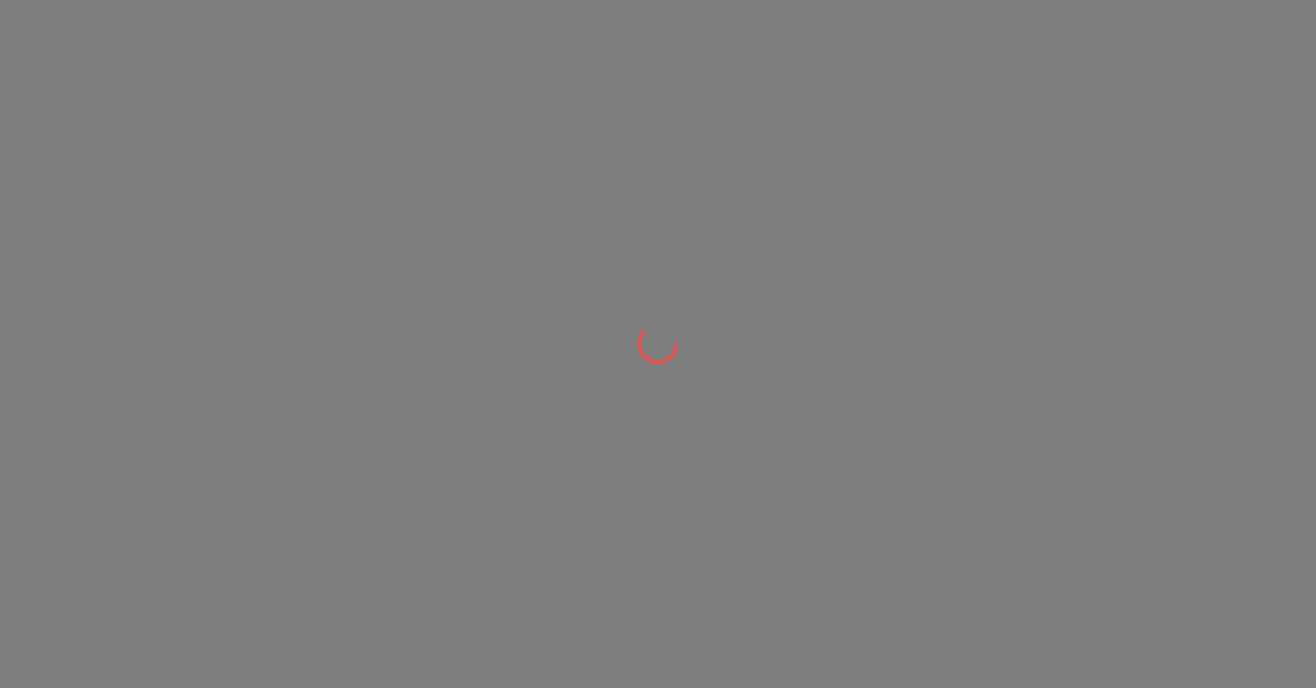 scroll, scrollTop: 0, scrollLeft: 0, axis: both 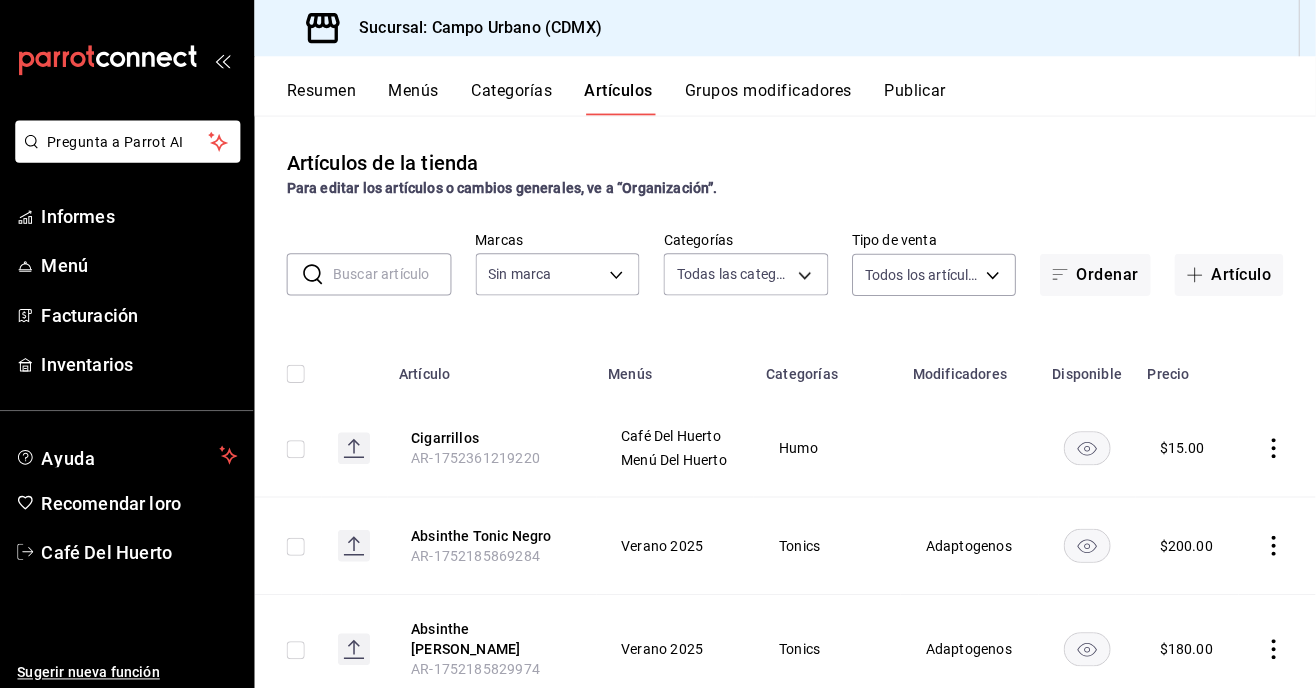 type on "b12b7fd3-21fe-4265-a3e0-d1e5ffc40c01,7fc765bb-efc9-4209-ad83-880a46297e31,8ba8661f-059b-4c01-9f26-f9f011128beb,4e0394c0-bcd5-49e9-80c4-c15c09d31041,9b2bf8a1-3496-4e9b-93be-81fbe30df529,75a7d720-24c9-4780-87c8-22b28817d52d,cee9d450-8789-41c5-af5f-a909f309699c,4575d5c2-9743-430d-8e3b-de9c36625e4c,9f921add-ffe6-49c9-83af-5b64af47588d,923e233e-5629-4730-8a66-711f88e9ba78,b8e1e98e-8814-40c1-a0ad-74247d4ae72f,771fbcac-[DATE]-46e3-a58c-afad59f221e1,5da8ee83-2c8e-41a4-b0b6-7c55023cbad4,bef69078-893c-4b65-96ad-e441fc83a1c5,d336b500-5176-4de0-a29f-0231e4644189,283320e4-73b3-4873-9616-99e5b3adb7df,d88bb414-367d-4332-ac12-4212451710a9,0e14fde0-b57e-4f26-9d74-001926d95281,25b7db41-058e-42d4-9f07-082424adcadf,c4d5c7ed-f35e-4dad-8c07-d85a3a1edf7a,bcebad8f-03fa-4d5b-8192-62e08d63d3be,53cfd7e6-fa86-42fa-812c-86424fdac6f9,8d0e2235-29b5-45f0-95f5-17fb6ef5930e,ff4c48a7-689a-429a-ad80-768cb3d0bb6b,2f10c1f4-369c-4e1a-9a93-76bfb12da380,8025fb76-06d1-48f8-b186-9d10264ff1a6,0cc06504-d773-4631-aaae-6c44084ff43b,073aab5c-dbab-43ad-ada..." 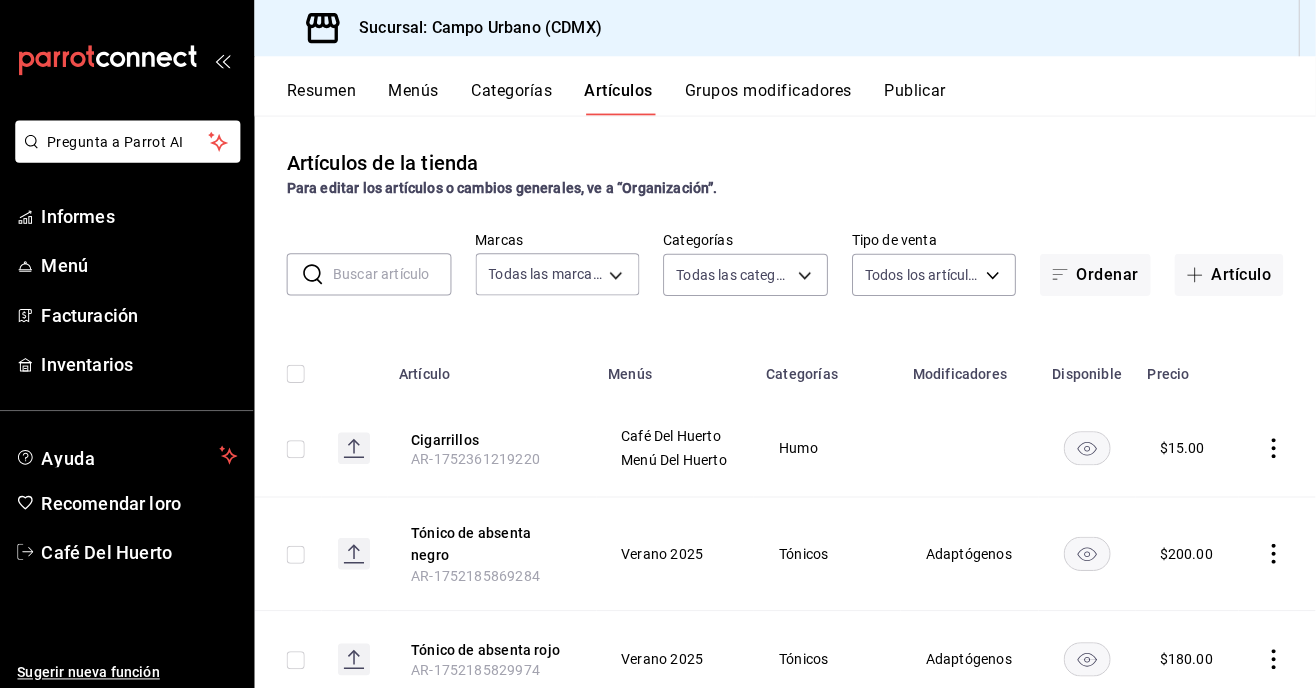 click 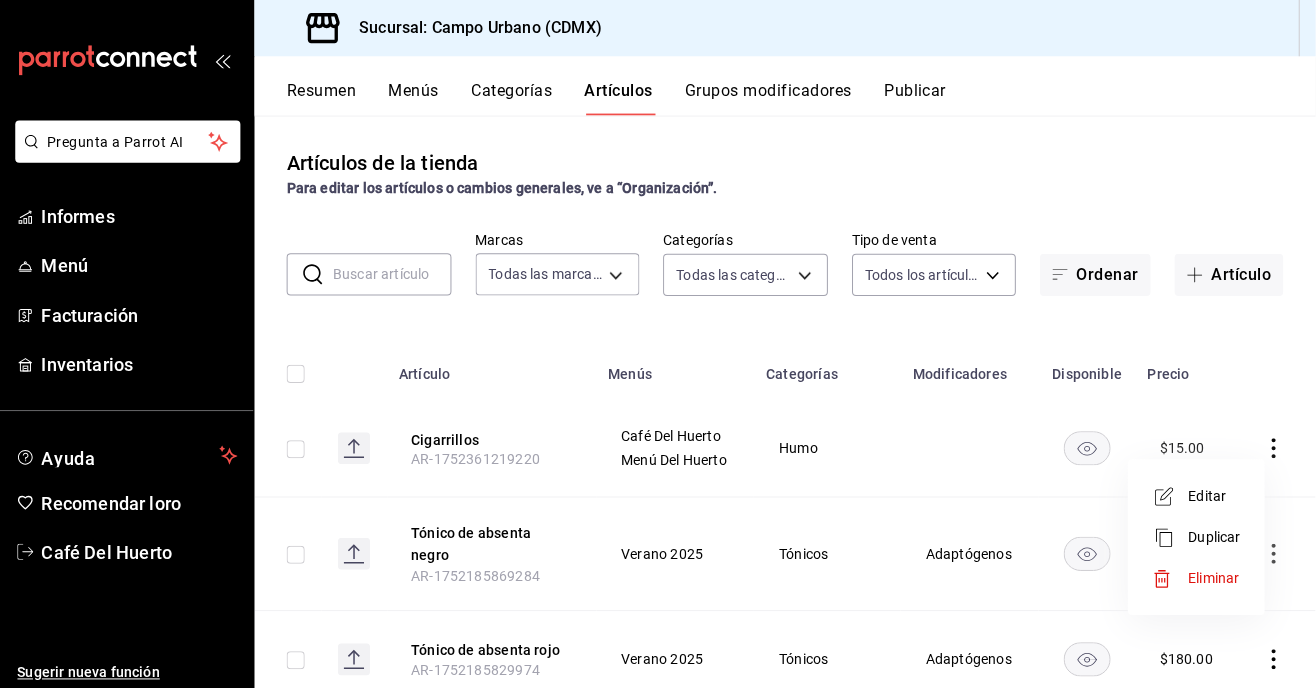 click on "Eliminar" at bounding box center [1214, 575] 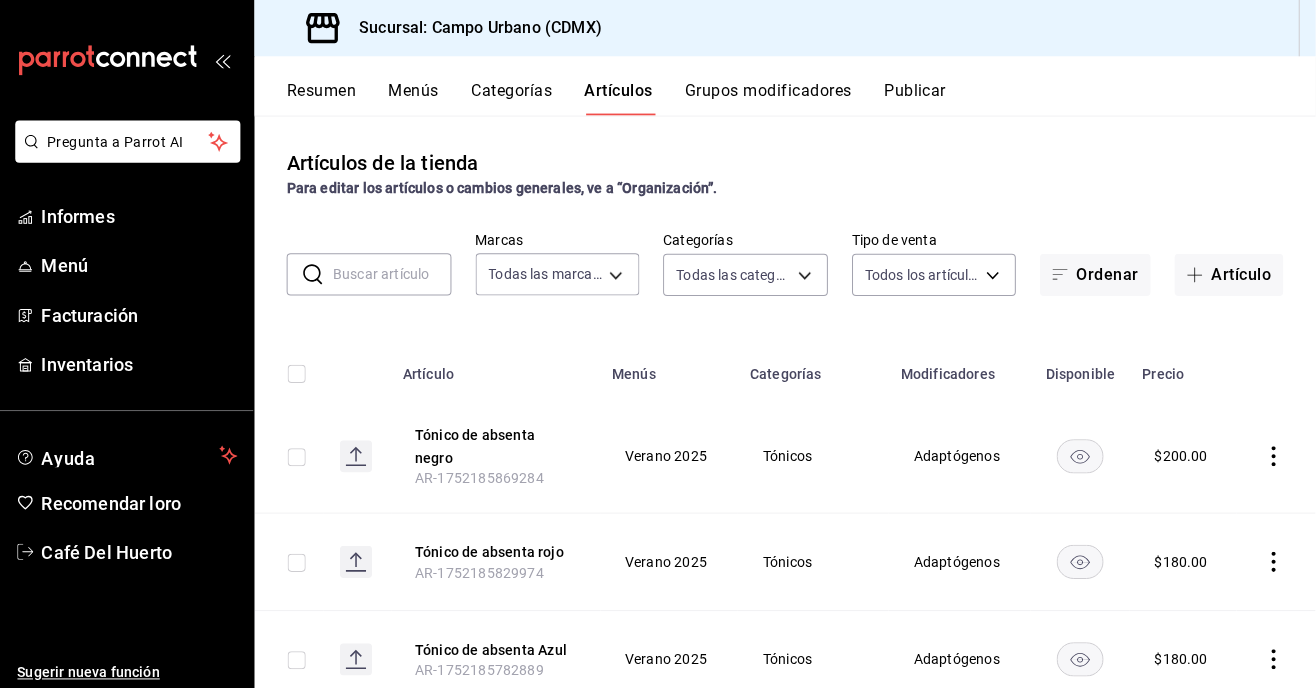 click on "Categorías" at bounding box center [516, 97] 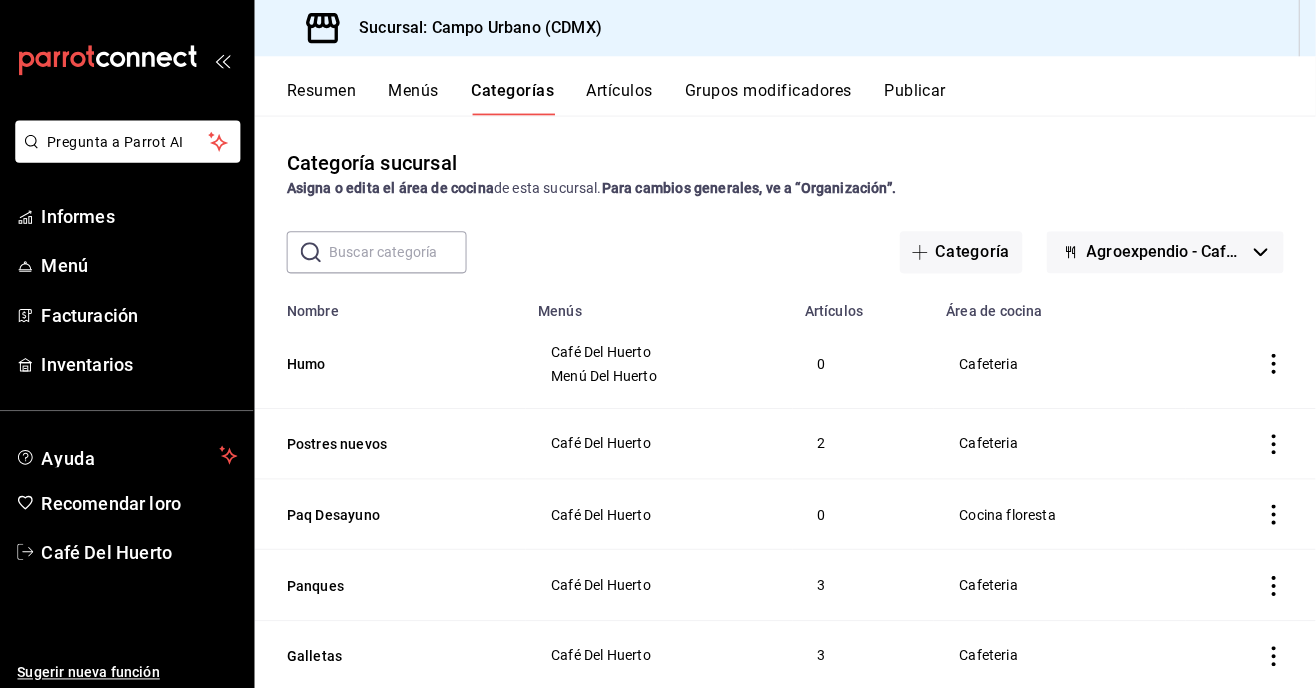 click 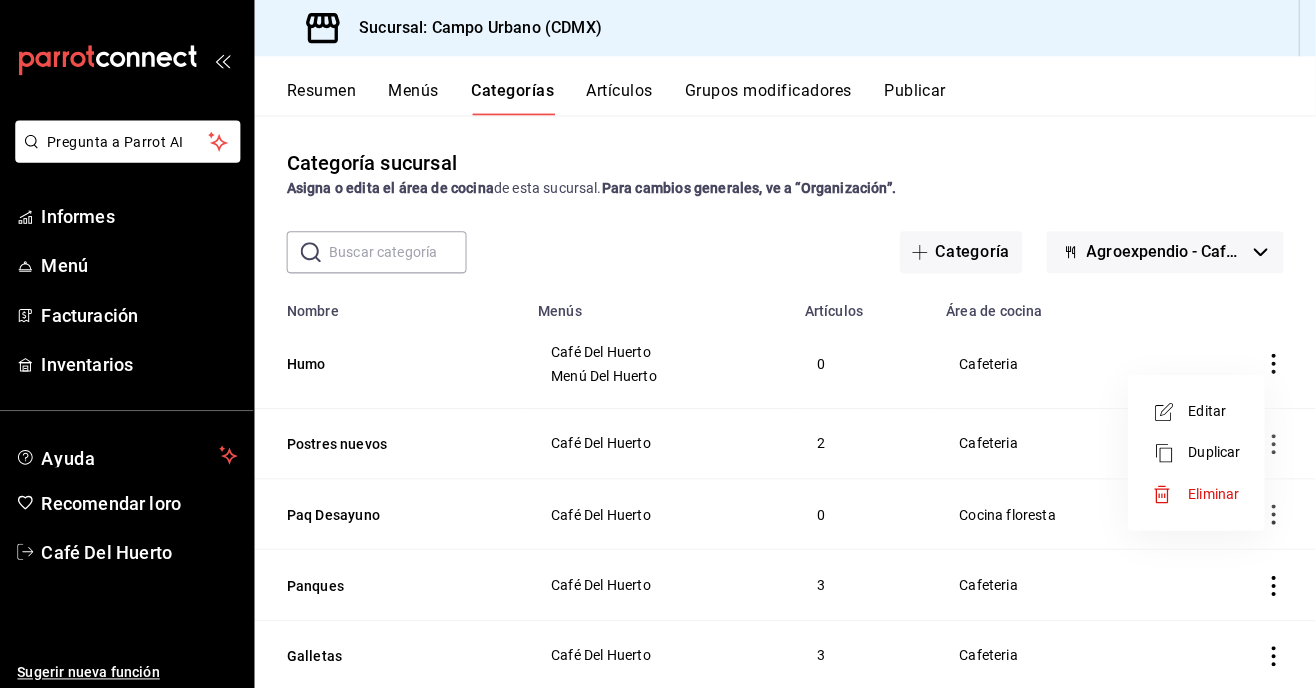 click on "Eliminar" at bounding box center [1214, 491] 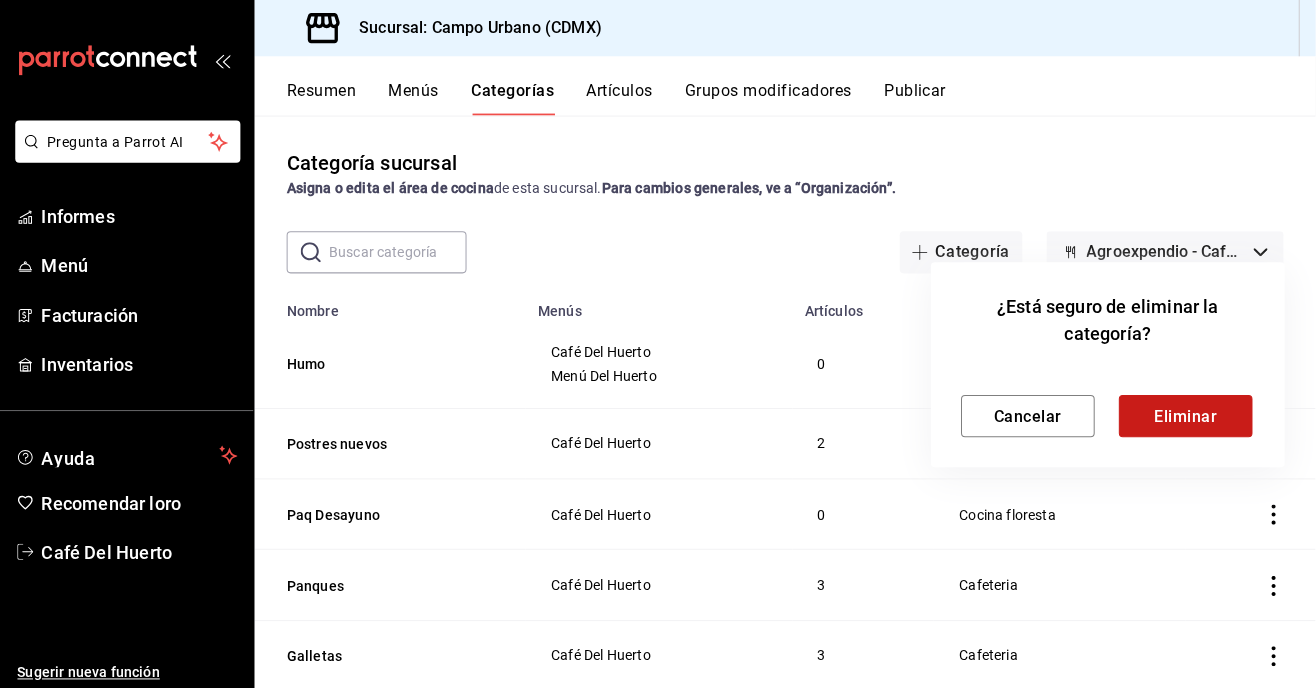 click on "Eliminar" at bounding box center (1186, 413) 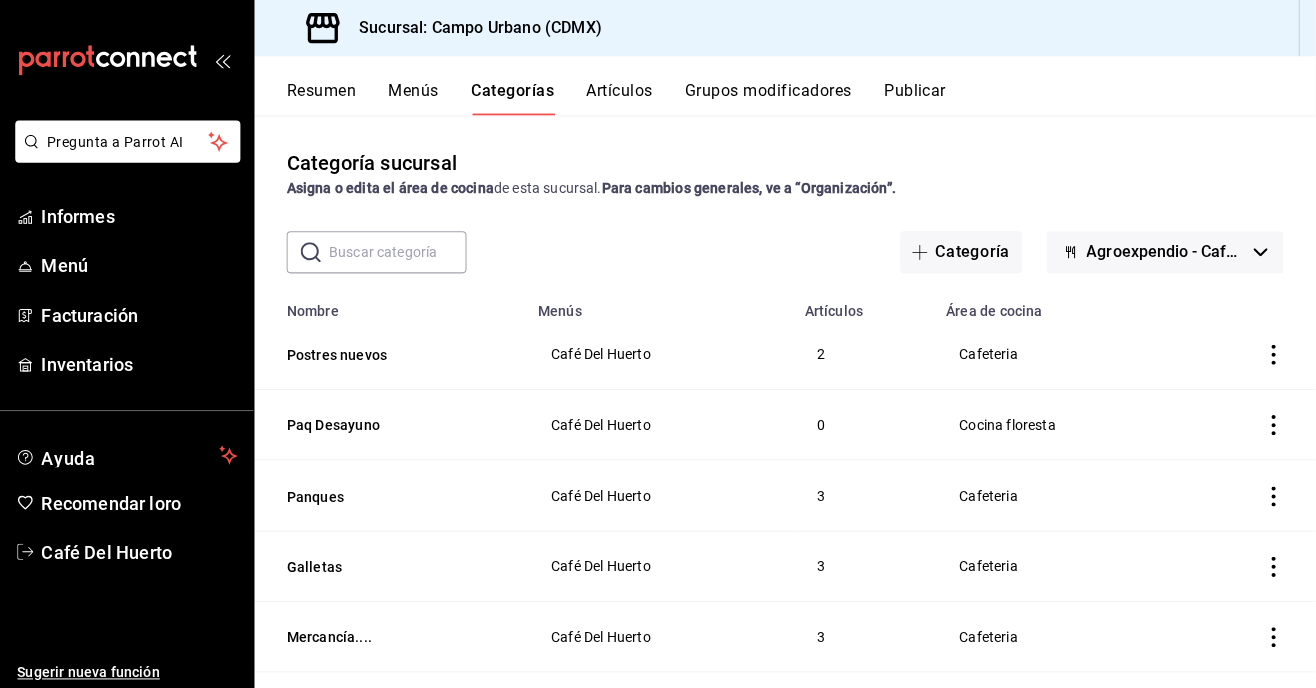 click on "Resumen" at bounding box center (326, 90) 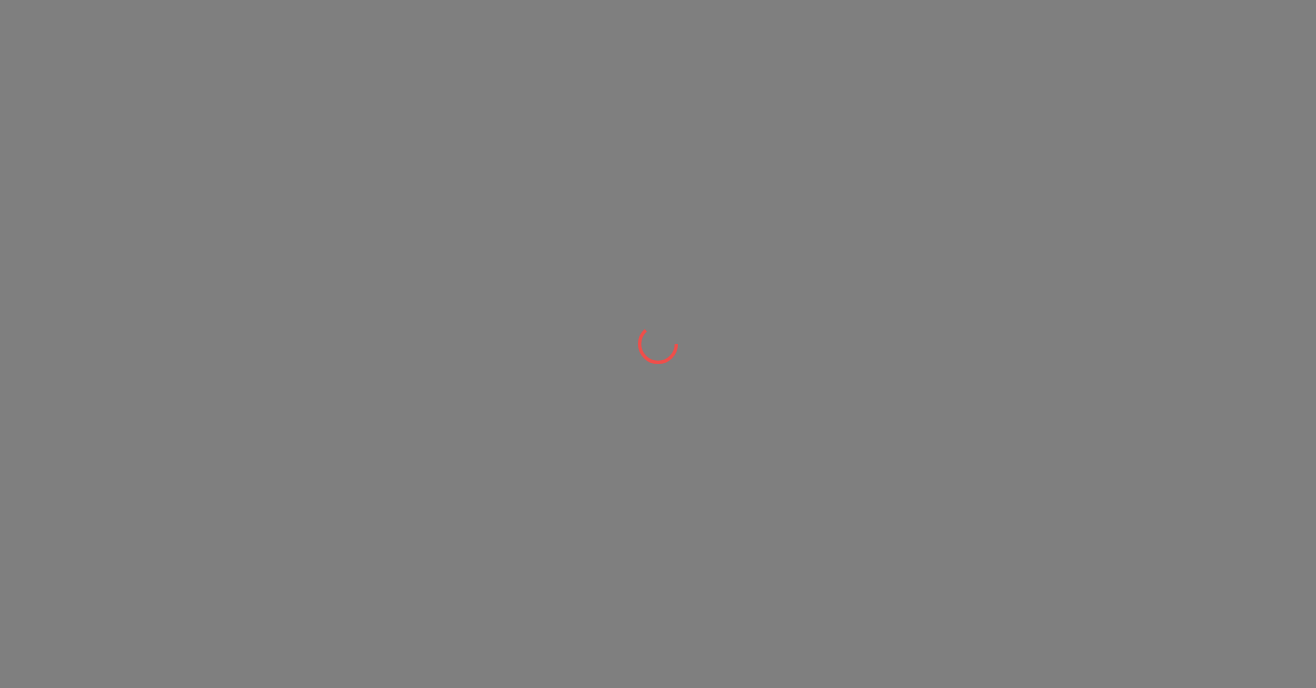 scroll, scrollTop: 0, scrollLeft: 0, axis: both 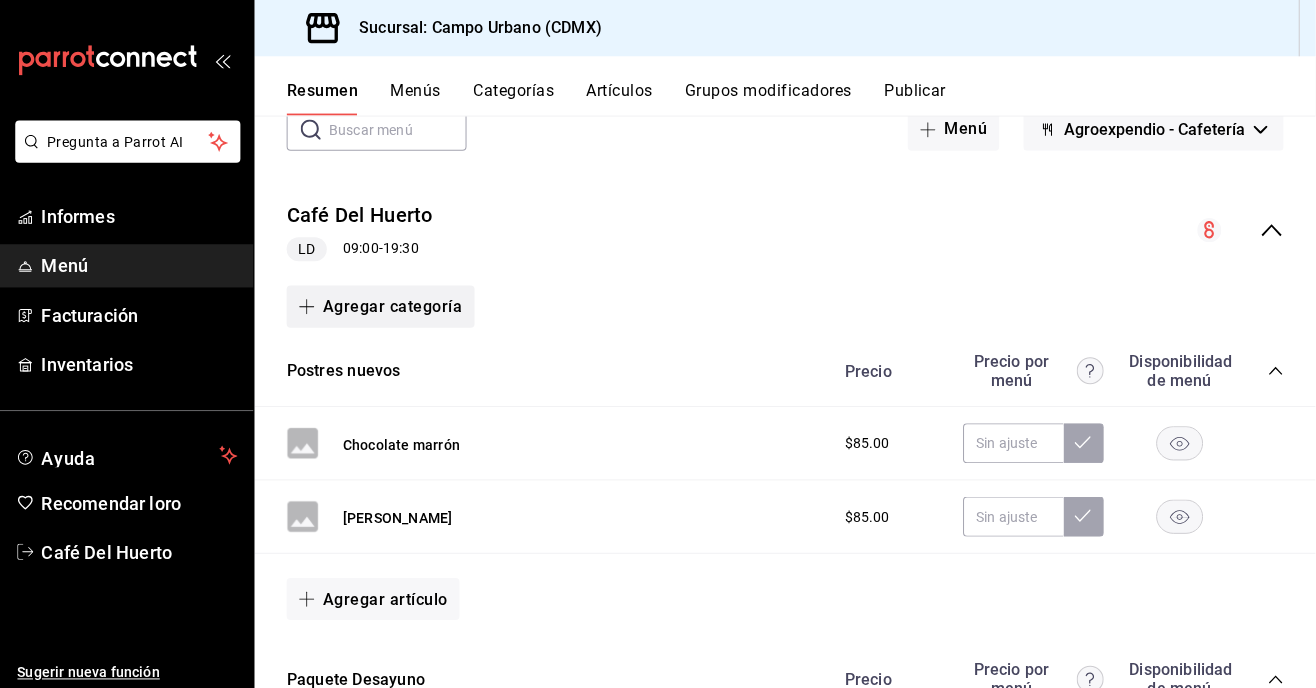 click on "Agregar categoría" at bounding box center (385, 305) 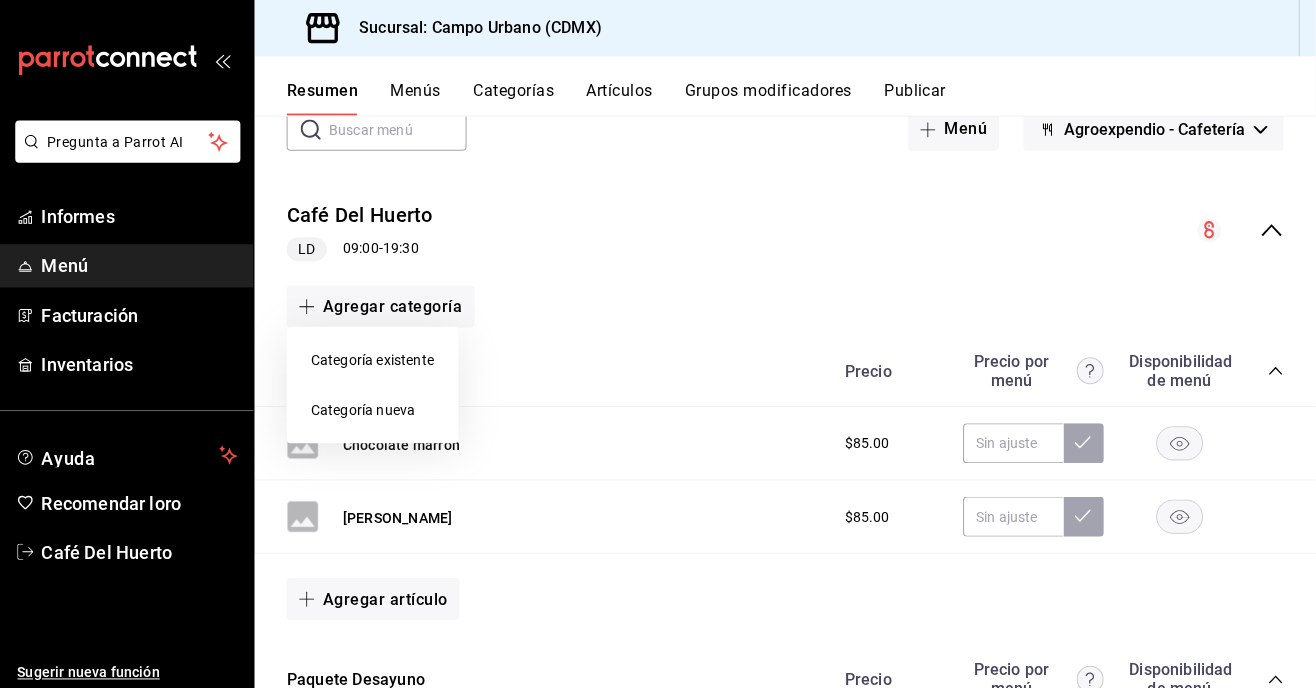 click on "Categoría nueva" at bounding box center [377, 408] 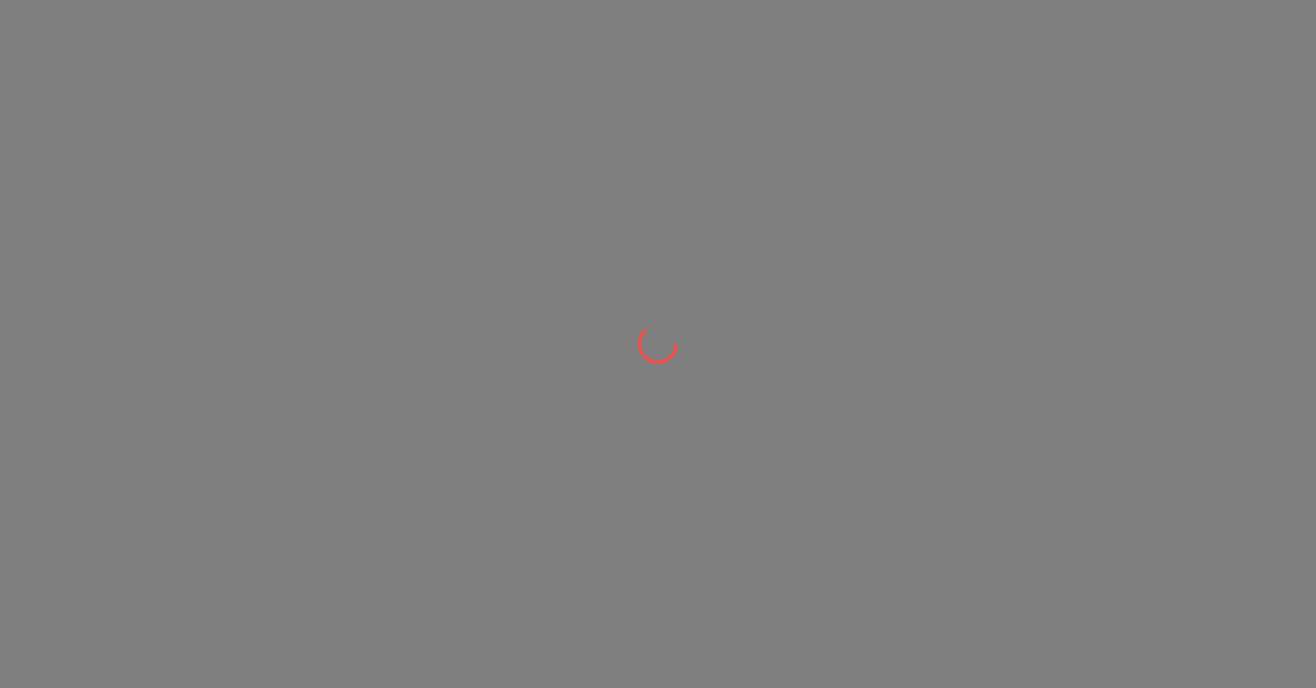 scroll, scrollTop: 0, scrollLeft: 0, axis: both 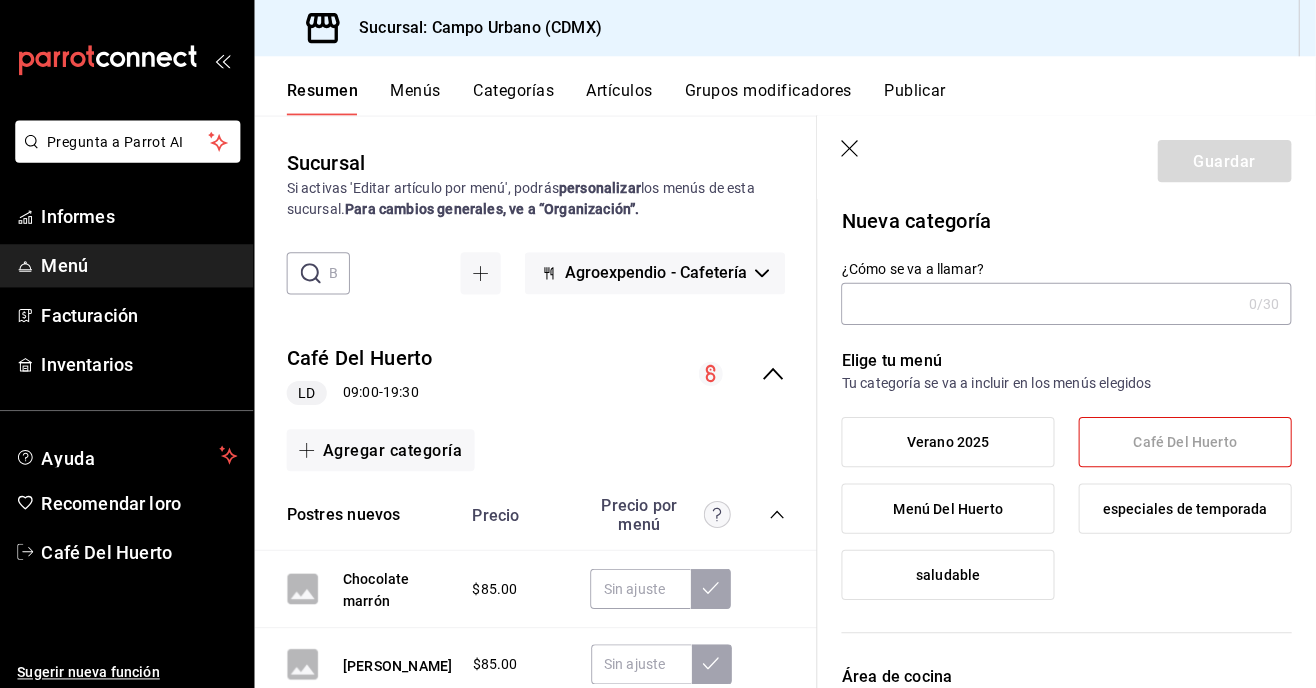 click on "¿Cómo se va a llamar?" at bounding box center (1042, 302) 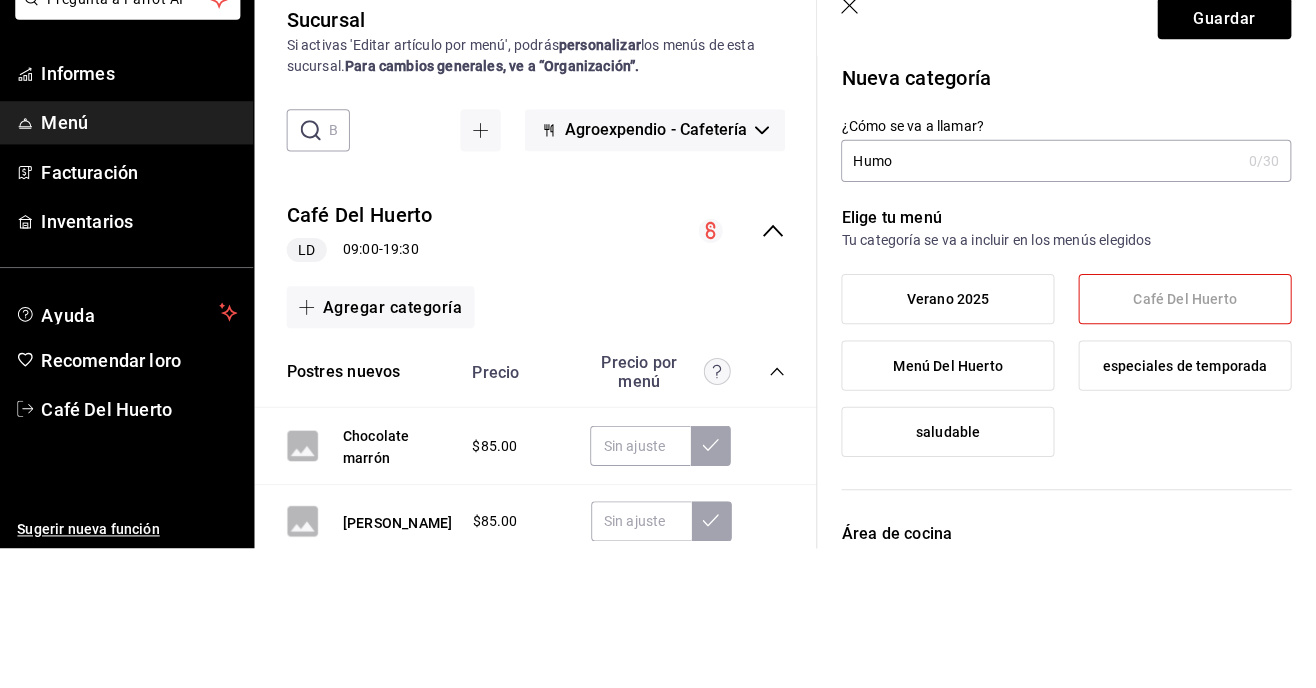 scroll, scrollTop: 0, scrollLeft: 0, axis: both 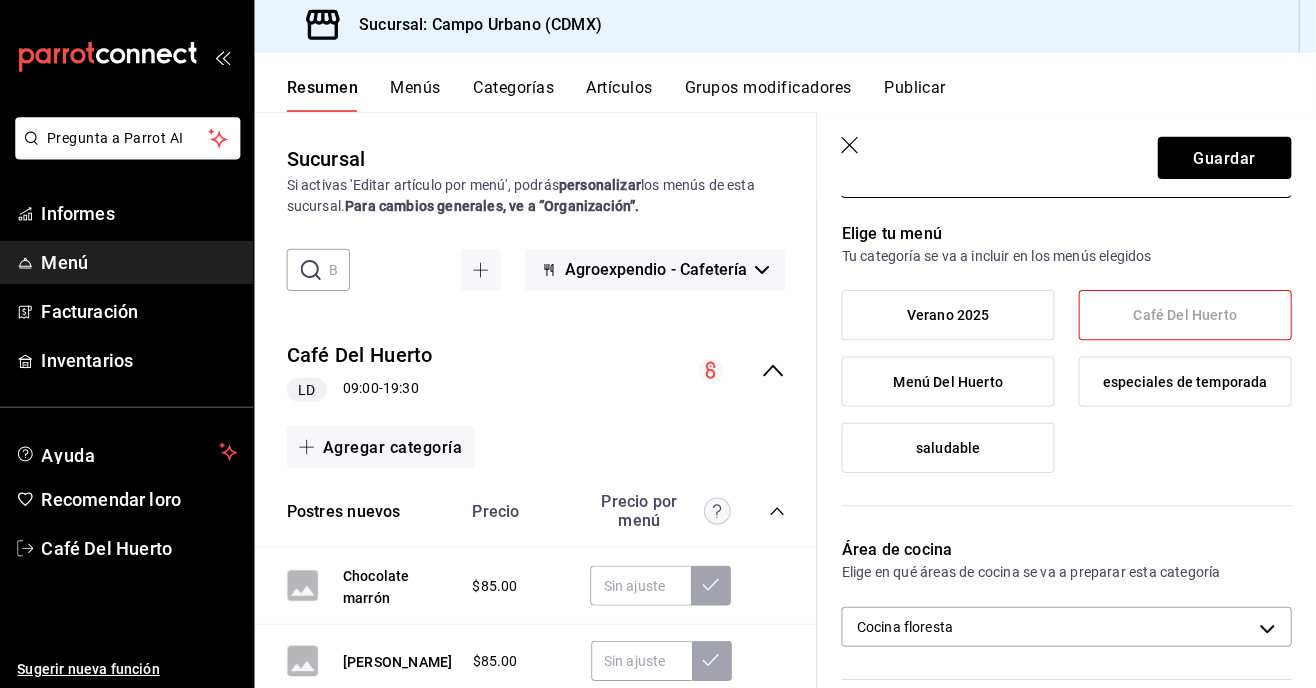 type on "Humo" 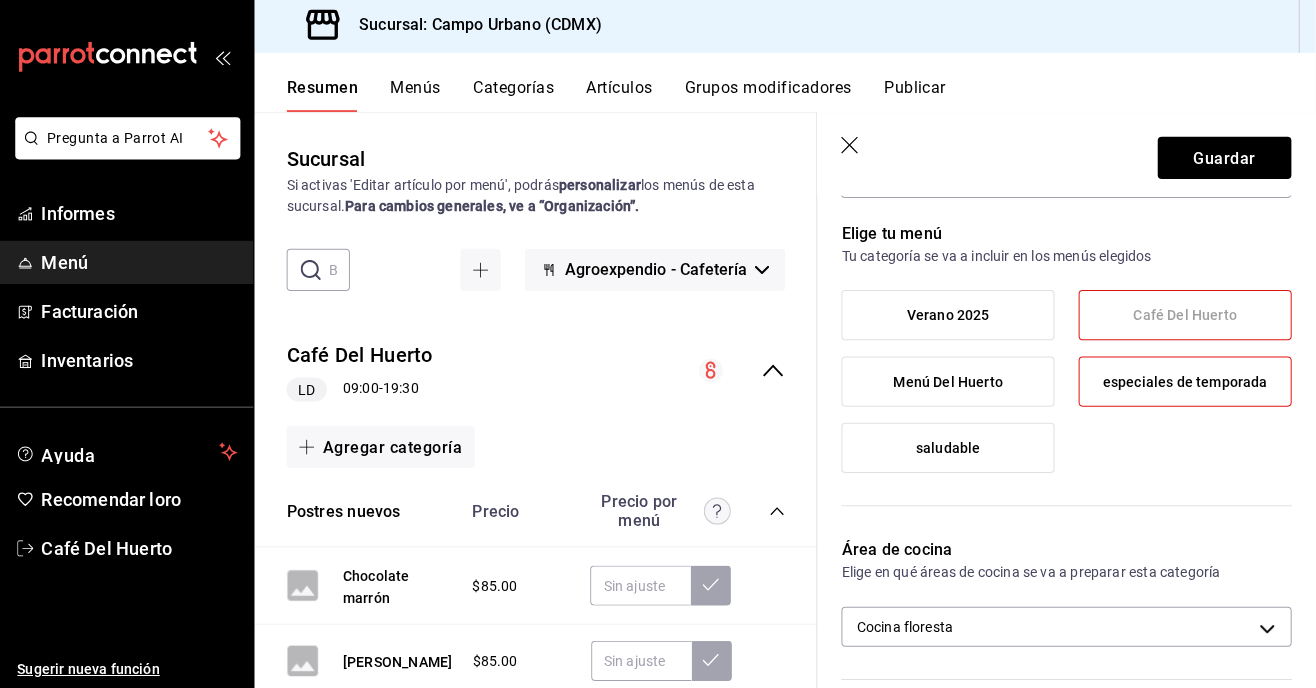 click on "Café Del Huerto" at bounding box center (1186, 317) 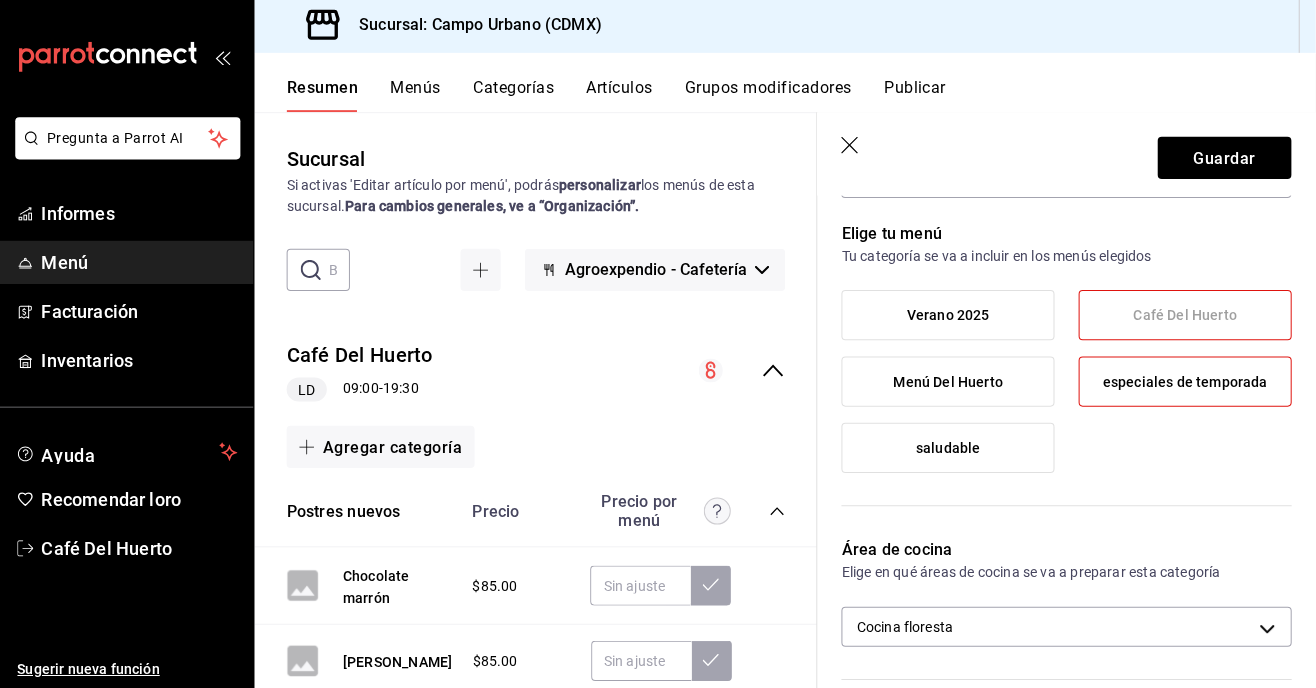 click on "Verano 2025" at bounding box center (950, 317) 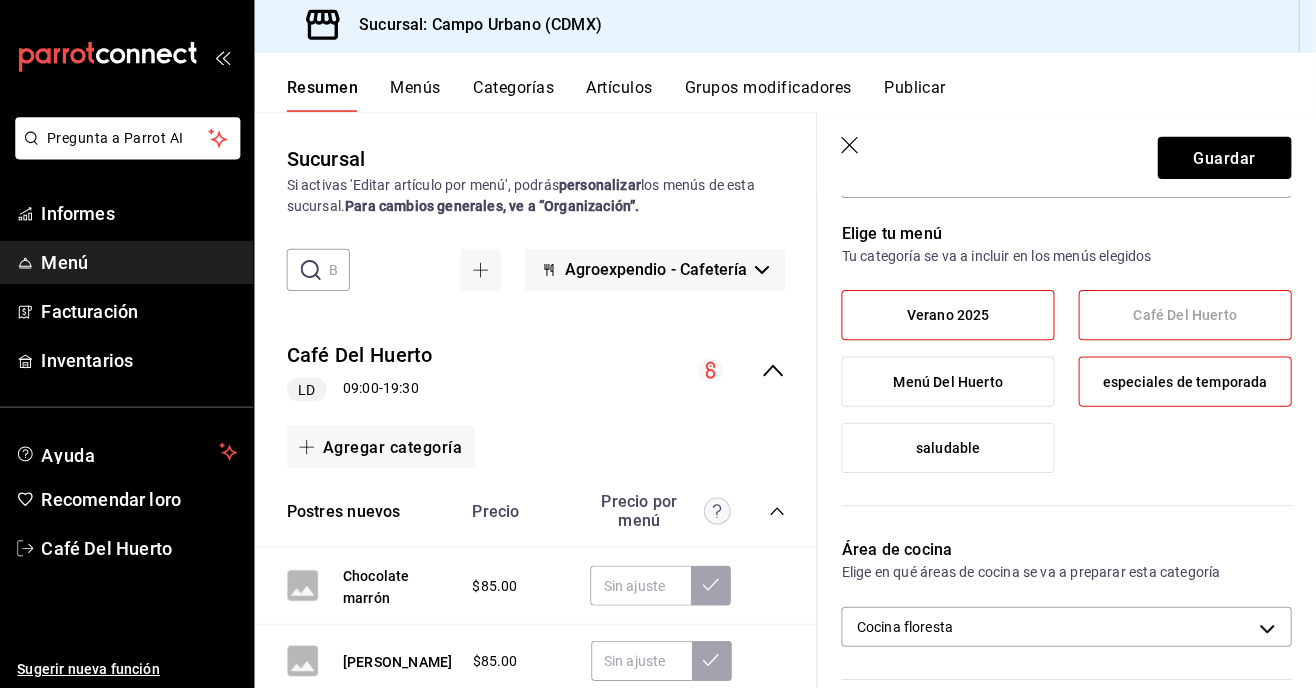 click on "especiales de temporada" at bounding box center [1186, 383] 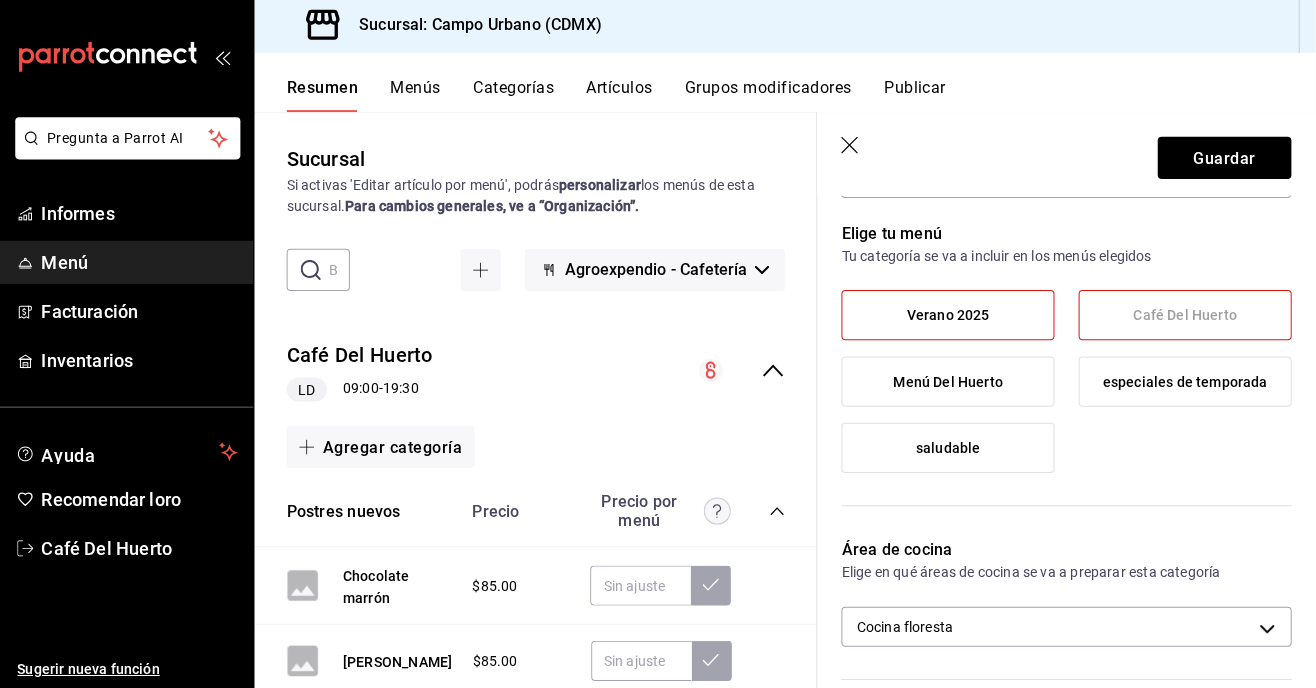 click on "Verano 2025" at bounding box center [950, 317] 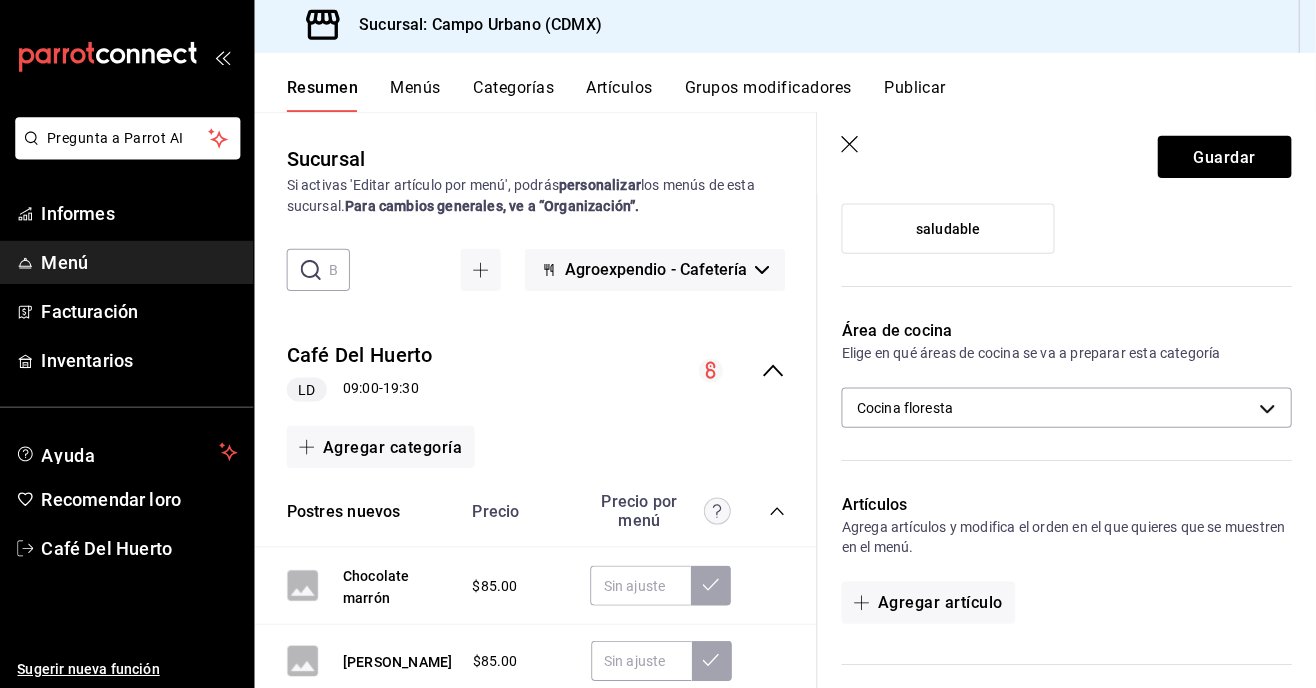 scroll, scrollTop: 343, scrollLeft: 0, axis: vertical 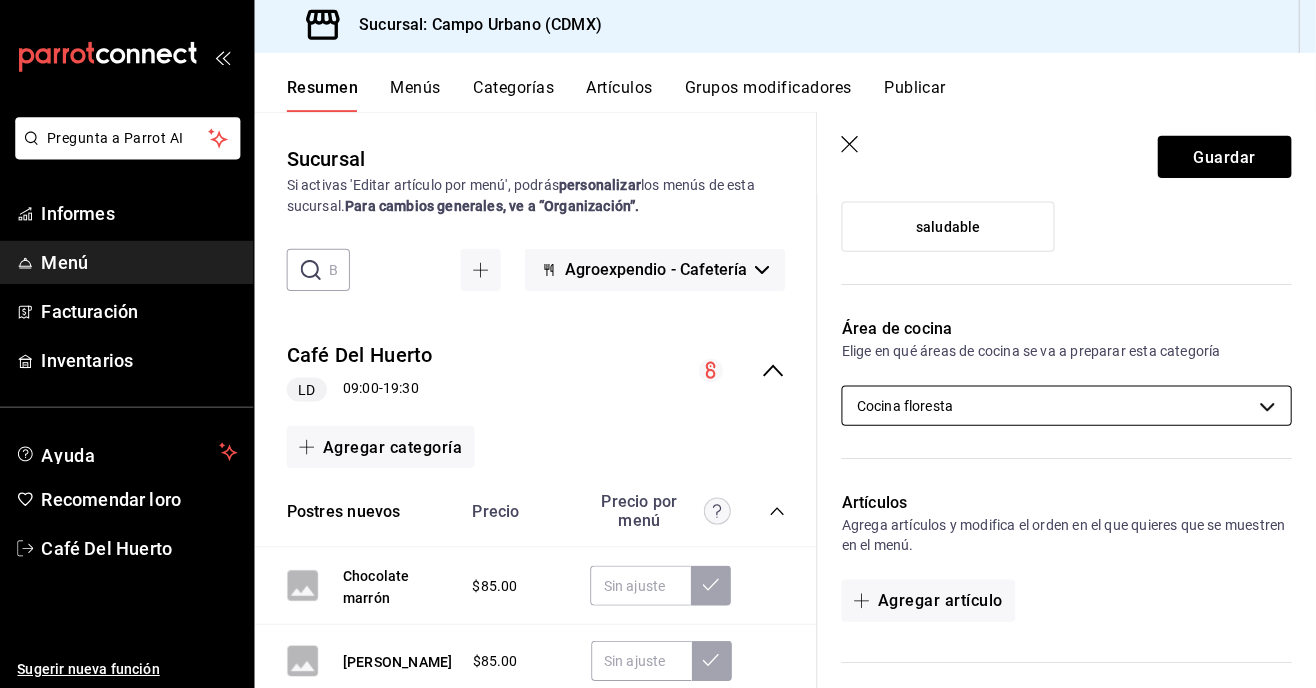 click on "Pregunta a Parrot AI Informes   Menú   Facturación   Inventarios   Ayuda Recomendar loro   Café Del Huerto   Sugerir nueva función   Sucursal: Campo Urbano (CDMX) Resumen Menús Categorías Artículos Grupos modificadores Publicar Sucursal Si activas 'Editar artículo por menú', podrás  personalizar  los menús de esta sucursal.  Para cambios generales, ve a “Organización”. ​ ​ Agroexpendio - Cafetería Café Del Huerto LD 09:00  -  19:30 Agregar categoría Postres nuevos Precio Precio por menú   Chocolate marrón $85.00 Flan parisino $85.00 Agregar artículo Paquete Desayuno Precio Precio por menú   Agregar artículo Panques Precio Precio por menú   Agregar artículo Galletas Precio Precio por menú   Agregar artículo Mercancía.... Precio Precio por menú   Agregar artículo Extras... Precio Precio por menú   Agregar artículo Otras bebidas.... Precio Precio por menú   Agregar artículo Promociones... Precio Precio por menú   Agregar artículo Infusiones... Precio Precio por menú" at bounding box center (658, 344) 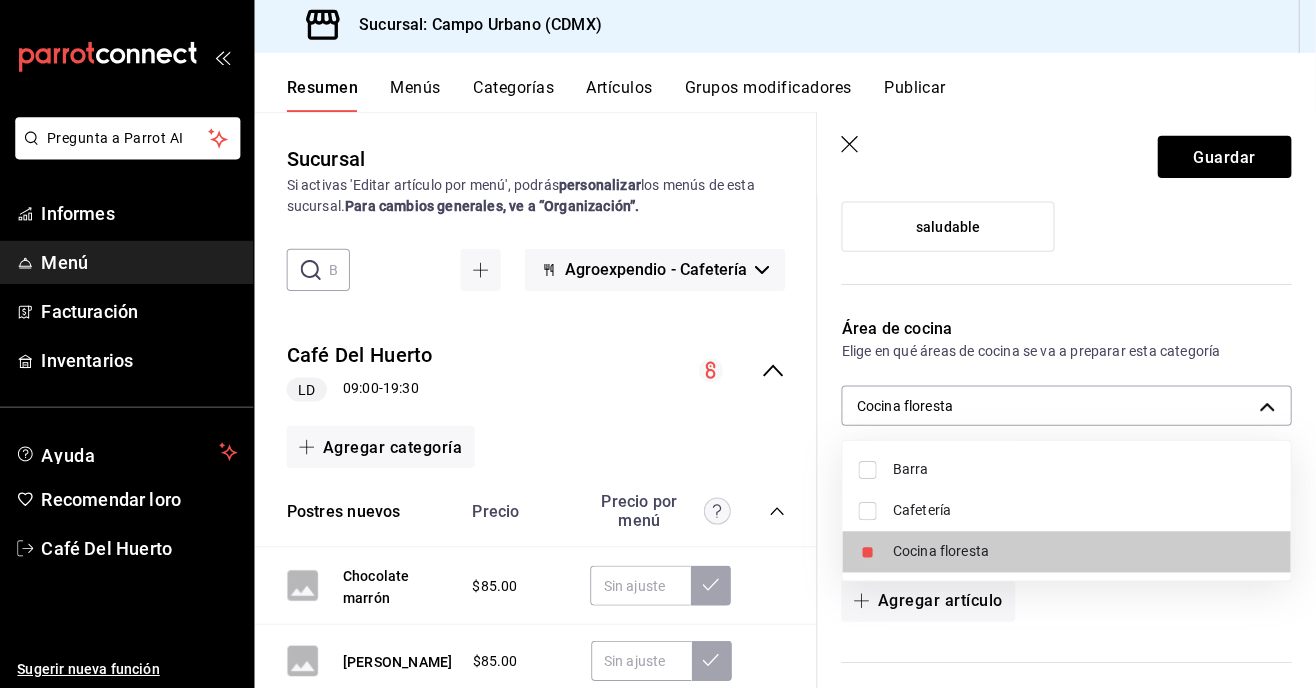 click on "Cafetería" at bounding box center (1085, 511) 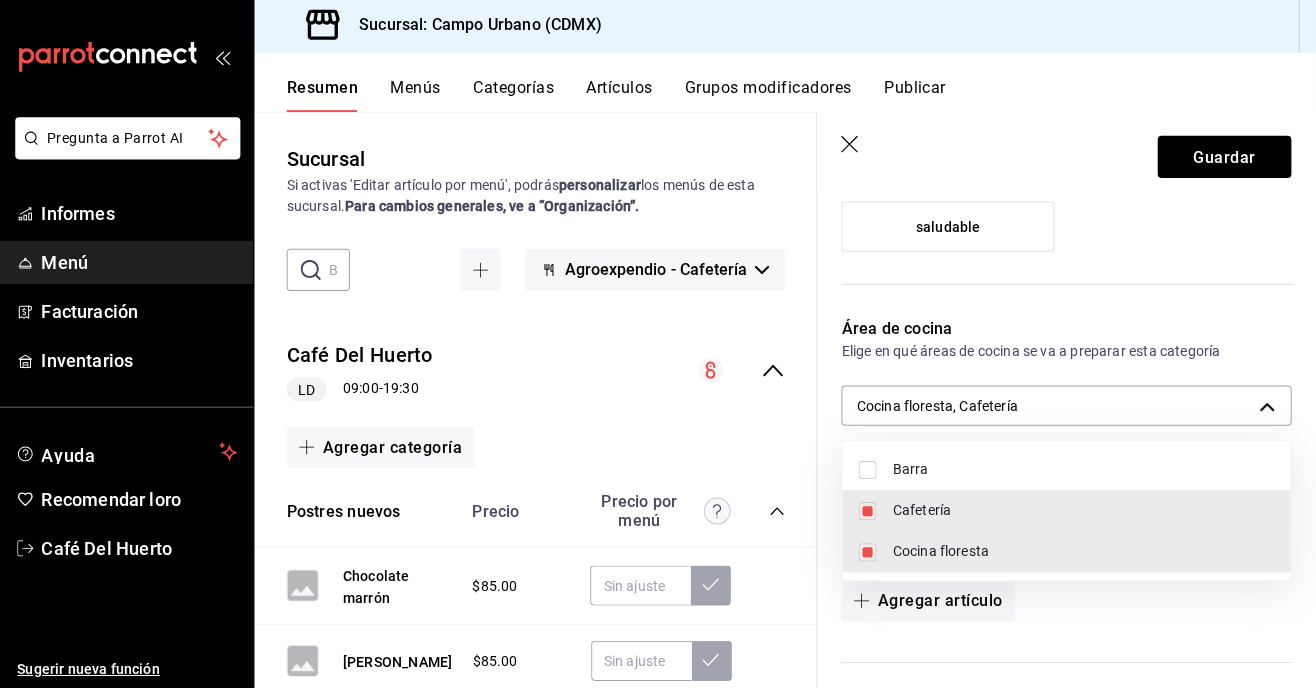 click on "Cocina floresta" at bounding box center (1068, 552) 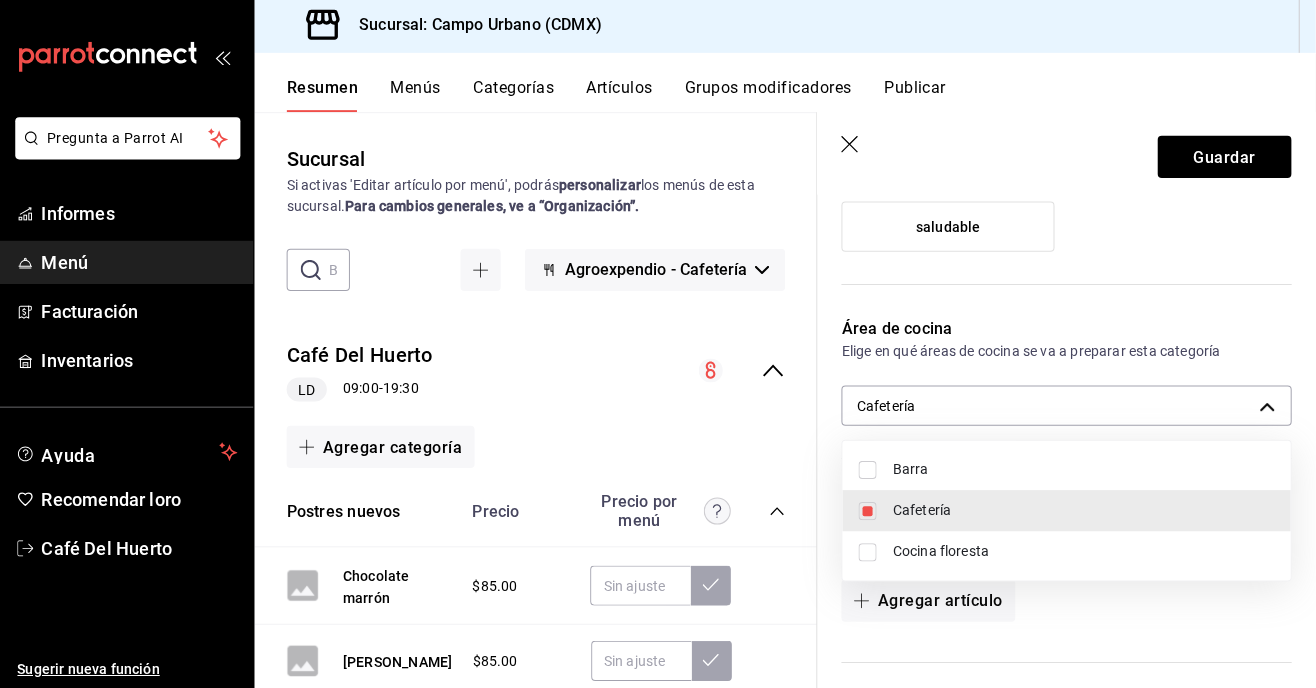 click at bounding box center (658, 344) 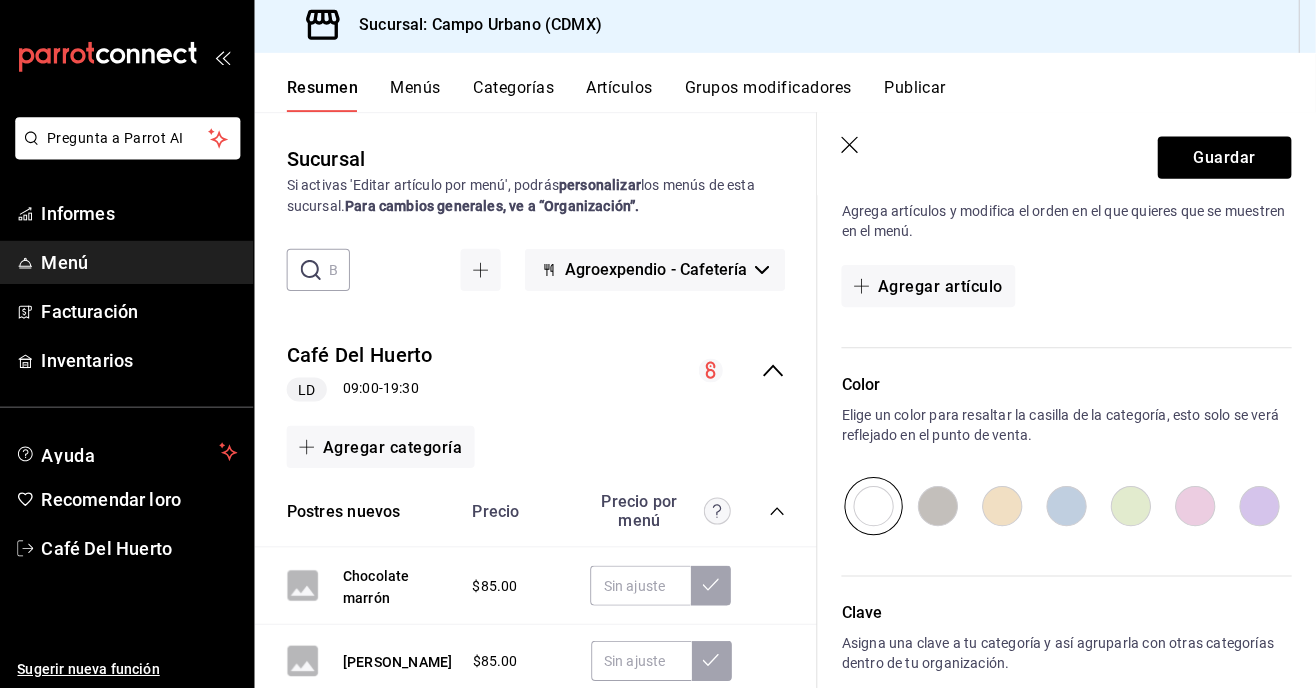 scroll, scrollTop: 658, scrollLeft: 0, axis: vertical 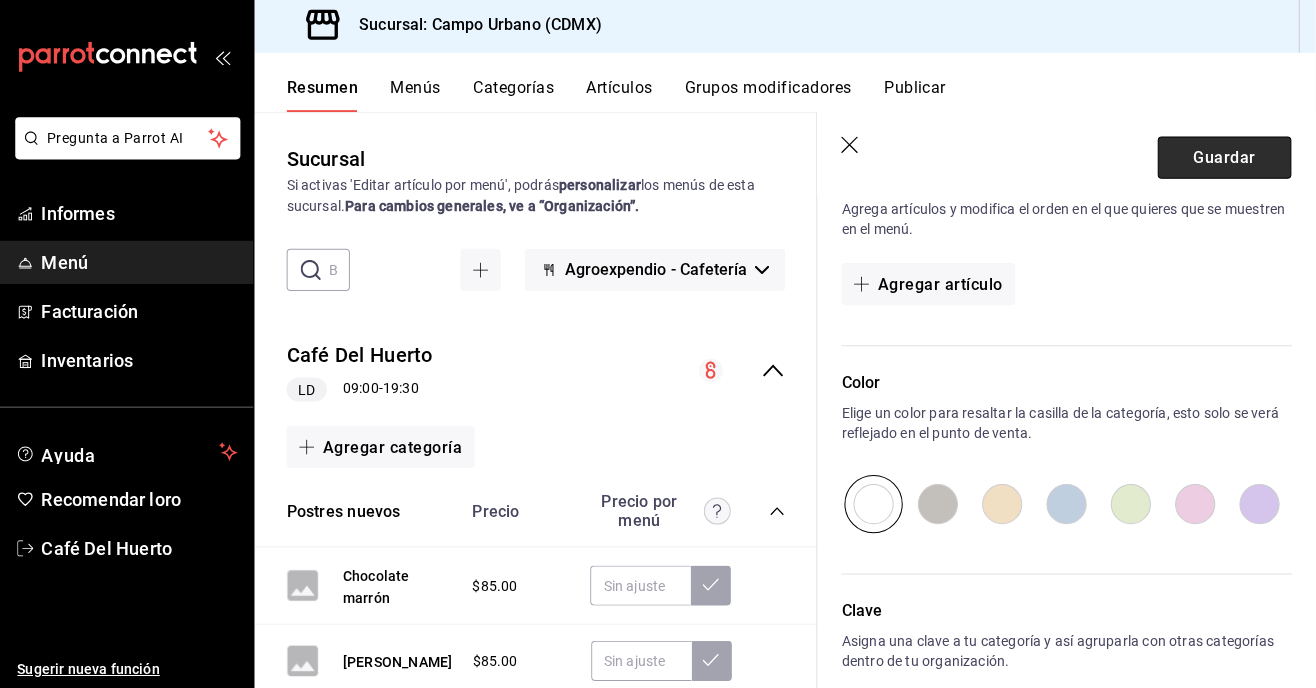 click on "Guardar" at bounding box center [1225, 160] 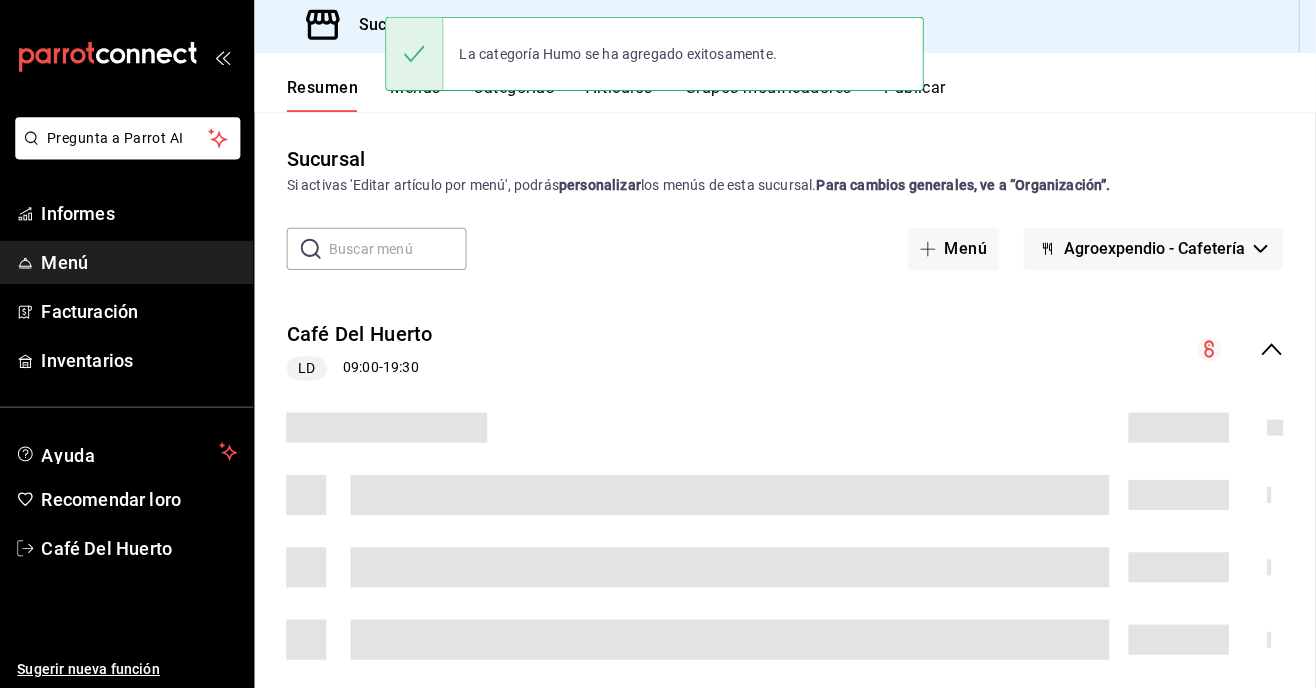 scroll, scrollTop: 0, scrollLeft: 0, axis: both 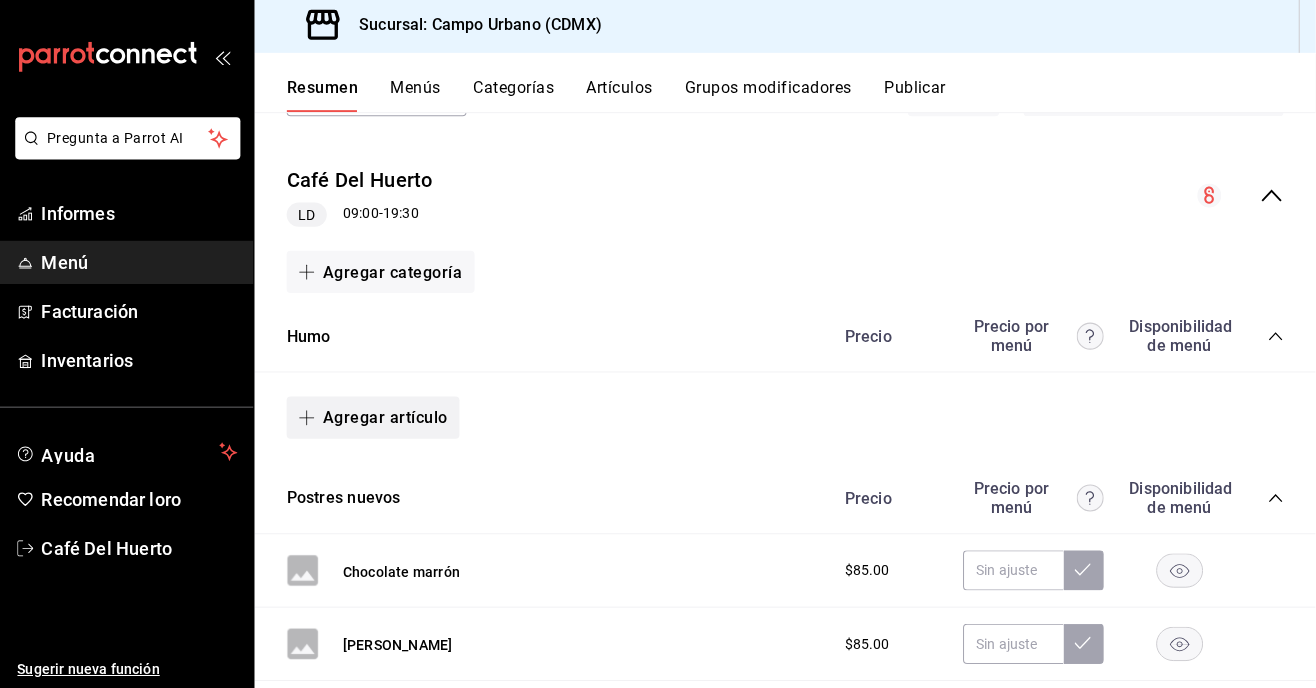 click on "Agregar artículo" at bounding box center (378, 419) 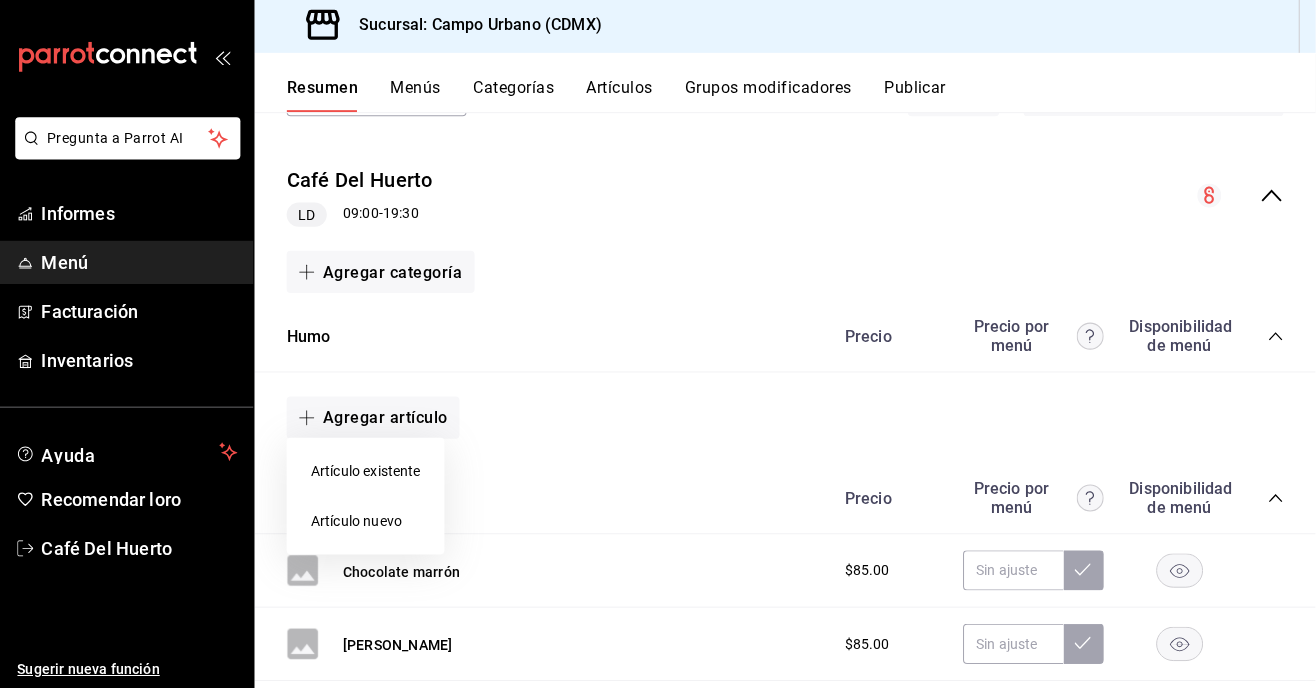 click on "Artículo nuevo" at bounding box center (370, 522) 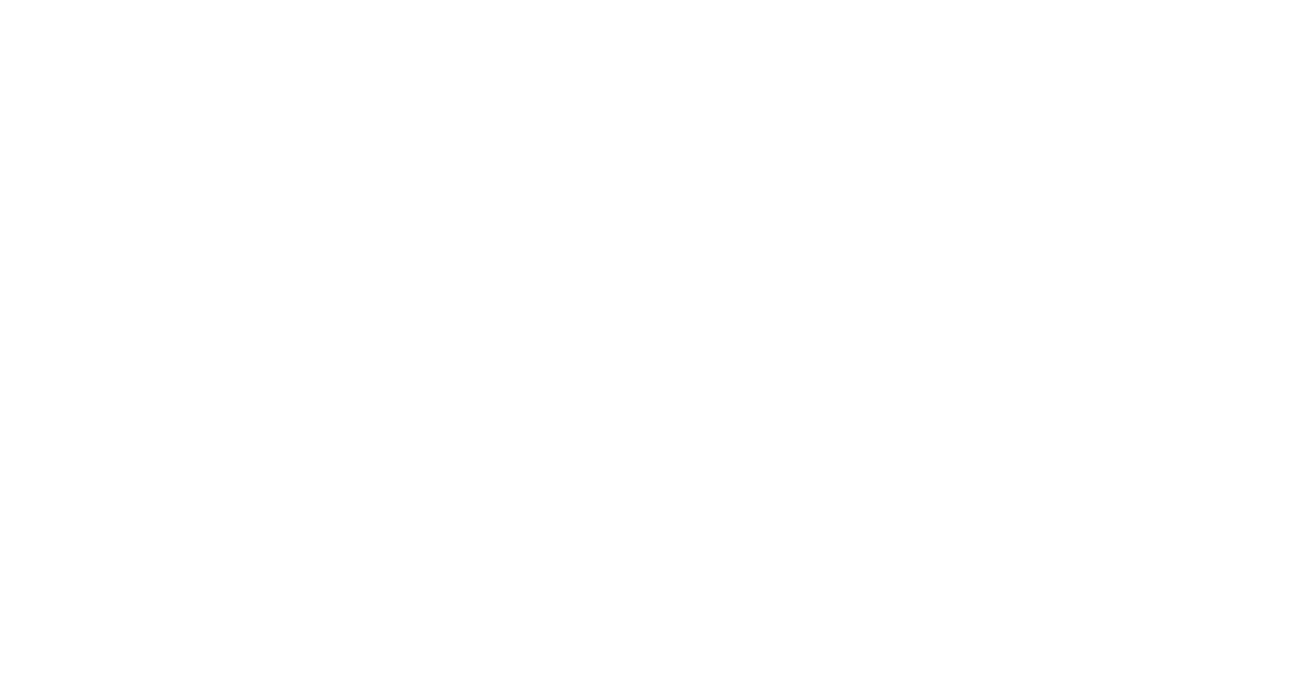 scroll, scrollTop: 0, scrollLeft: 0, axis: both 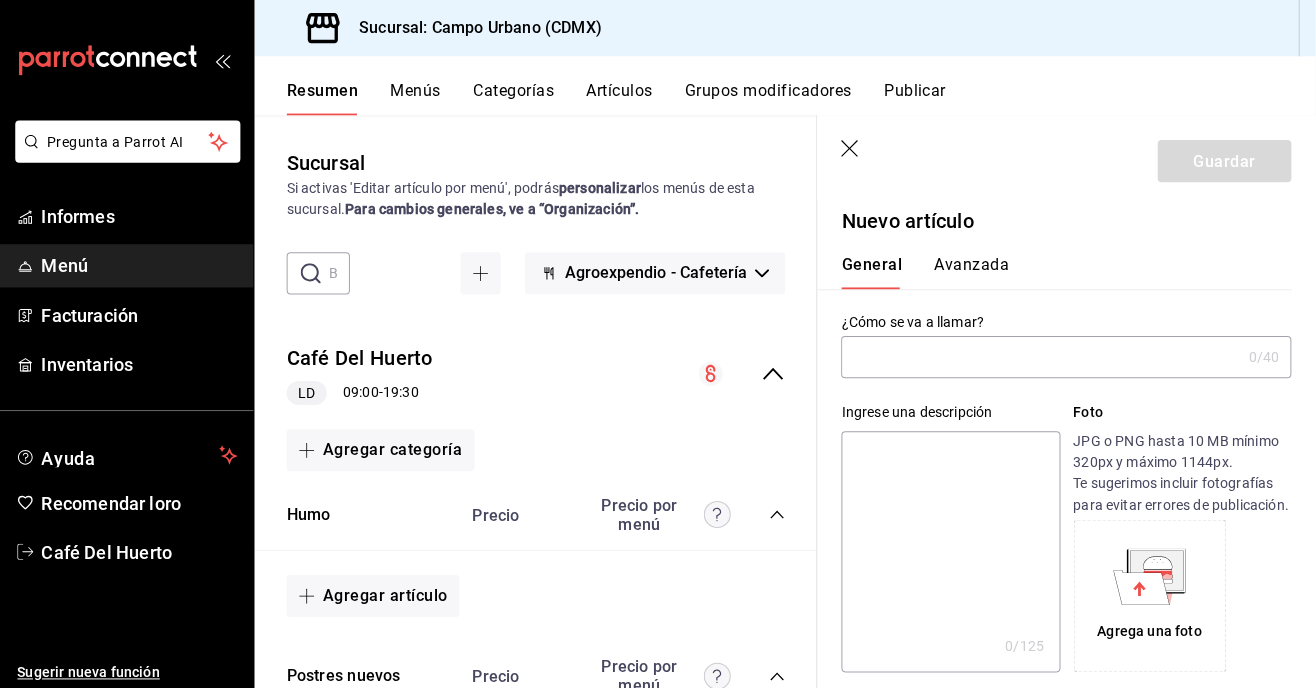 click at bounding box center (1042, 355) 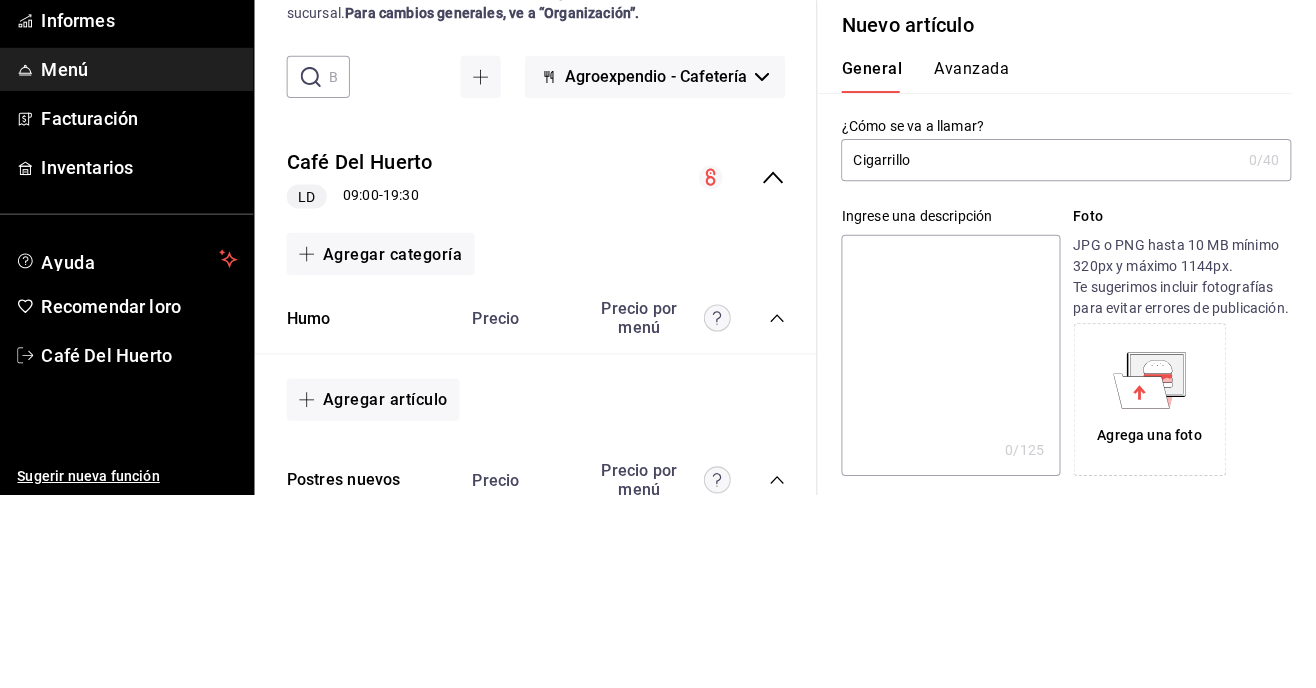 scroll, scrollTop: 0, scrollLeft: 0, axis: both 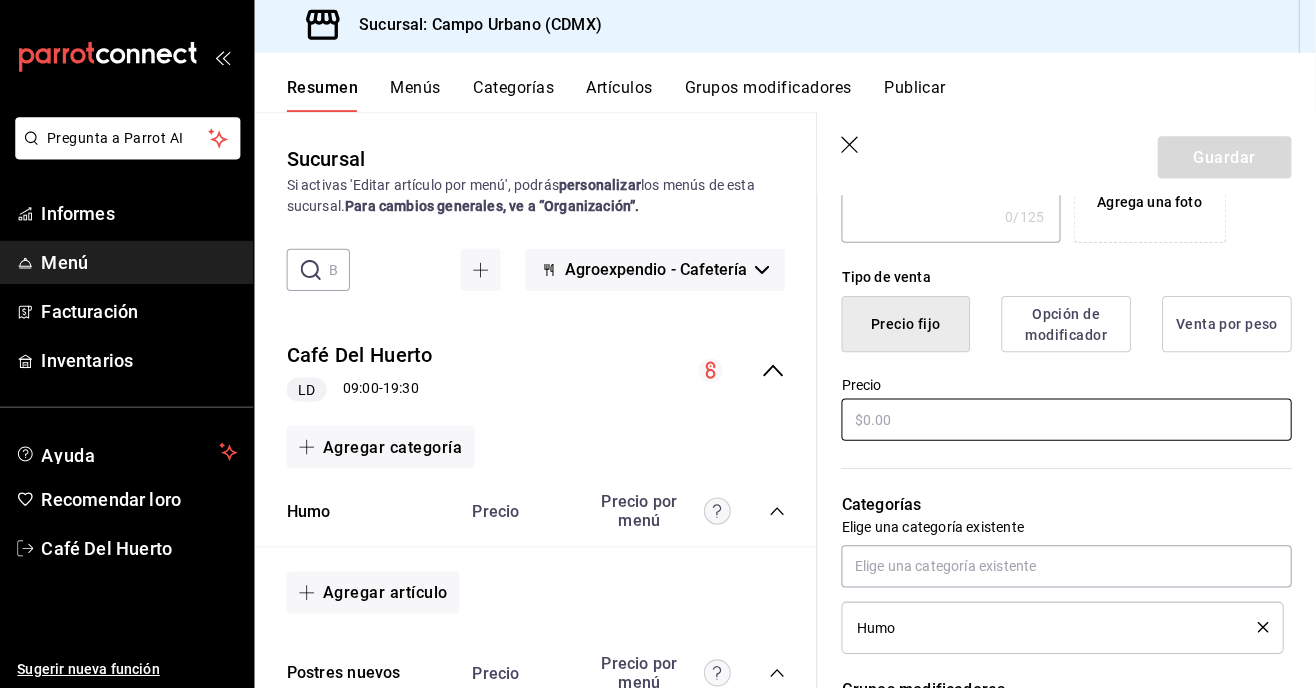 type on "Cigarrillo" 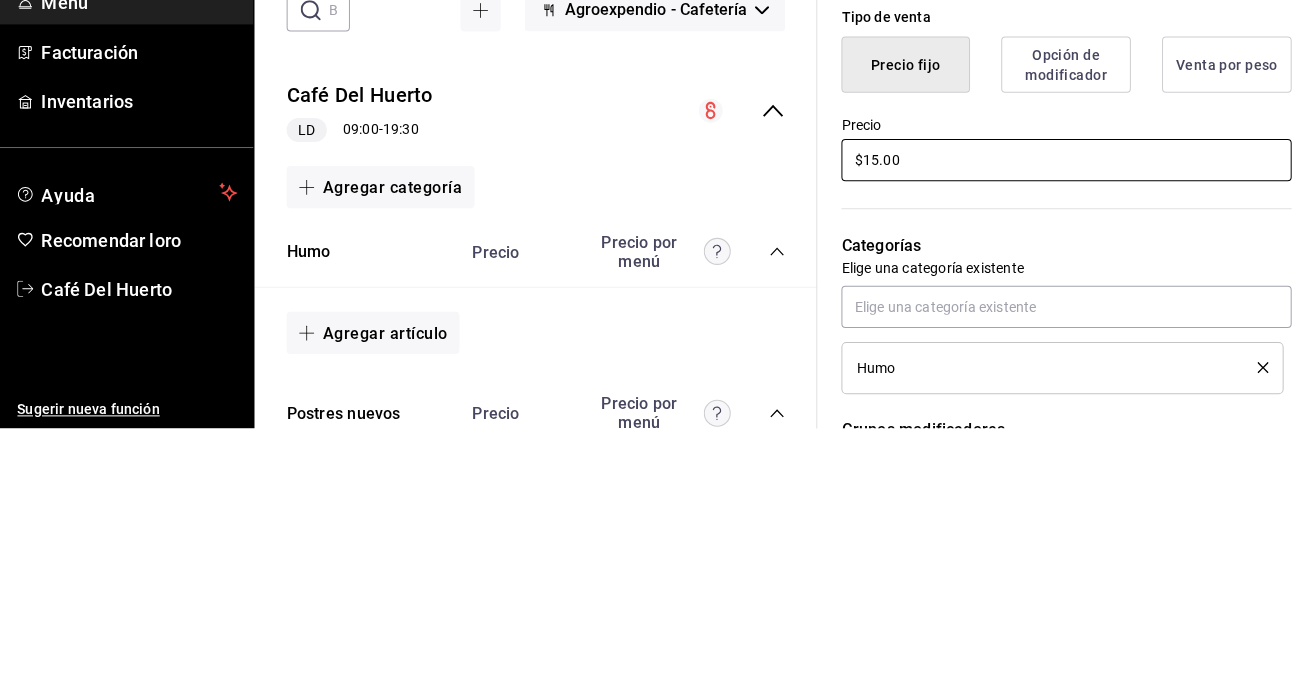 scroll, scrollTop: 0, scrollLeft: 0, axis: both 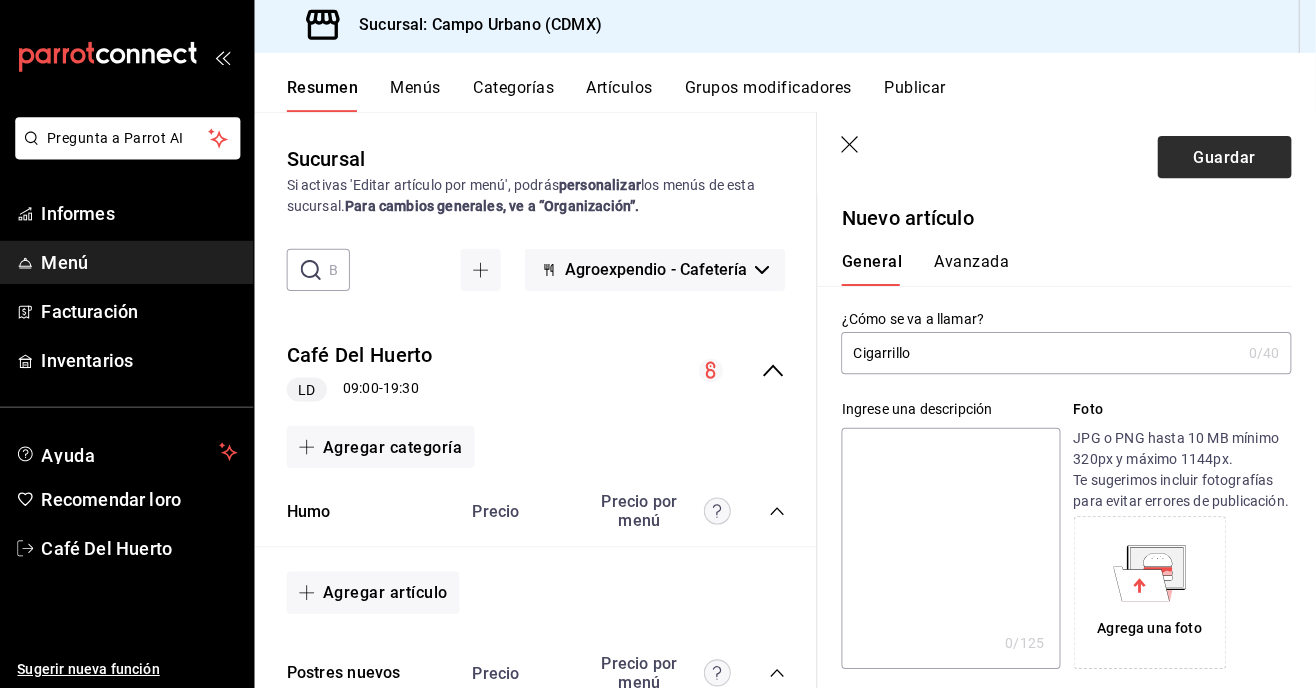 type on "$15.00" 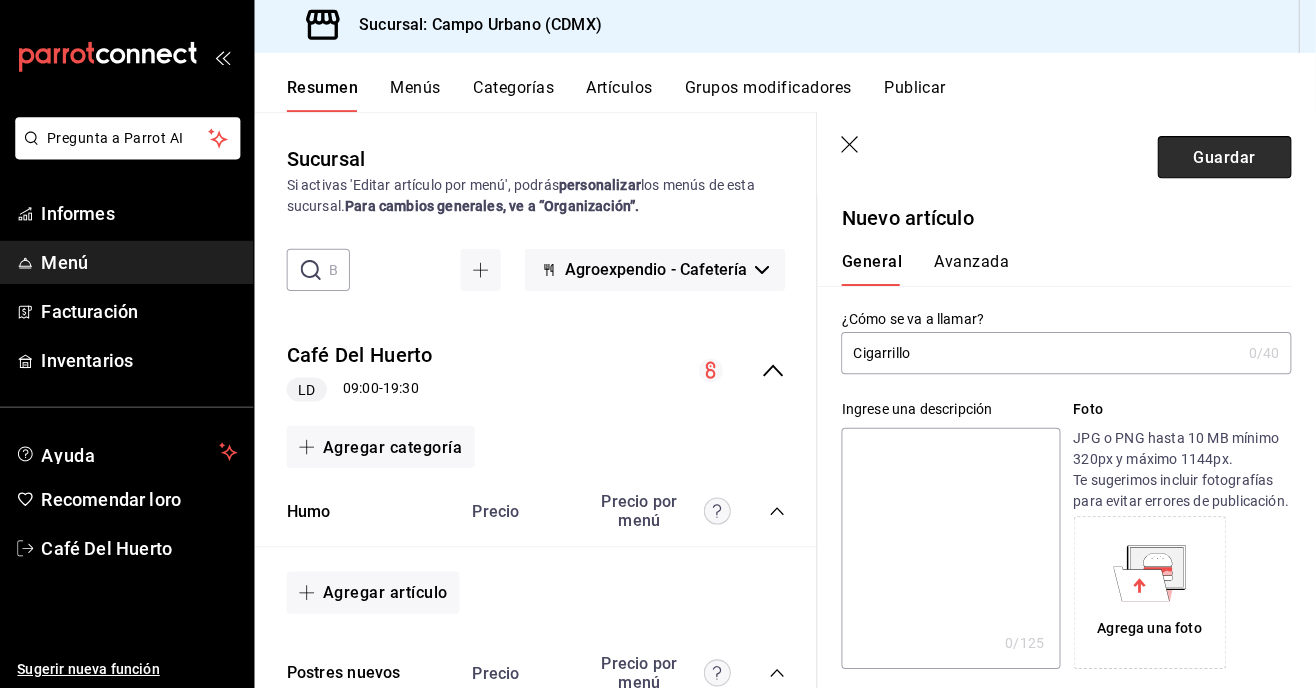 click on "Guardar" at bounding box center (1225, 159) 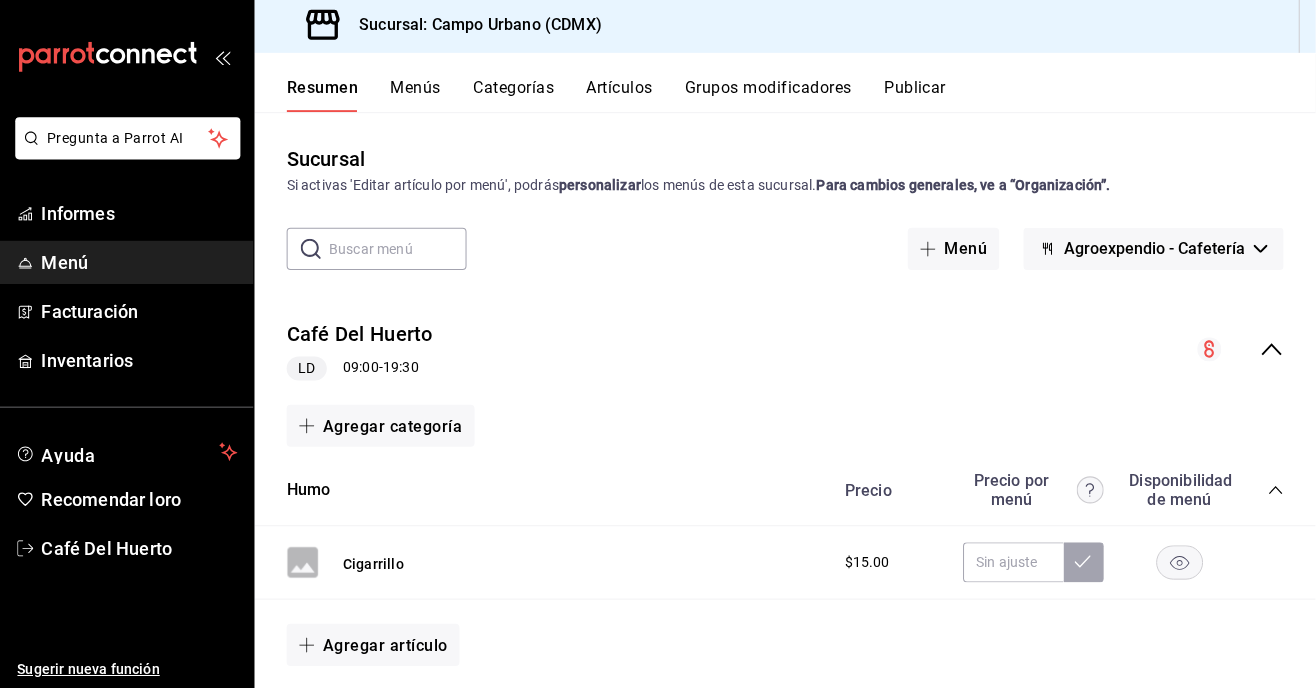 click on "Publicar" at bounding box center [917, 97] 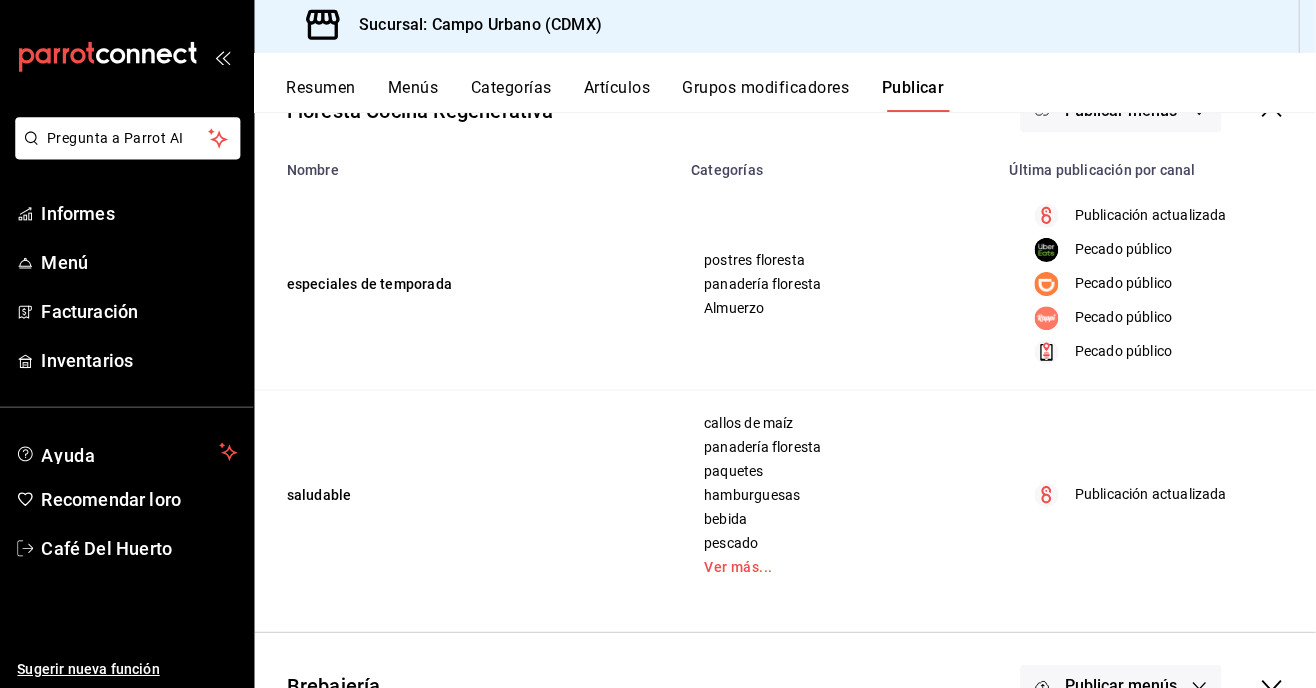 scroll, scrollTop: 214, scrollLeft: 0, axis: vertical 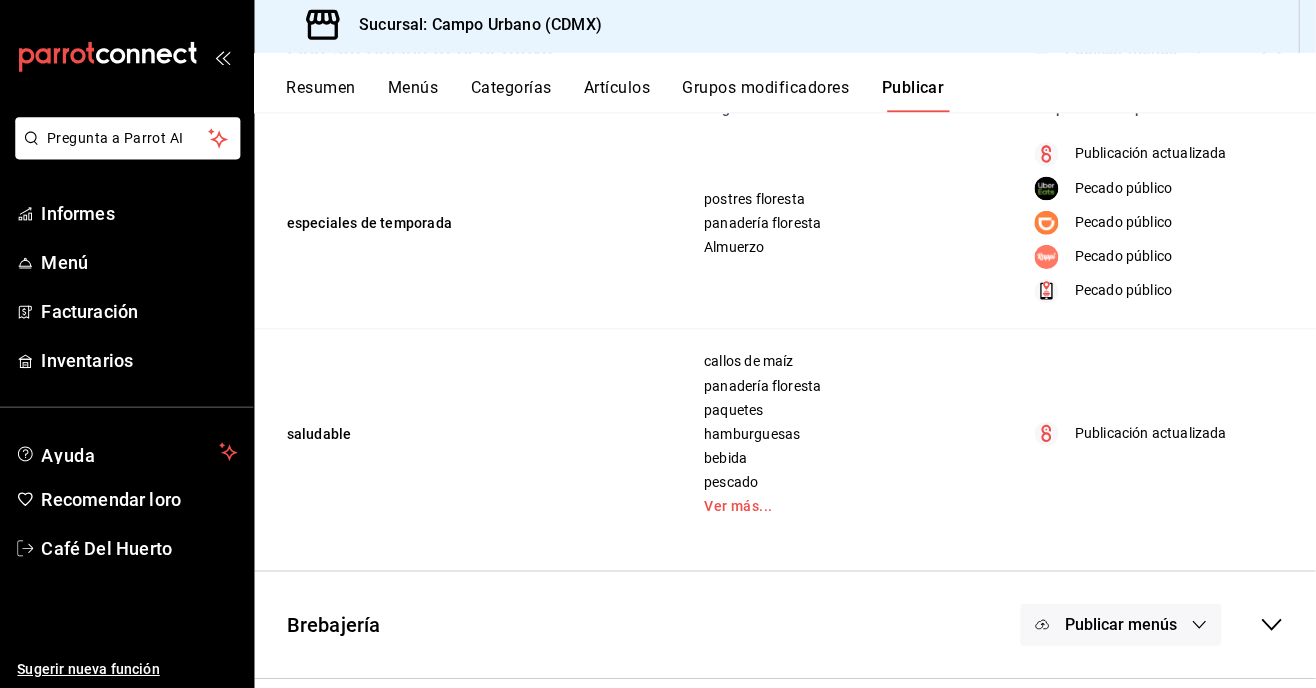 click 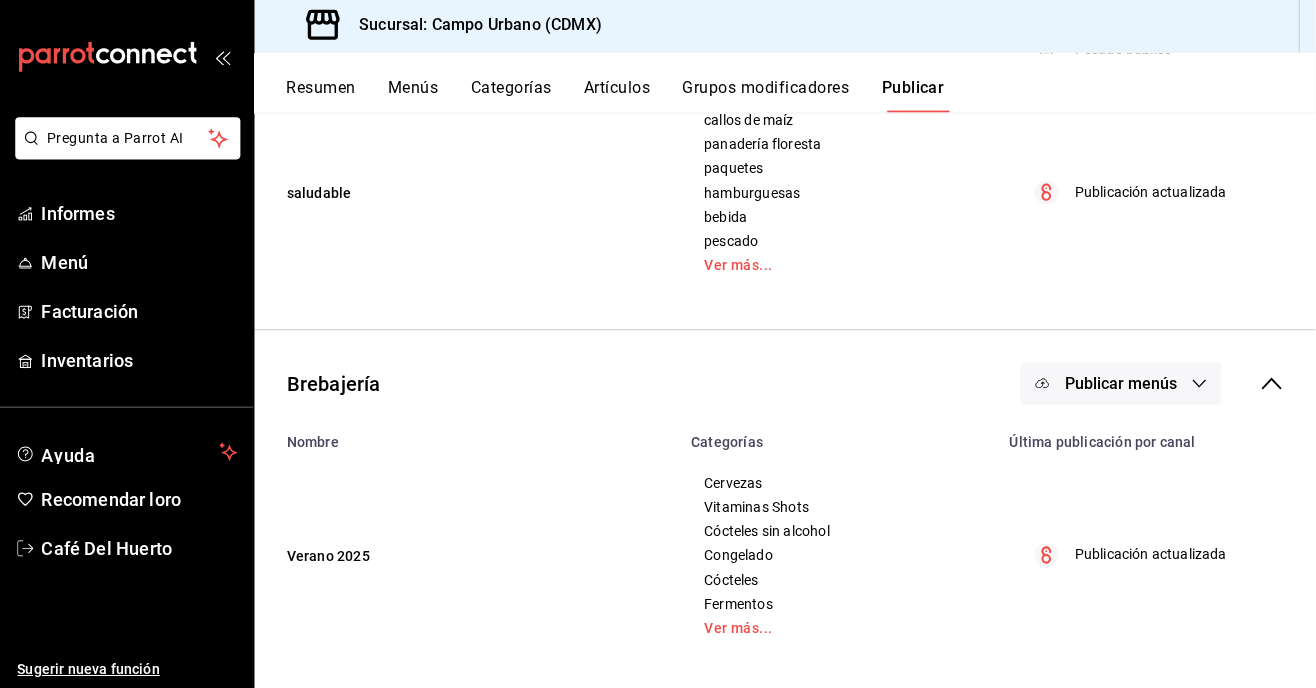 scroll, scrollTop: 469, scrollLeft: 0, axis: vertical 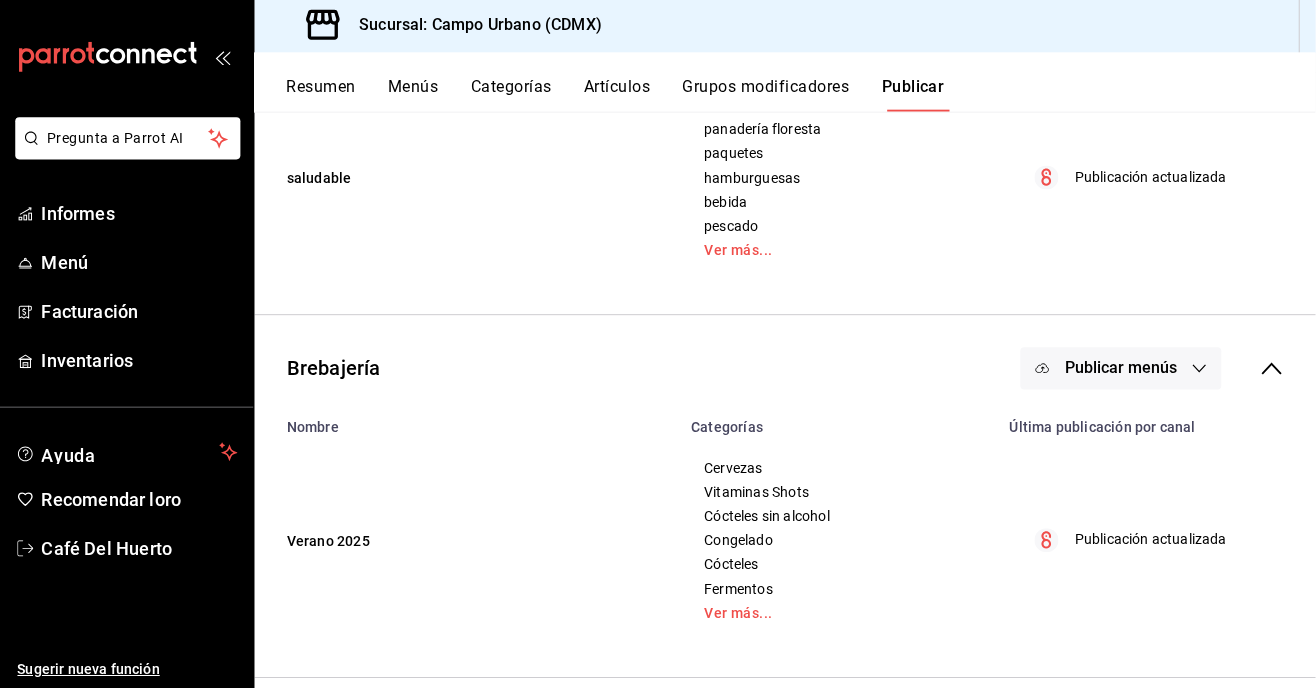 click on "Publicar menús" at bounding box center [1122, 370] 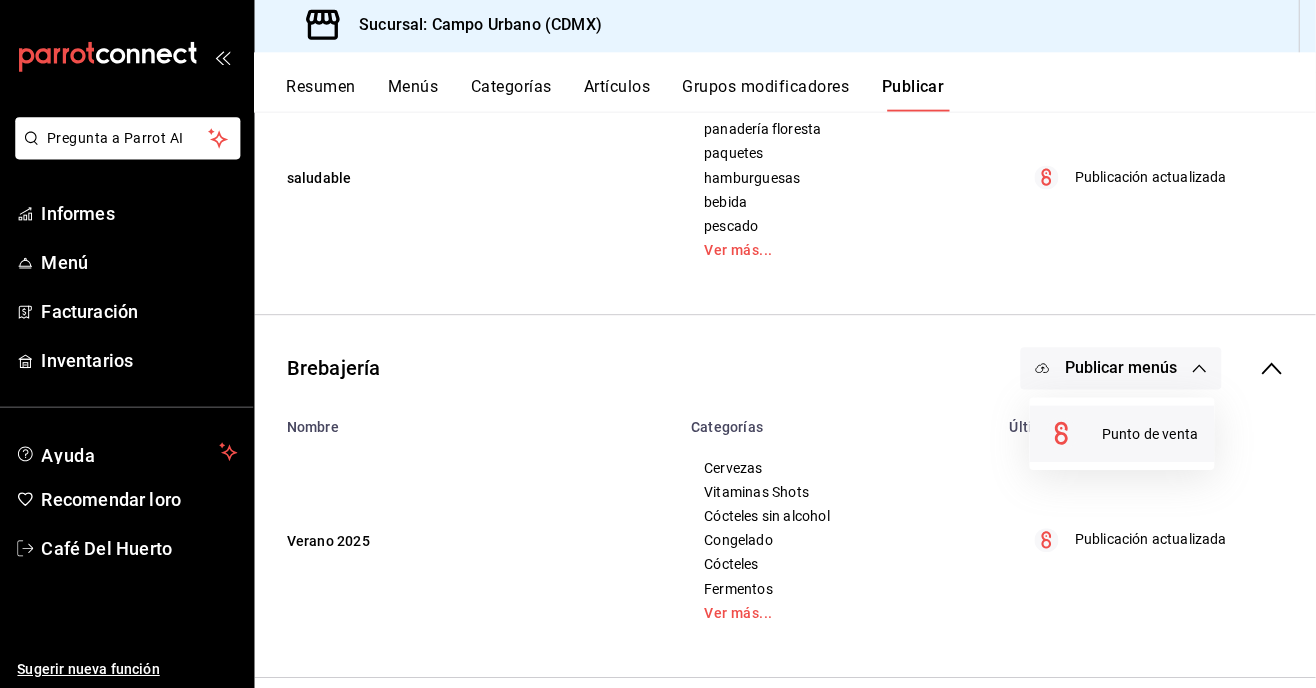 click on "Punto de venta" at bounding box center (1151, 435) 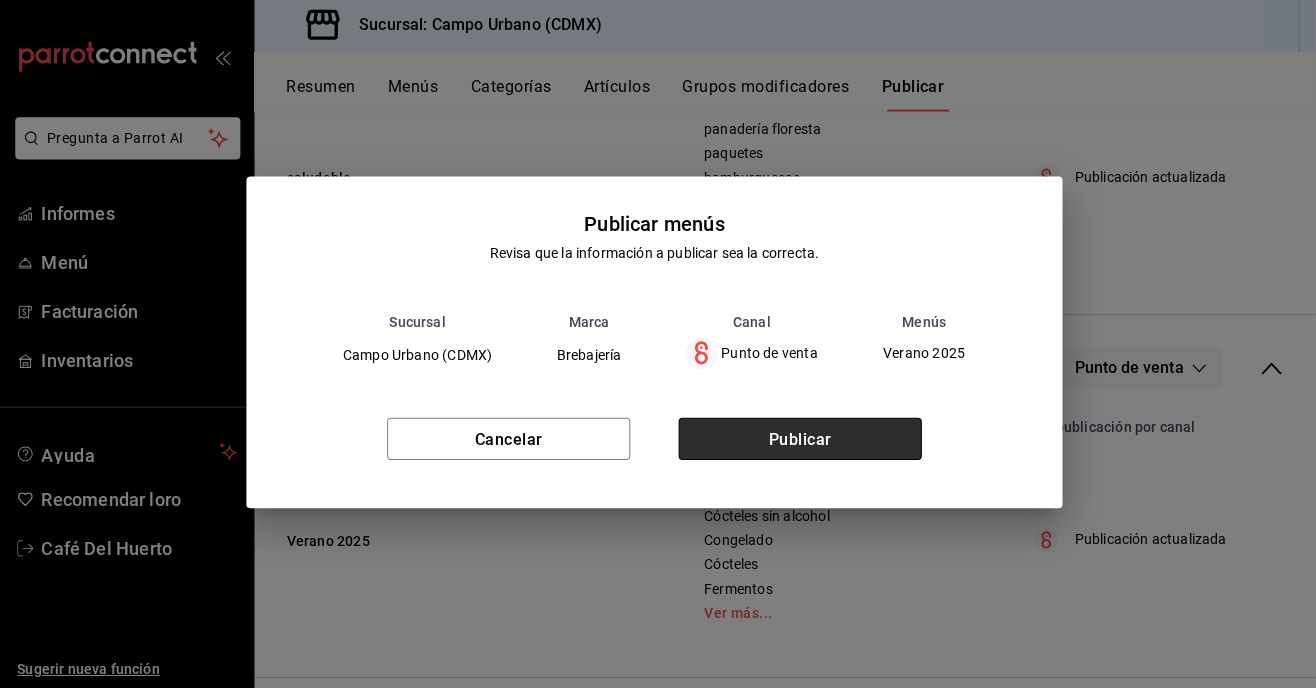click on "Publicar" at bounding box center [803, 440] 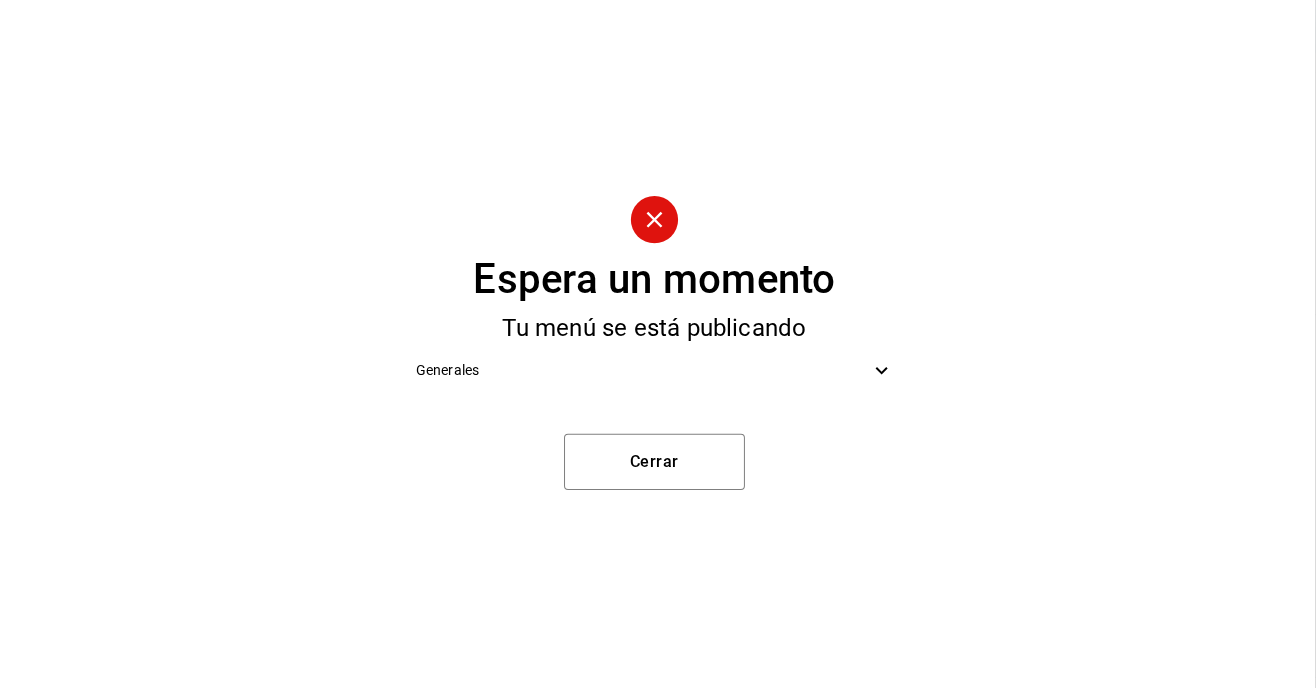 click on "Generales" at bounding box center [657, 372] 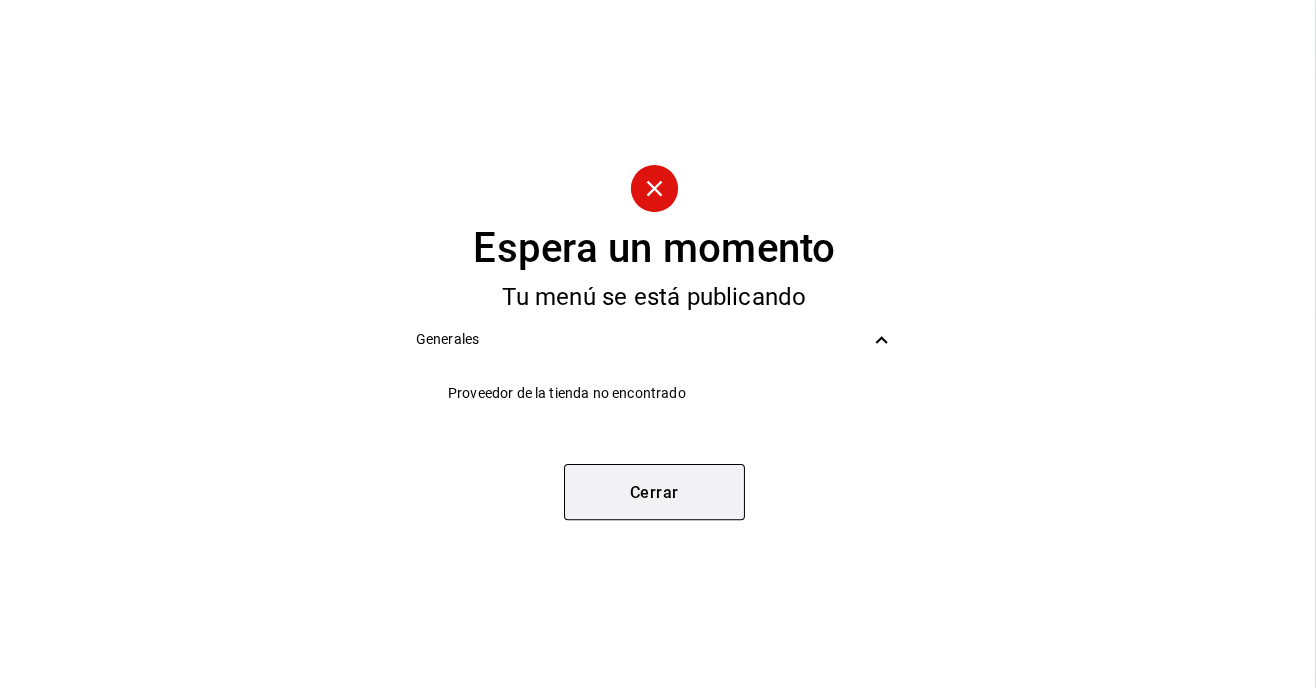 click on "Cerrar" at bounding box center [658, 493] 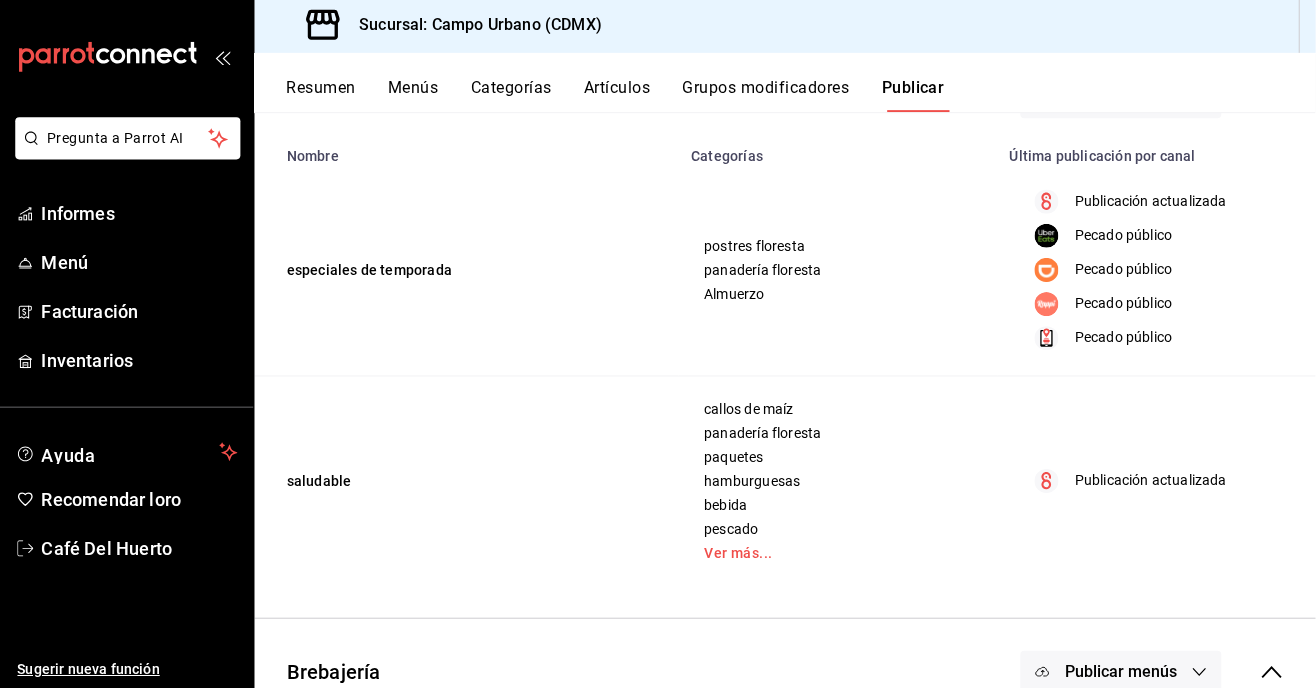 scroll, scrollTop: 0, scrollLeft: 0, axis: both 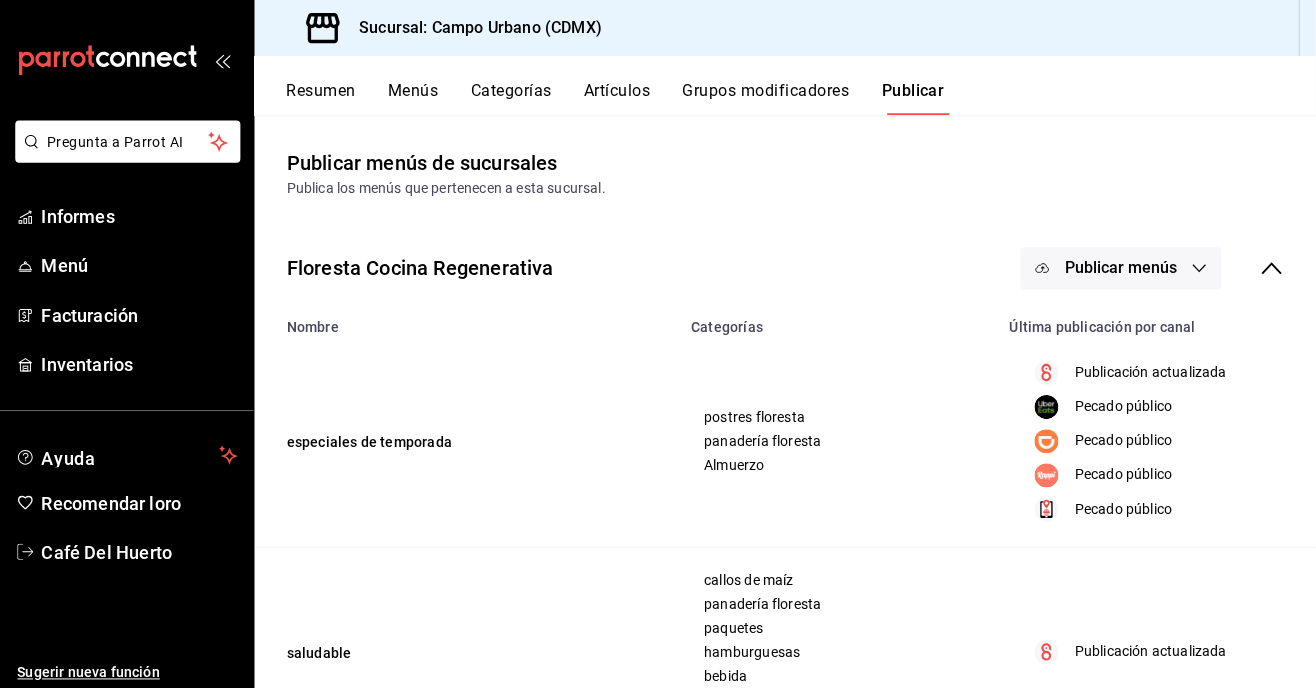 click on "Grupos modificadores" at bounding box center [769, 90] 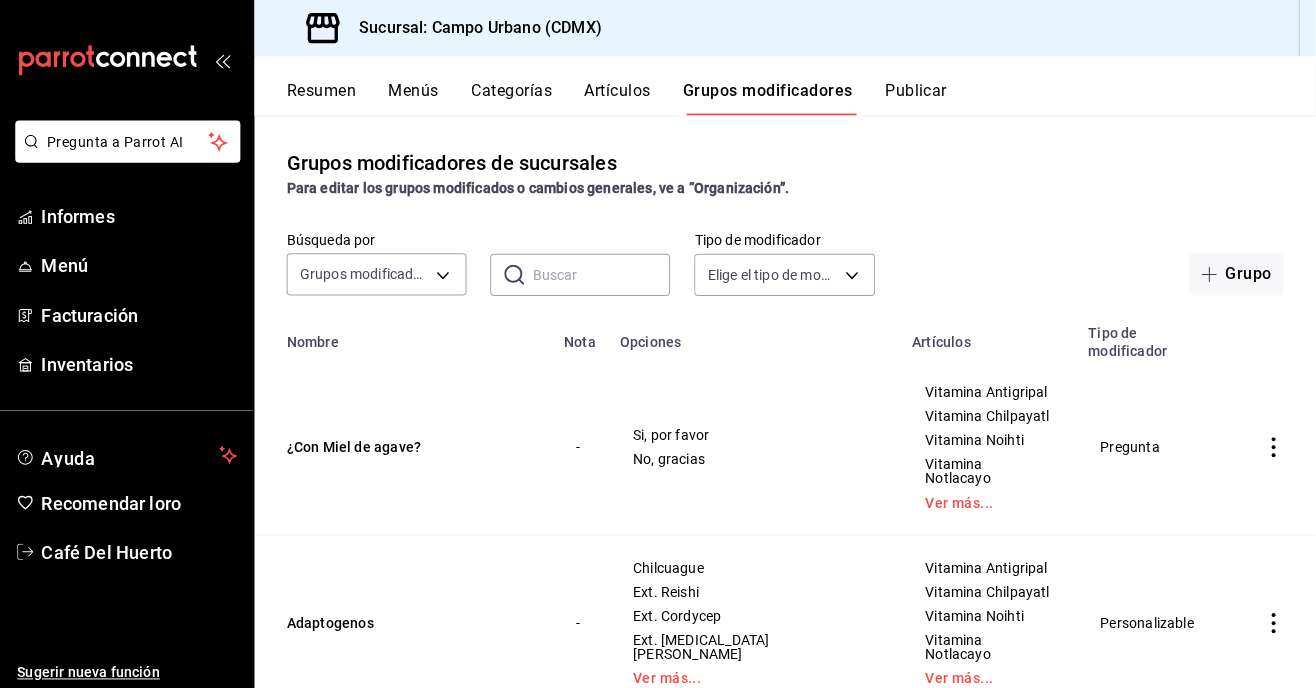 click on "Resumen" at bounding box center (326, 90) 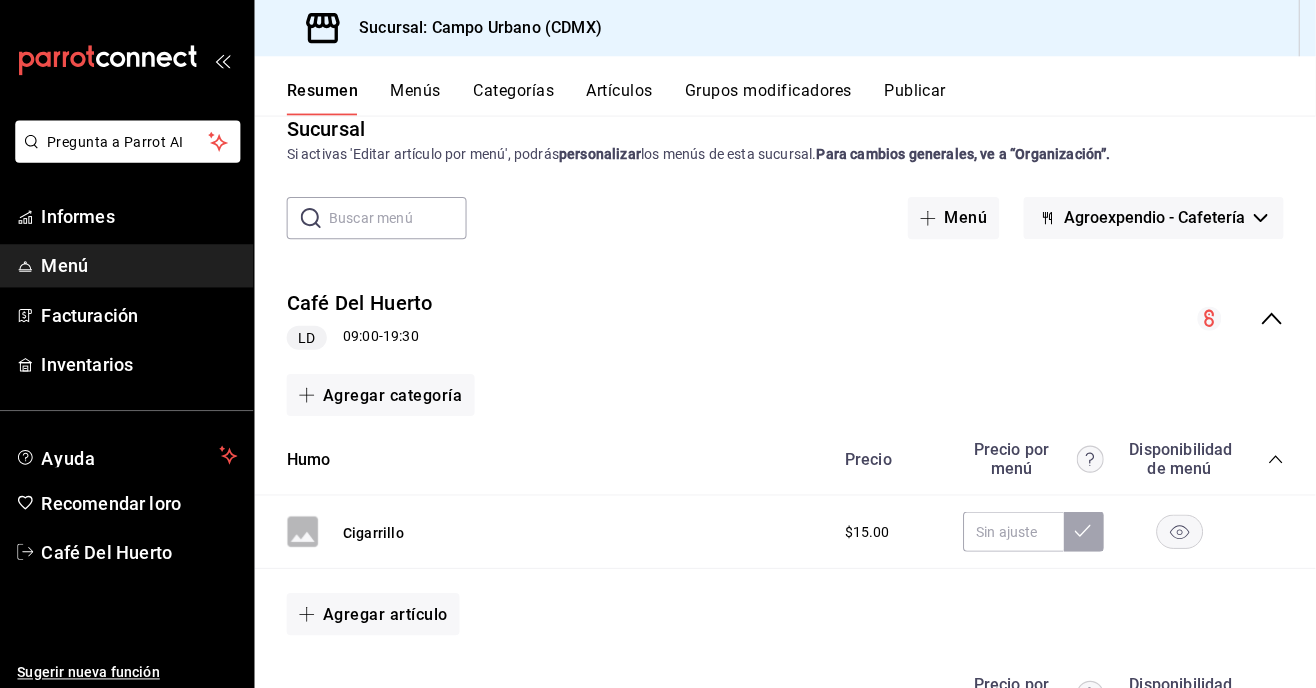 scroll, scrollTop: 33, scrollLeft: 0, axis: vertical 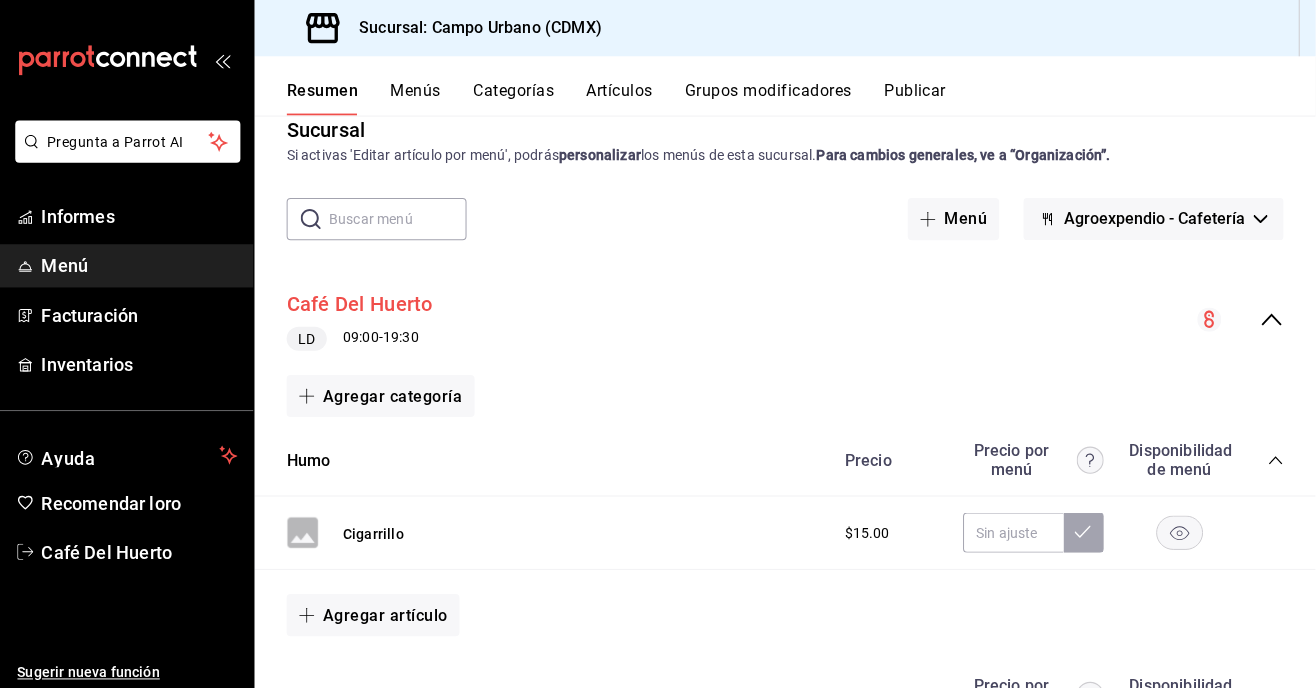 click on "Café Del Huerto" at bounding box center [364, 302] 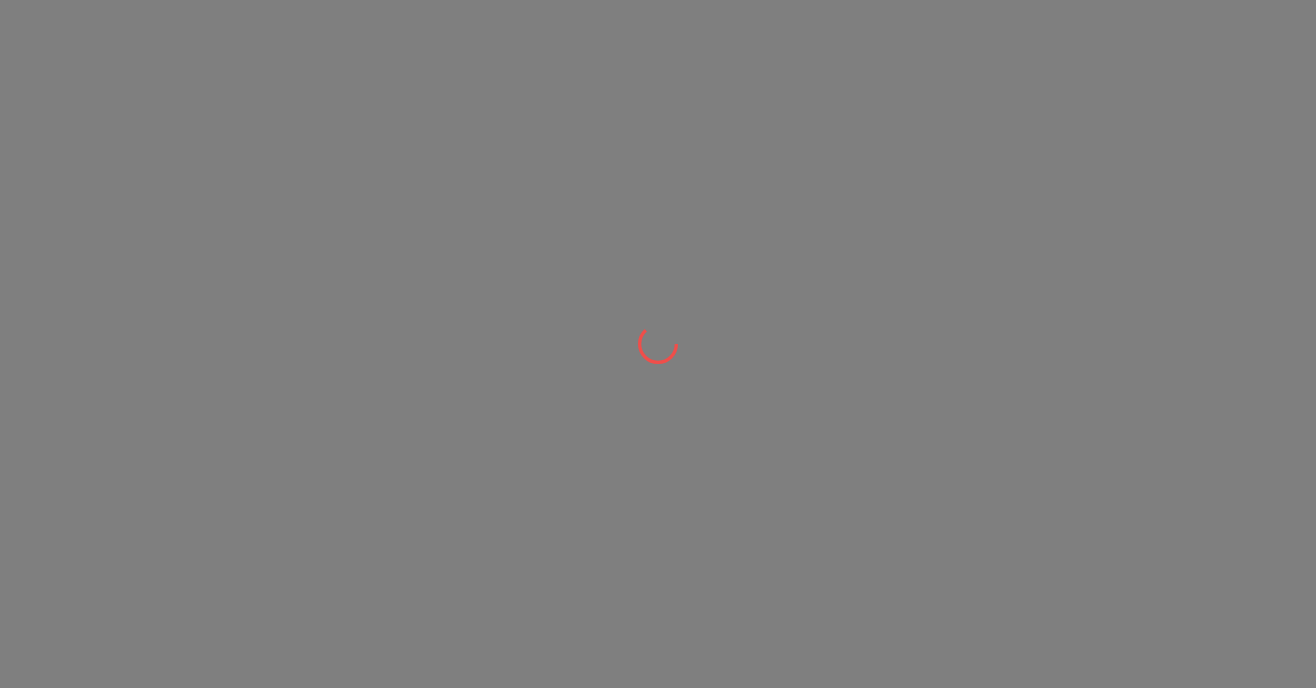 scroll, scrollTop: 0, scrollLeft: 0, axis: both 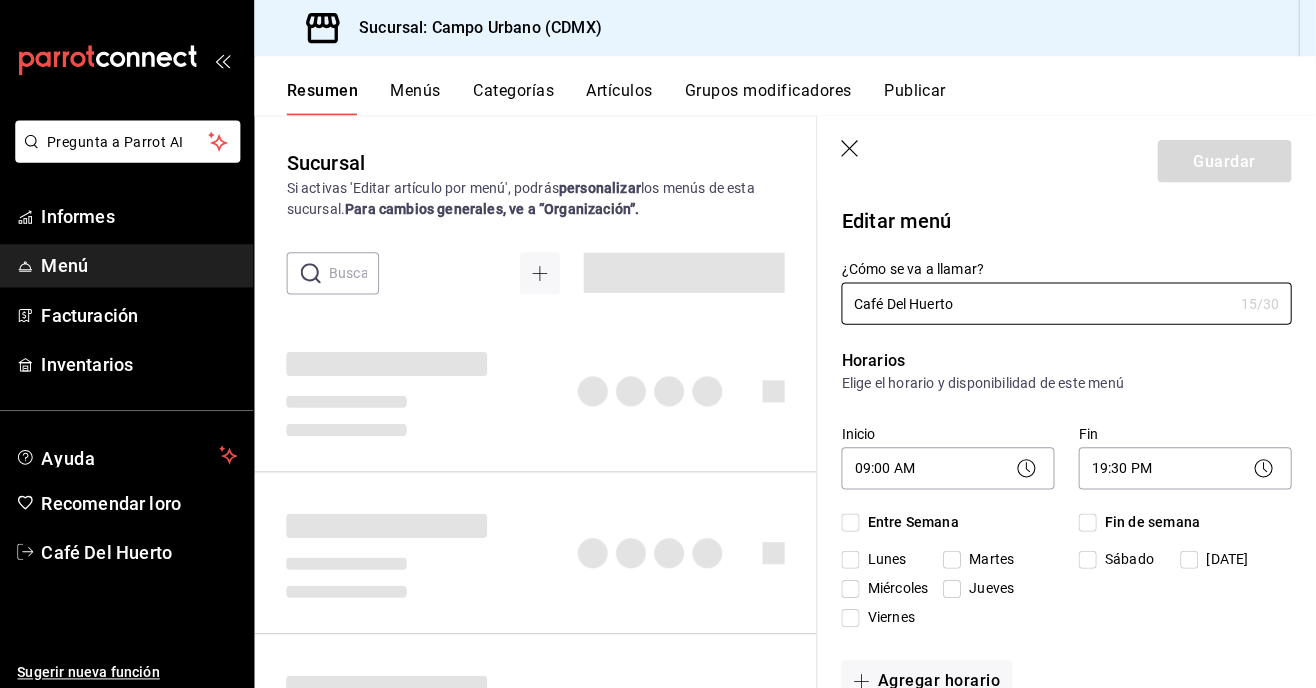 checkbox on "true" 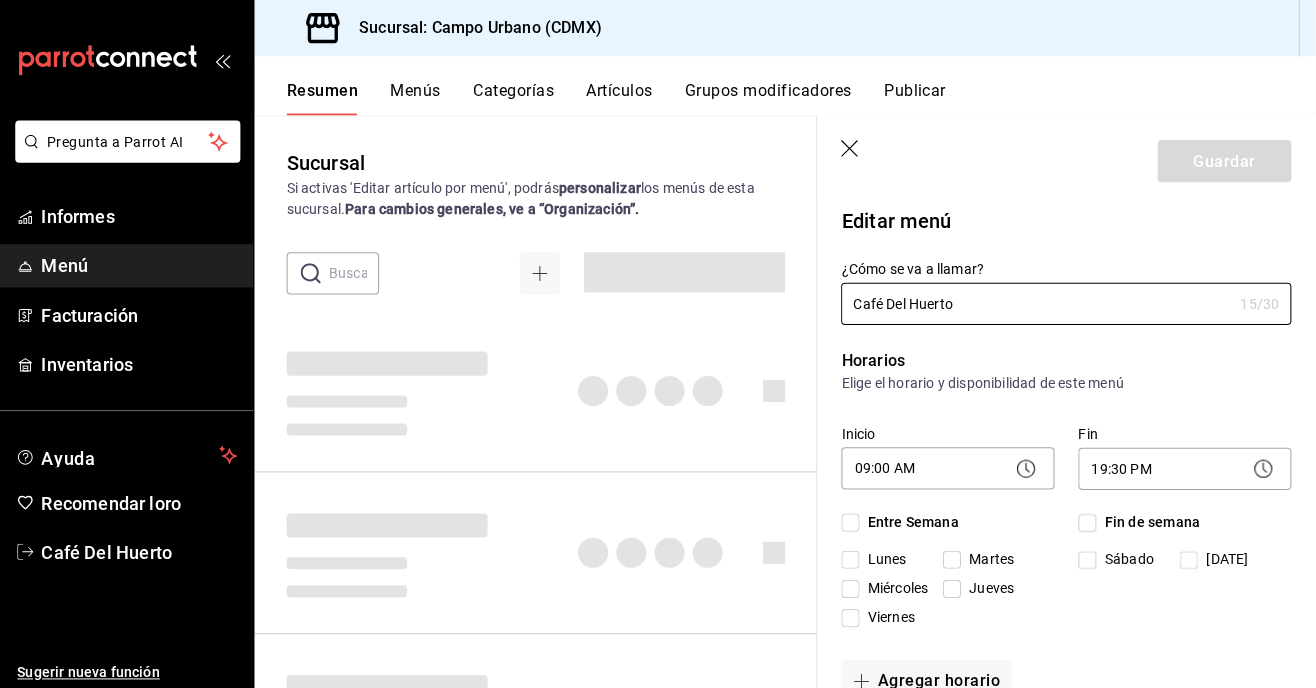 checkbox on "true" 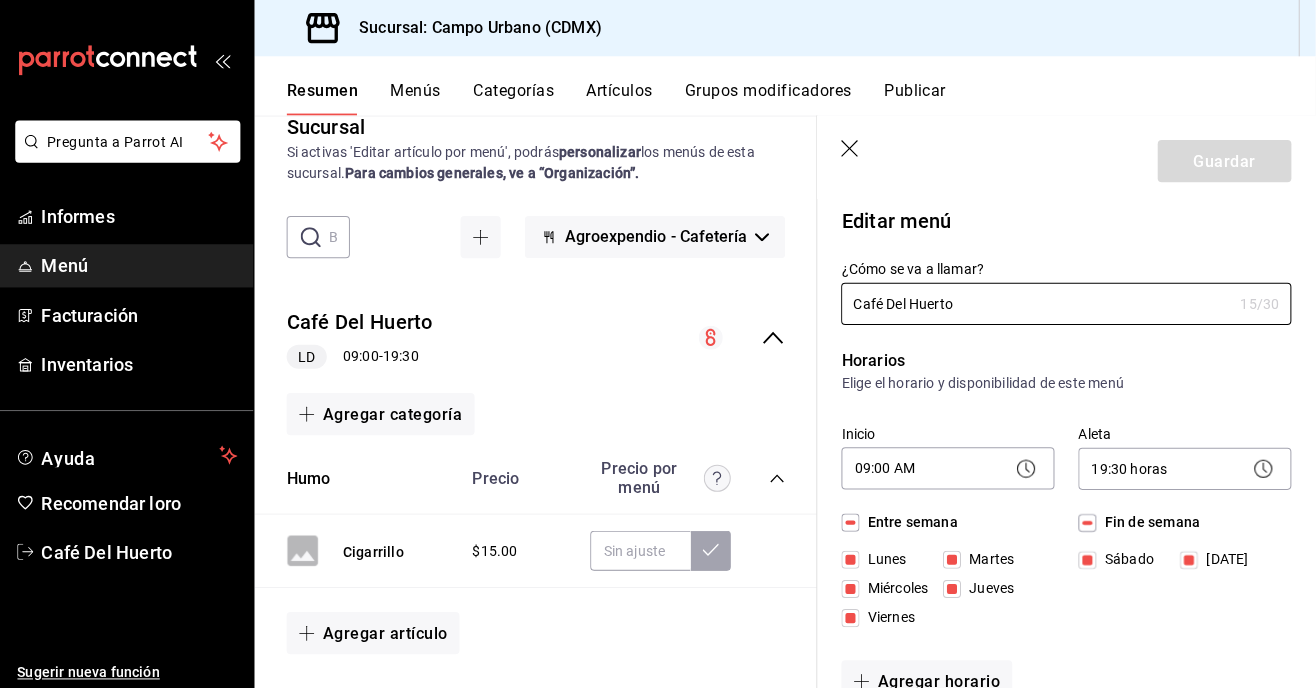 scroll, scrollTop: 34, scrollLeft: 0, axis: vertical 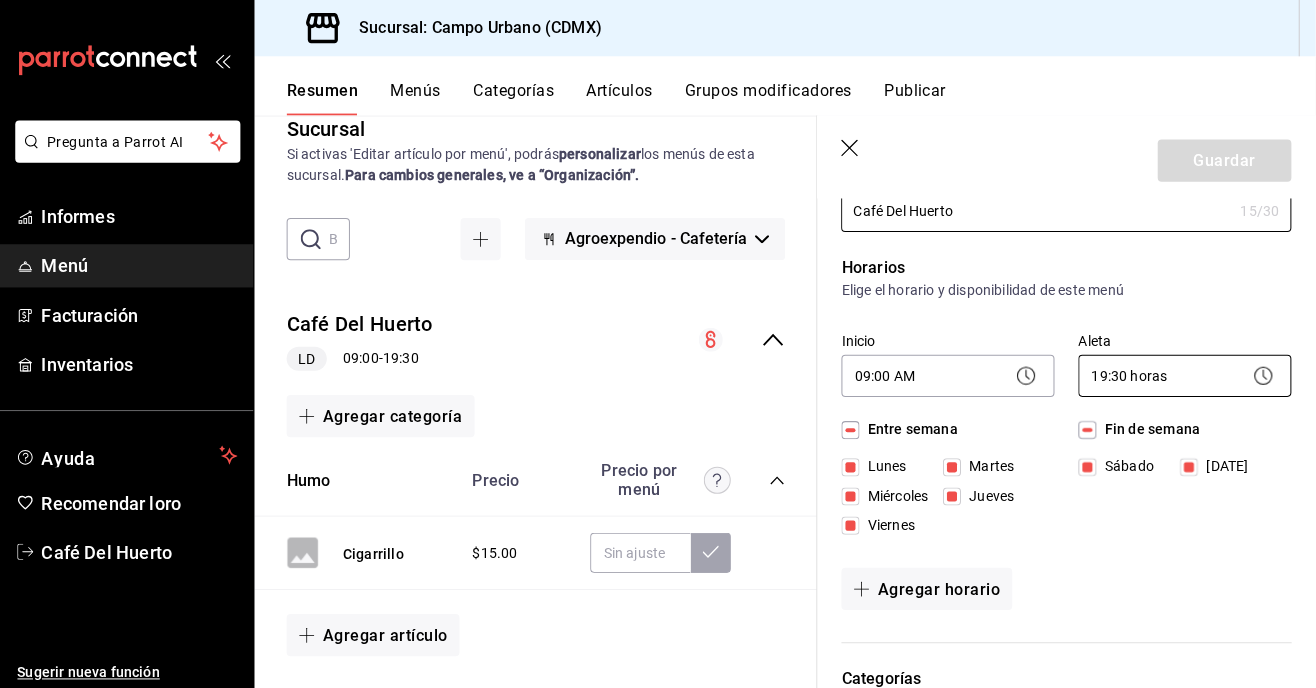 click on "Pregunta a Parrot AI Informes   Menú   Facturación   Inventarios   Ayuda Recomendar loro   Café [PERSON_NAME]   Sugerir nueva función   Sucursal: Campo Urbano (CDMX) Resumen Menús Categorías Artículos Grupos modificadores Publicar Sucursal Si activas 'Editar artículo por menú', podrás  personalizar  los menús de esta sucursal.  Para cambios generales, ve a “Organización”. ​ ​ Agroexpendio - Cafetería Café [PERSON_NAME] LD 09:00  -  19:30 Agregar categoría Humo Precio Precio por menú   Cigarrillo $15.00 Agregar artículo Postres nuevos Precio Precio por menú   Chocolate marrón $85.00 Flan parisino $85.00 Agregar artículo Paquete Desayuno Precio Precio por menú   Agregar artículo Panques Precio Precio por menú   Agregar artículo Galletas Precio Precio por menú   Agregar artículo Mercancía.... Precio Precio por menú   Agregar artículo Extras... [PERSON_NAME] por menú   Agregar artículo Otras bebidas.... [PERSON_NAME] por menú   Agregar artículo Promociones... Precio   Precio" at bounding box center [658, 344] 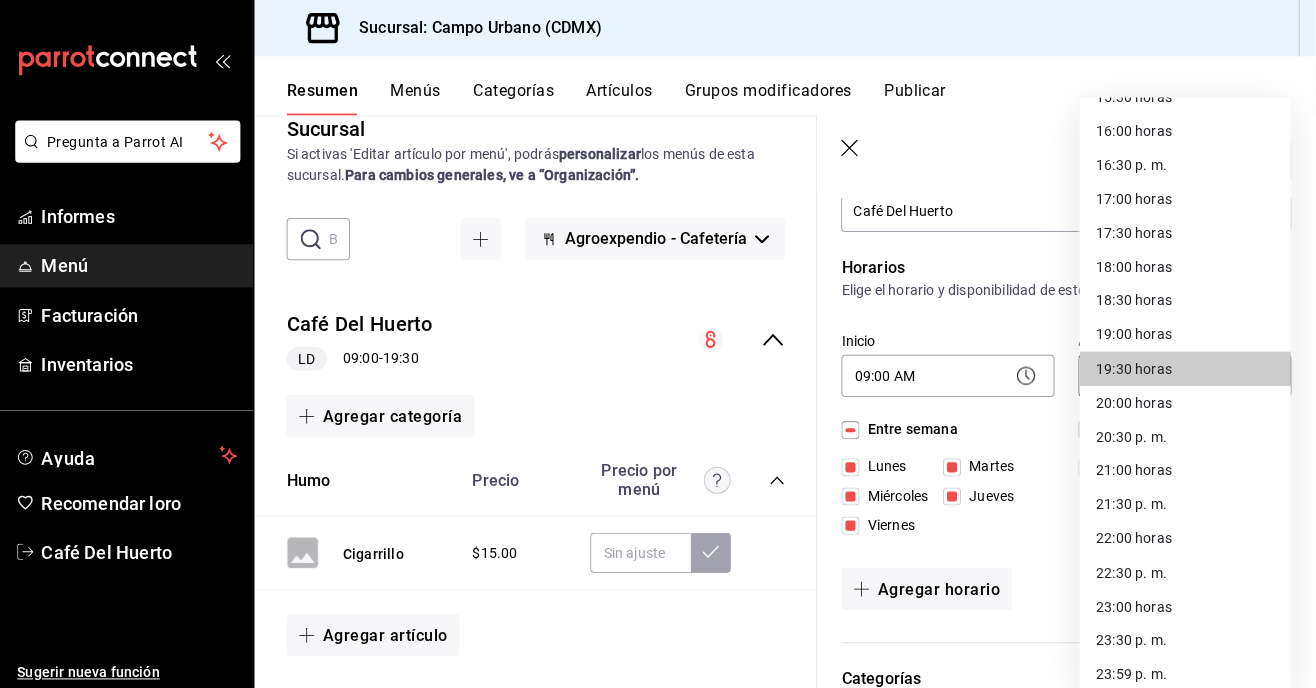 scroll, scrollTop: 1074, scrollLeft: 0, axis: vertical 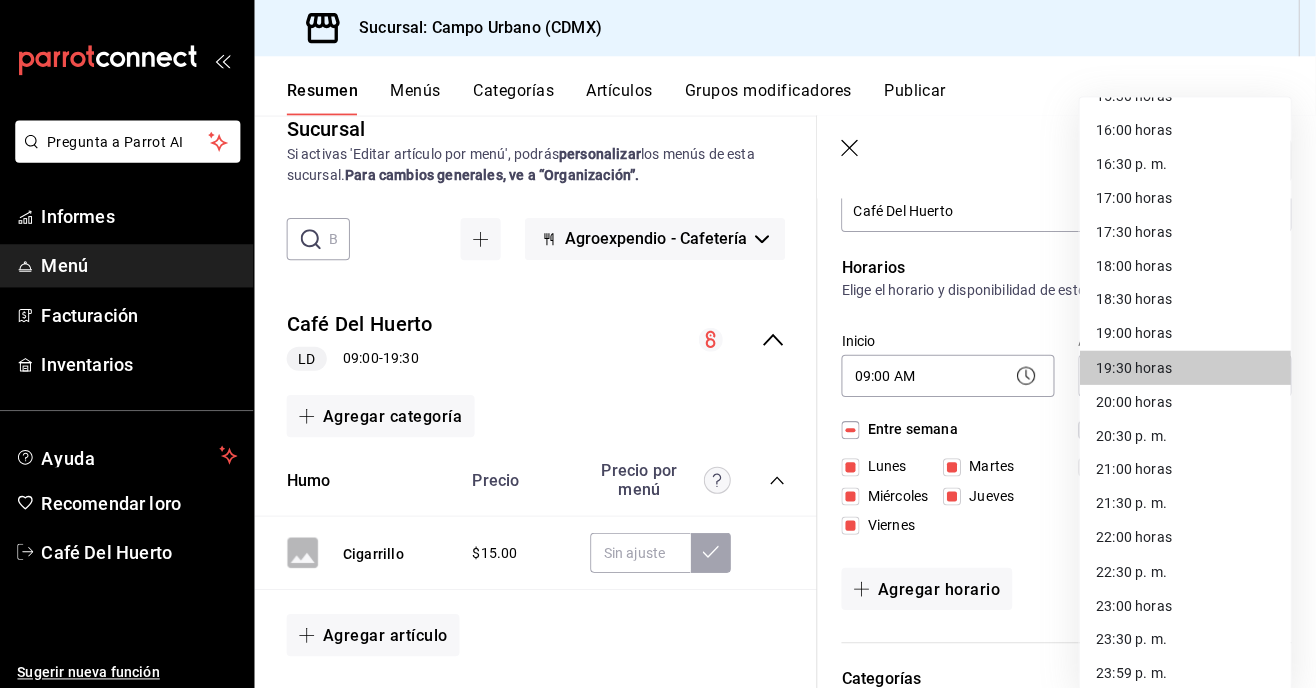 click on "23:30 p. m." at bounding box center (1132, 636) 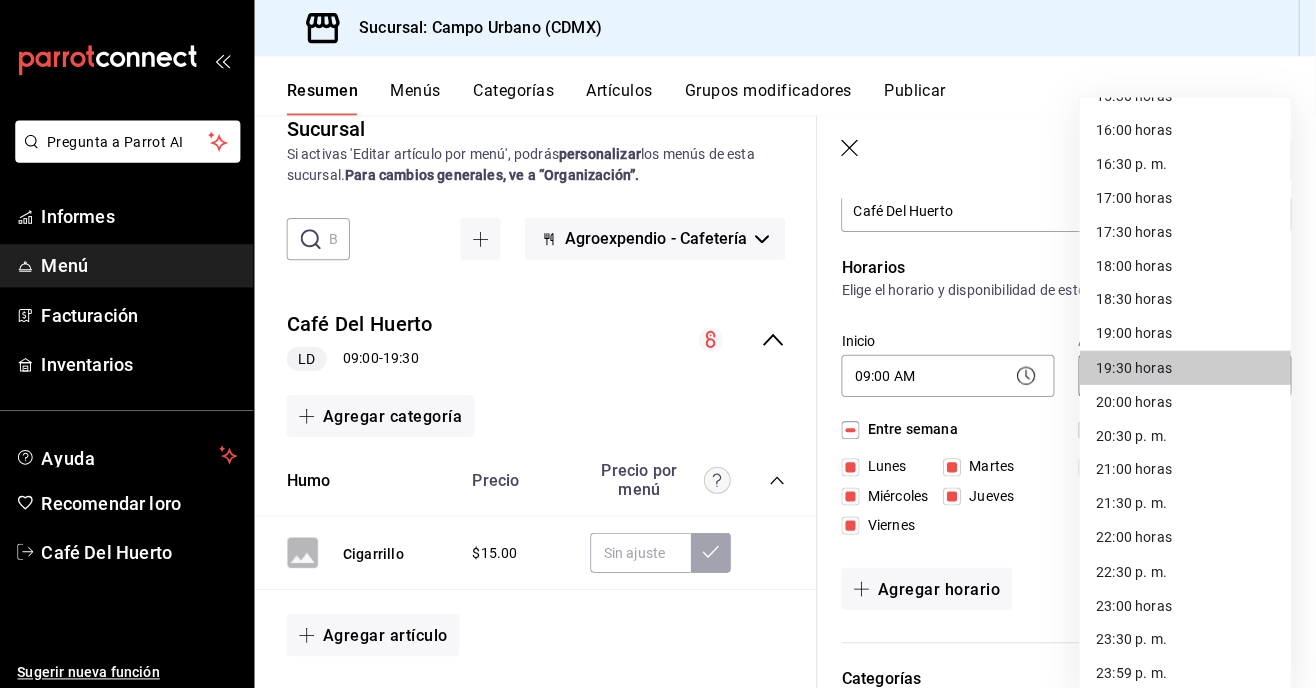 type on "23:30" 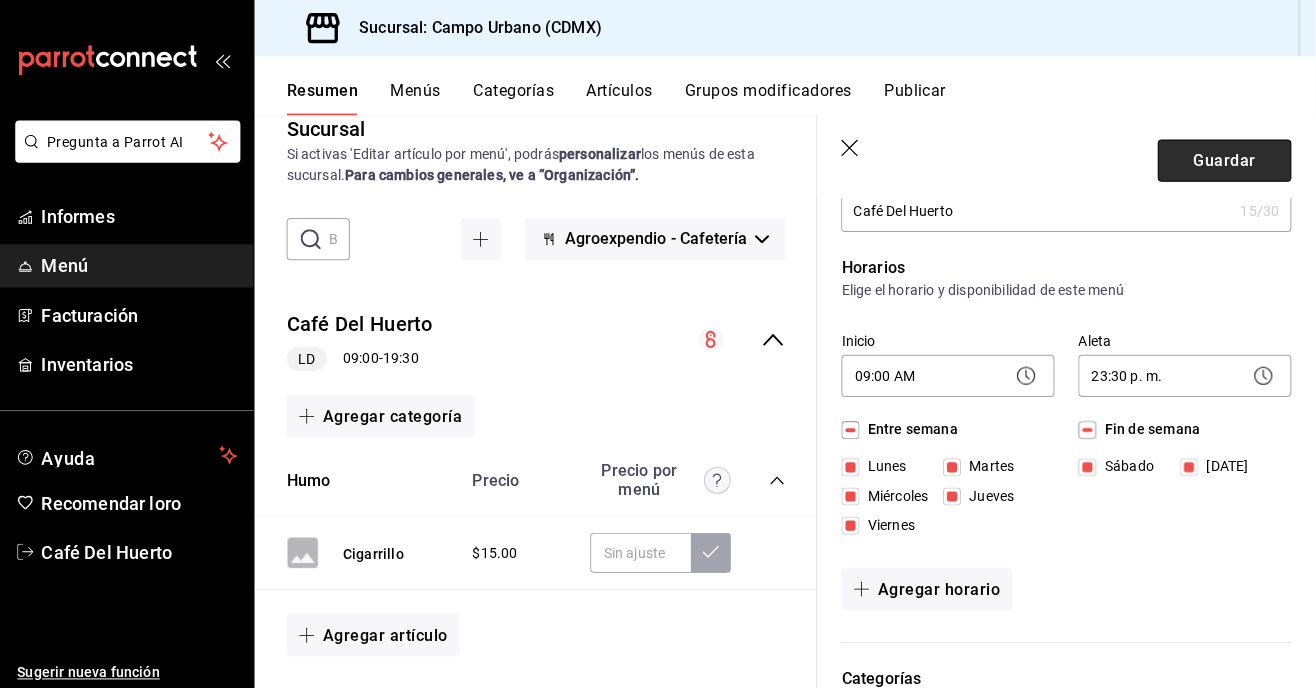 click on "Guardar" at bounding box center [1225, 159] 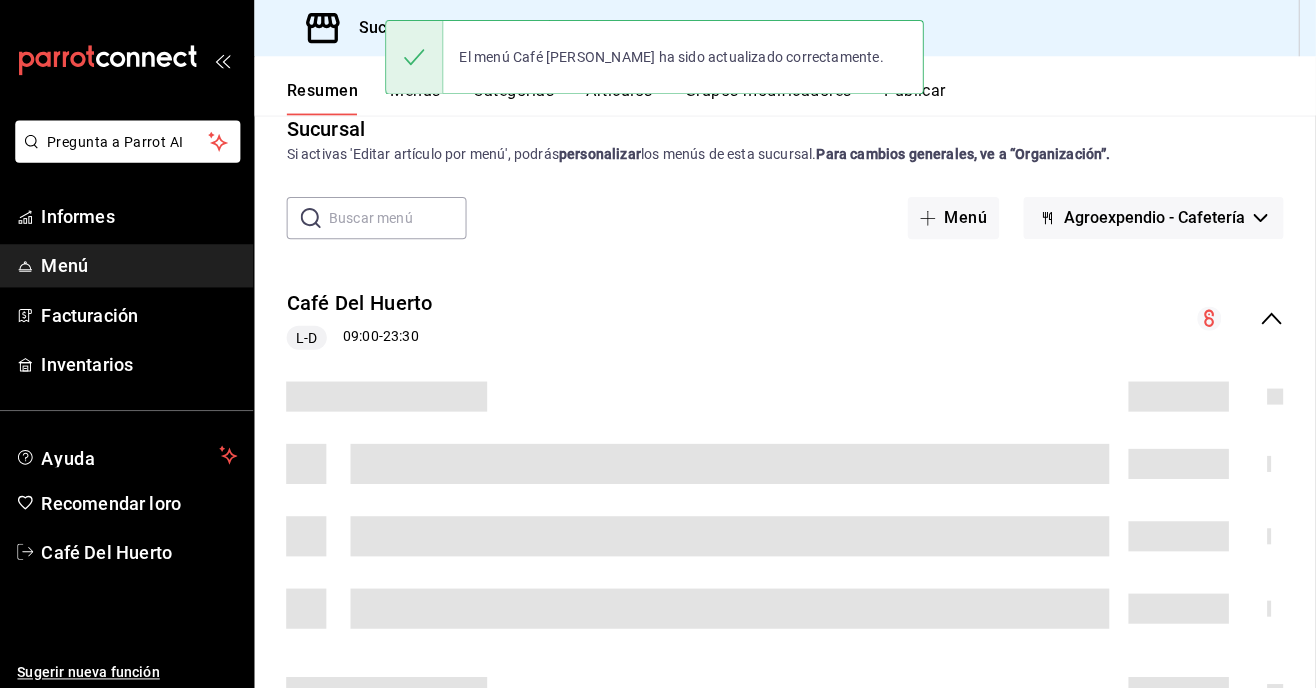 scroll, scrollTop: 0, scrollLeft: 0, axis: both 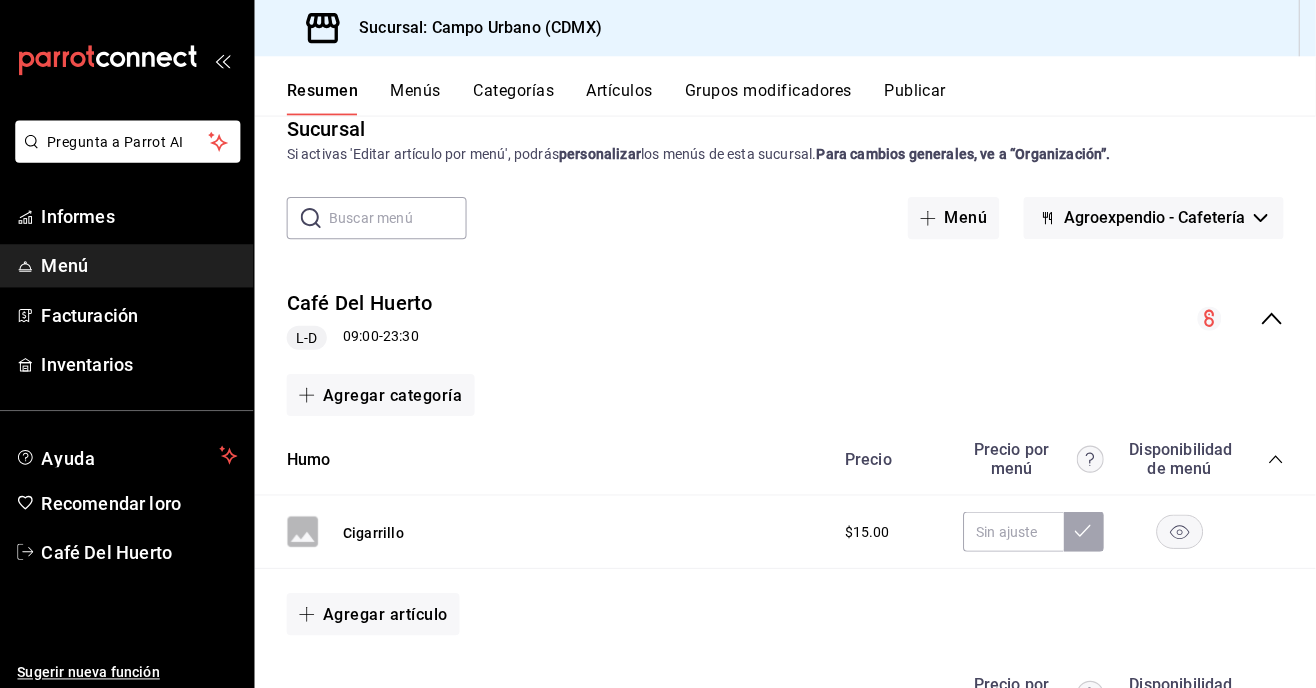 click on "Publicar" at bounding box center (917, 90) 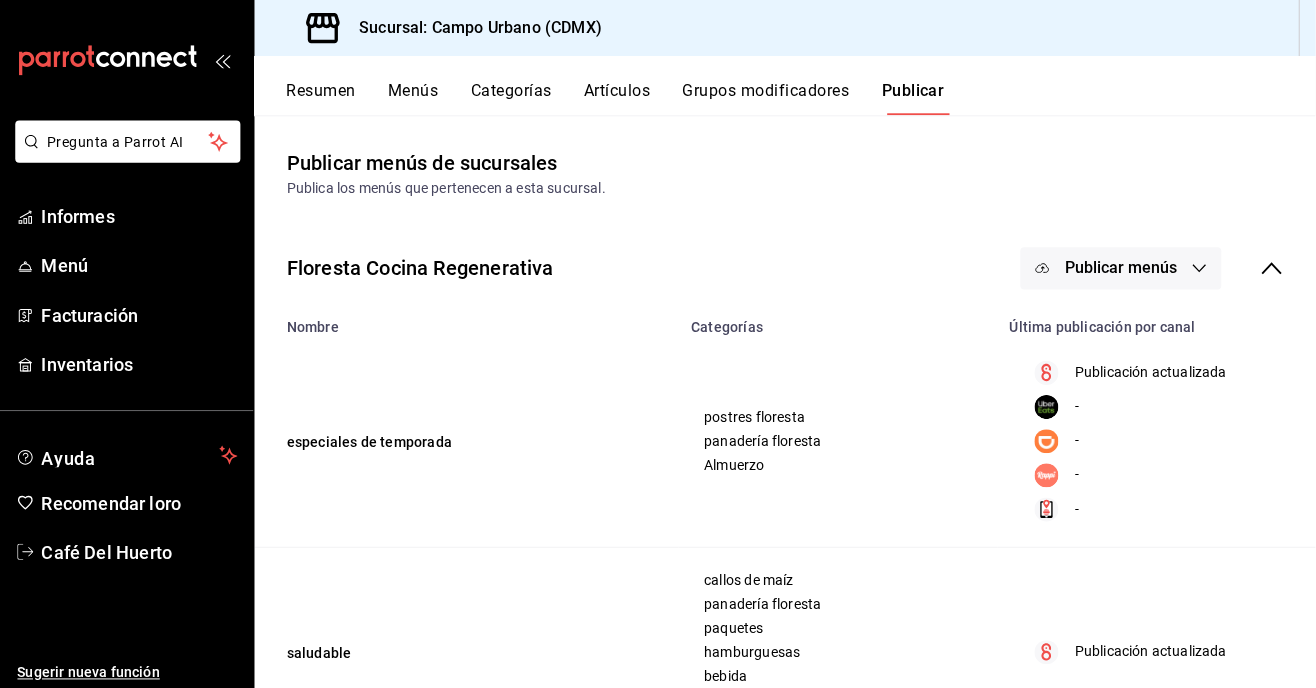 scroll, scrollTop: 214, scrollLeft: 0, axis: vertical 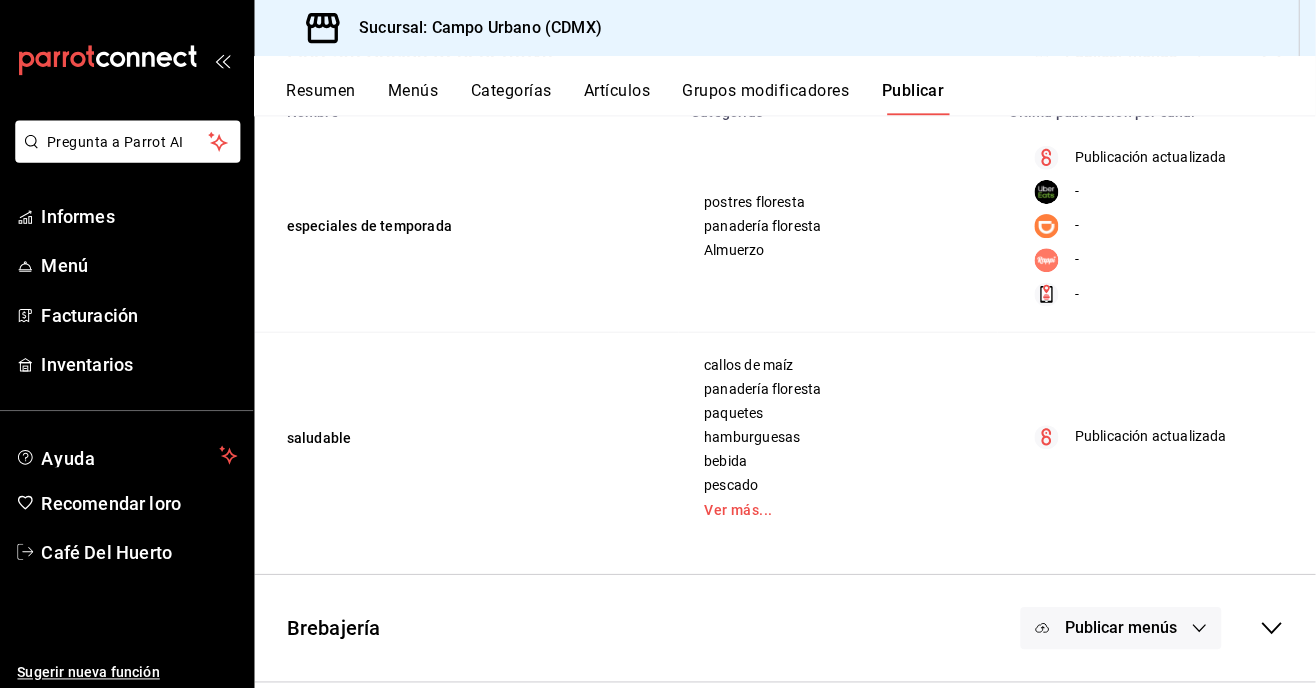 click on "Publicar menús" at bounding box center (1122, 625) 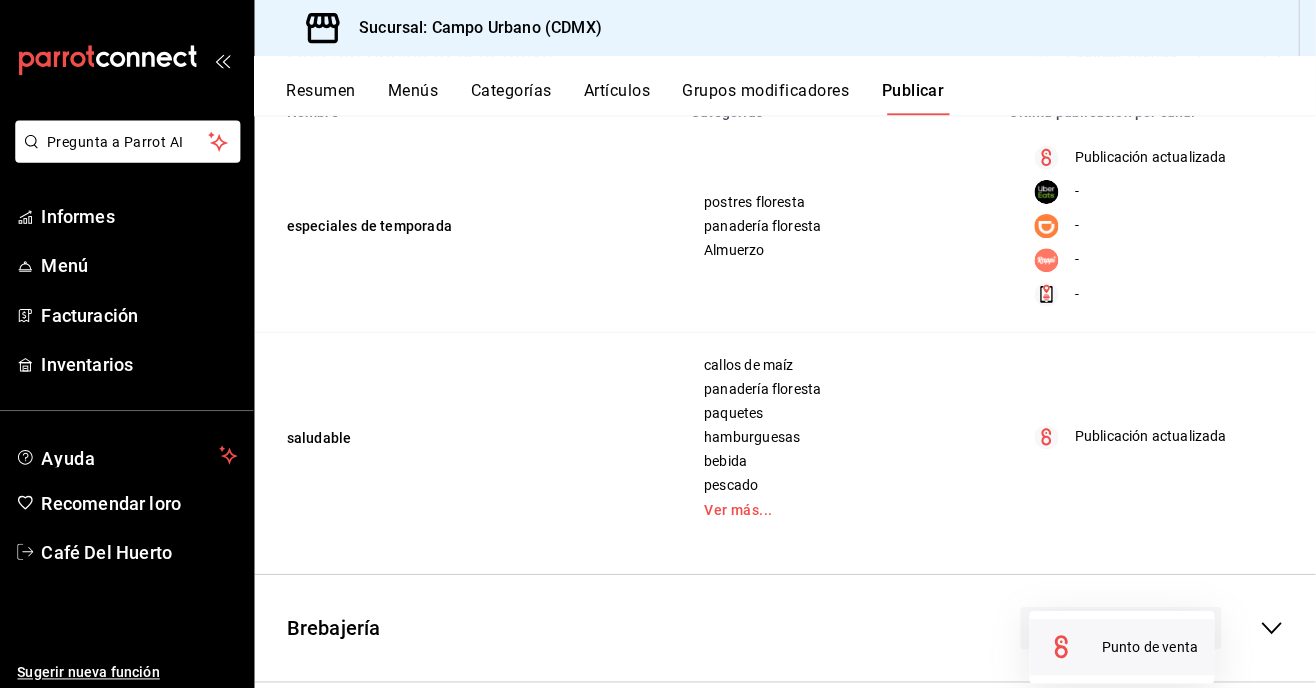 click on "Punto de venta" at bounding box center (1151, 644) 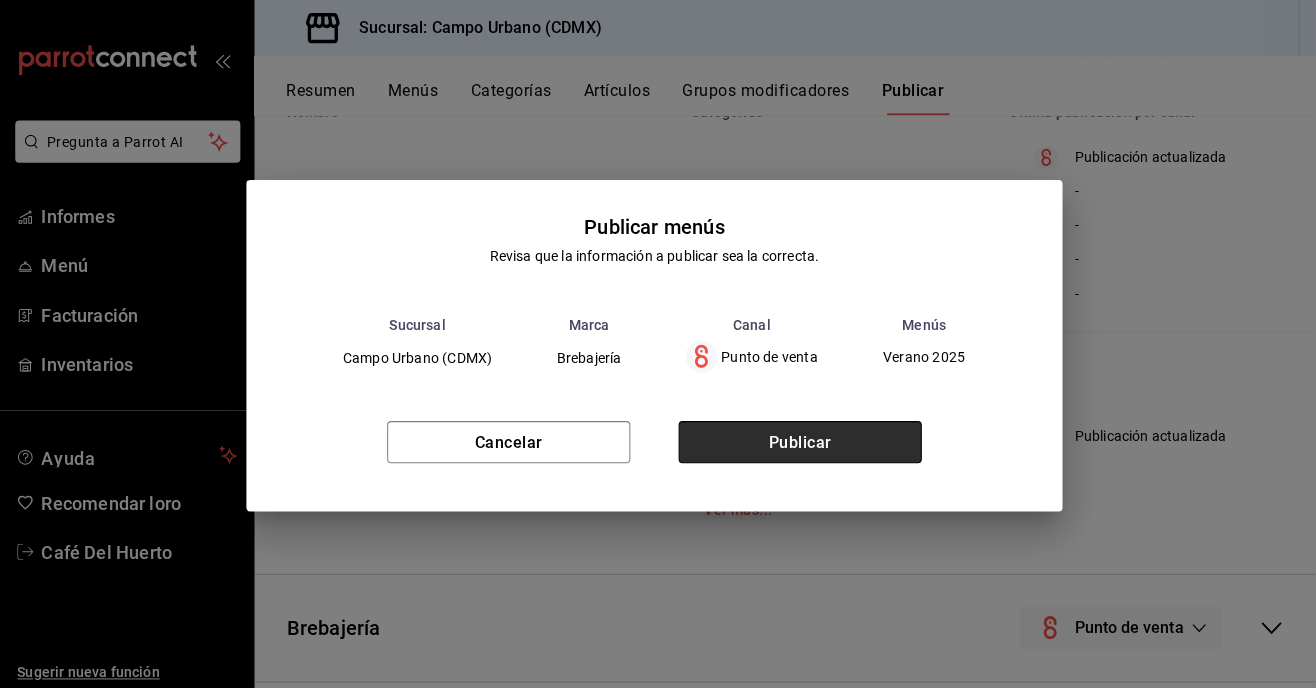 click on "Publicar" at bounding box center (803, 440) 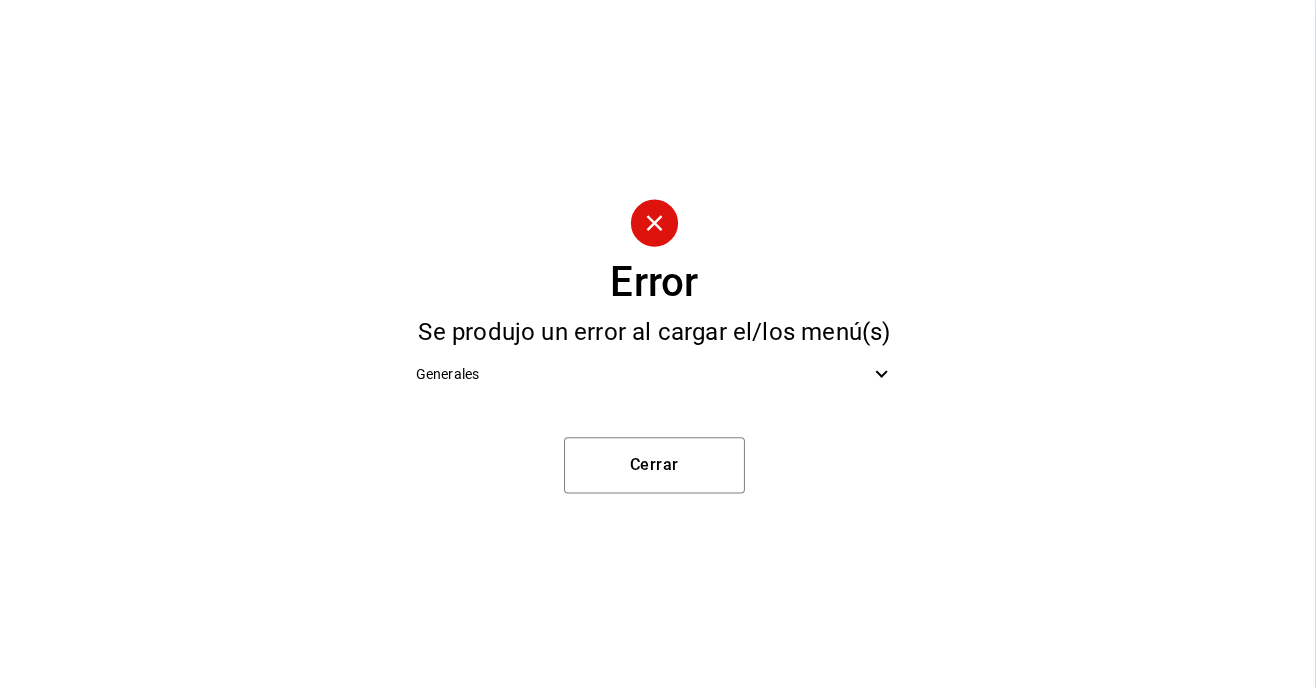 click 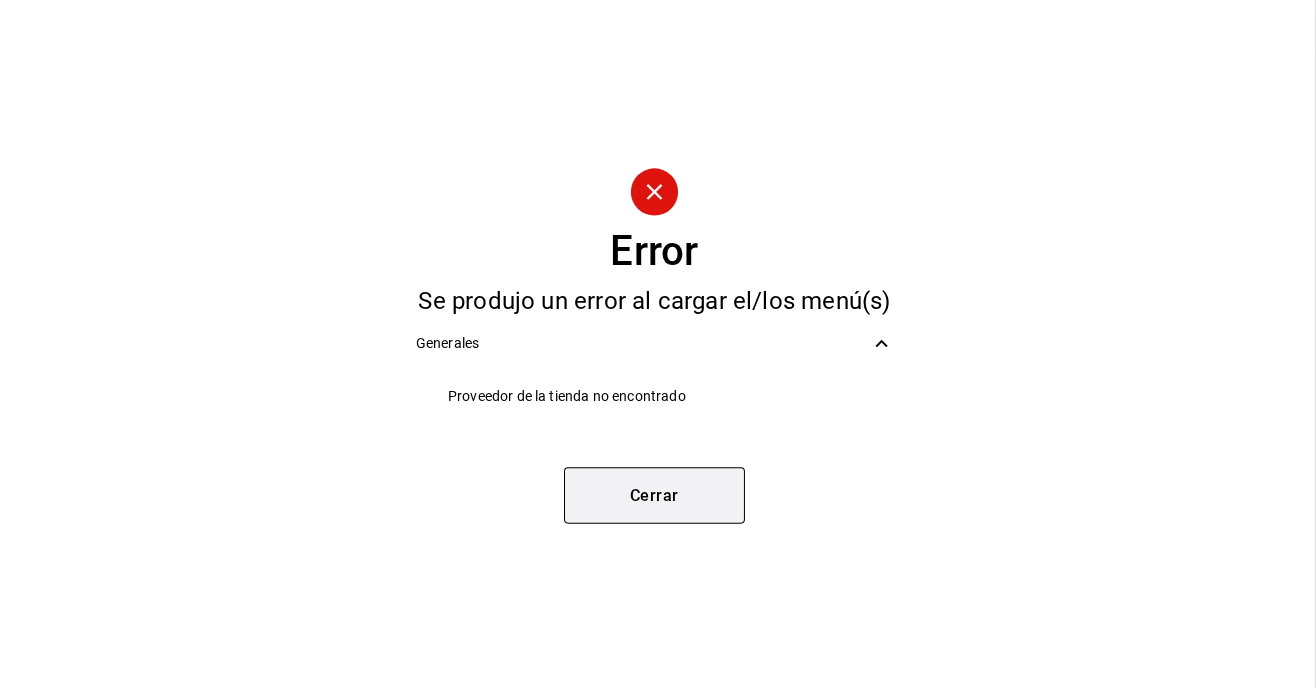 click on "Cerrar" at bounding box center [658, 493] 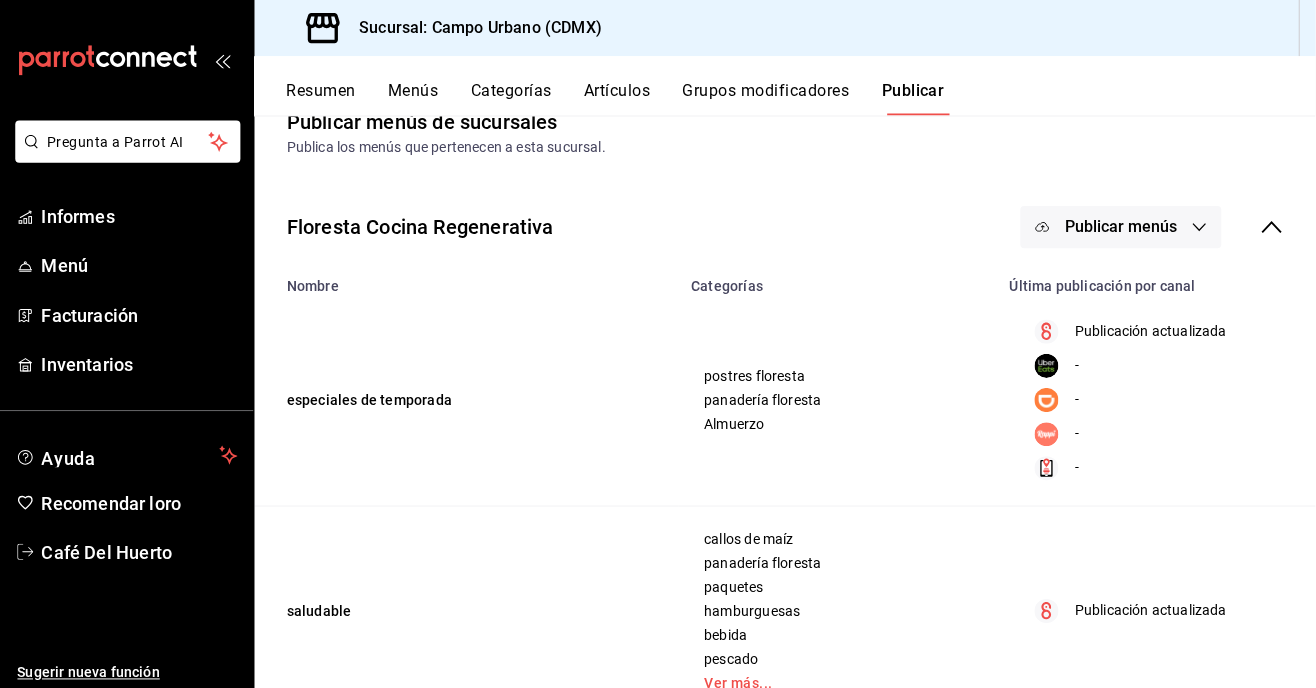 scroll, scrollTop: 0, scrollLeft: 0, axis: both 